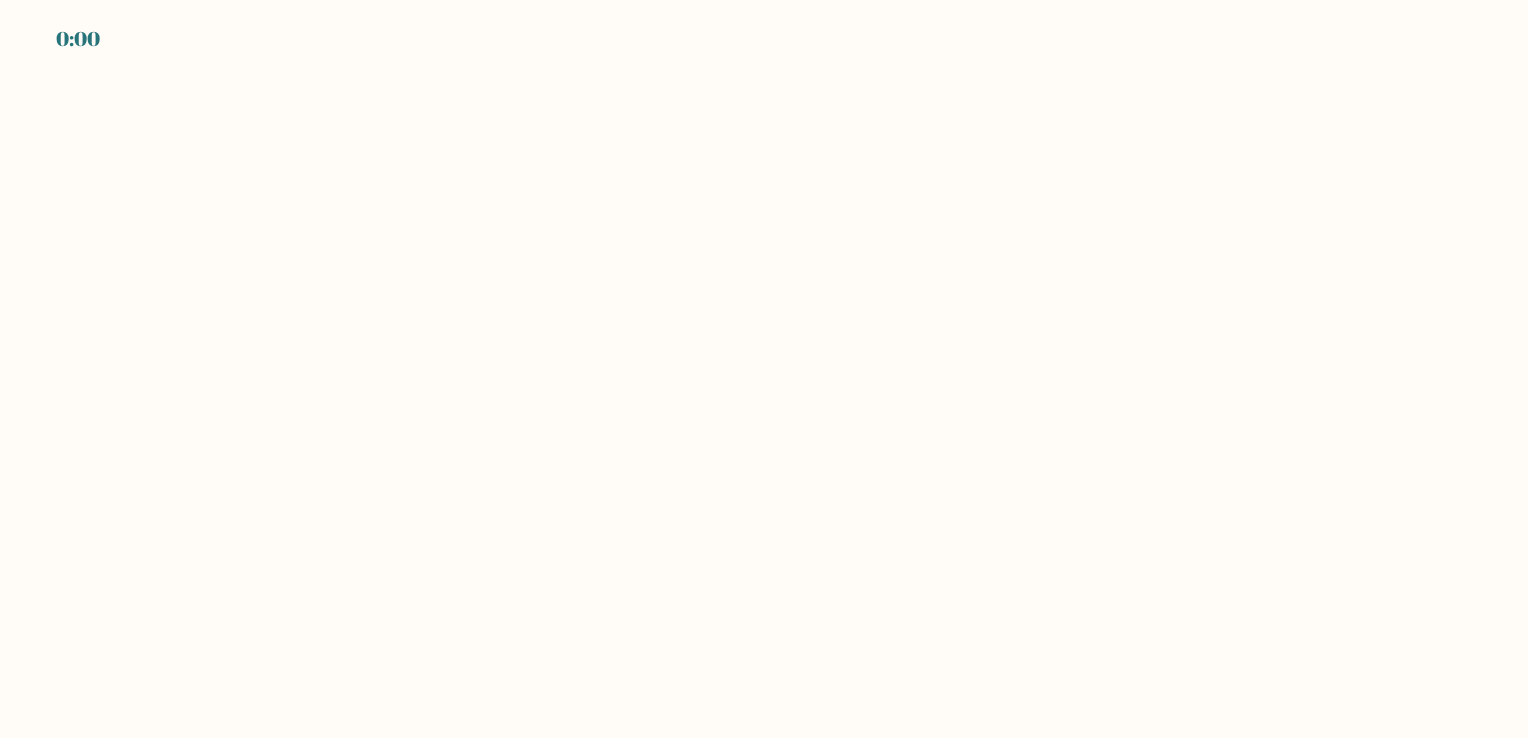 scroll, scrollTop: 0, scrollLeft: 0, axis: both 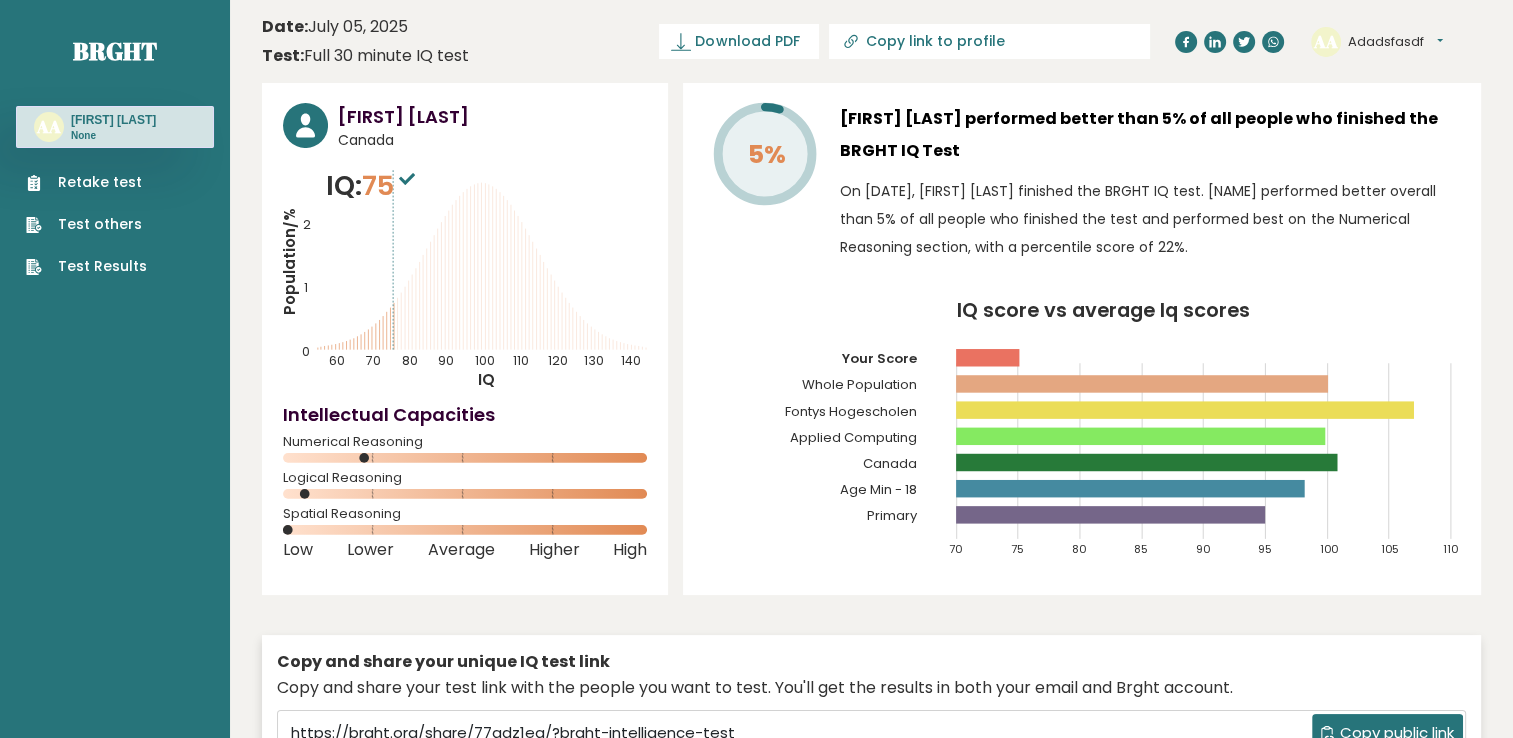 click on "Retake test" at bounding box center (86, 182) 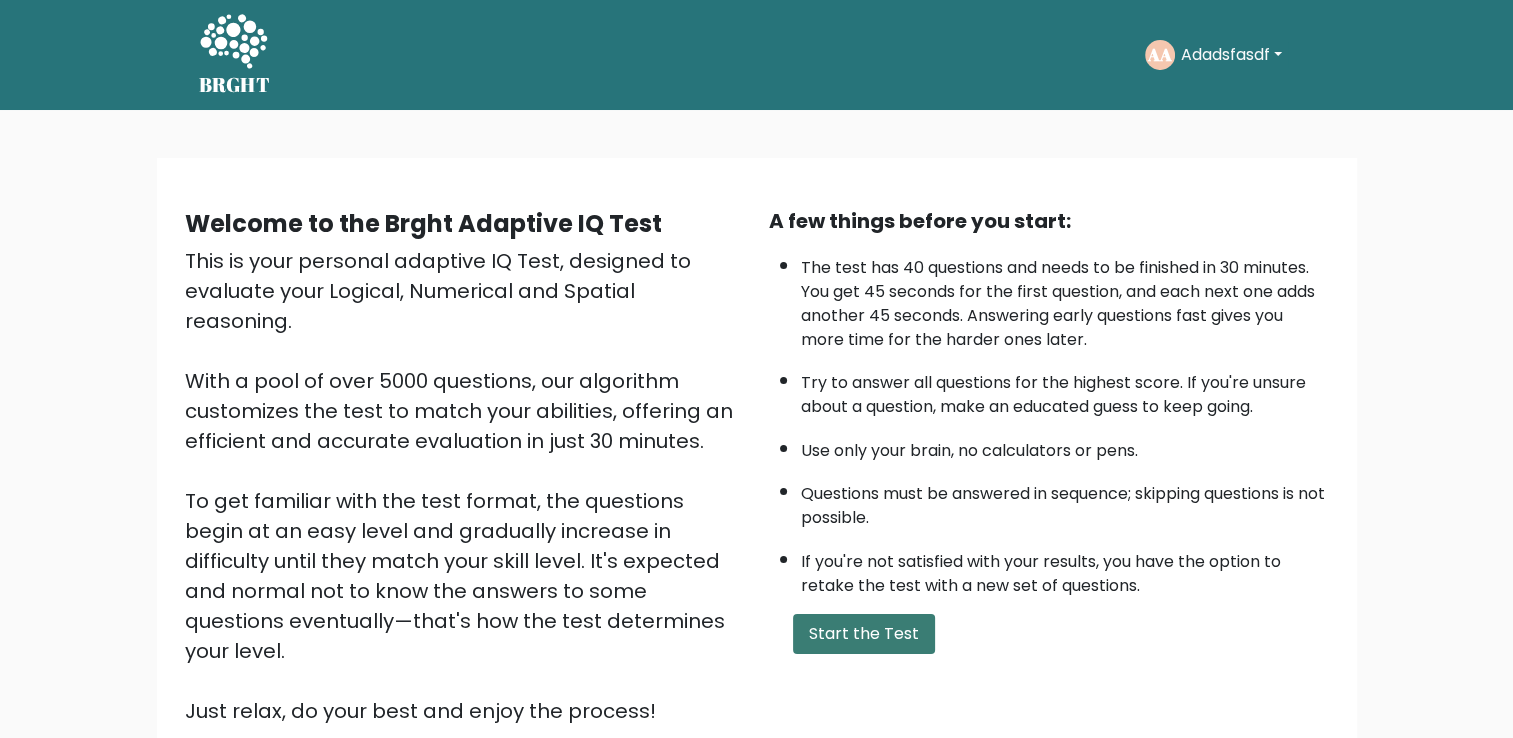 click on "Start the Test" at bounding box center (864, 634) 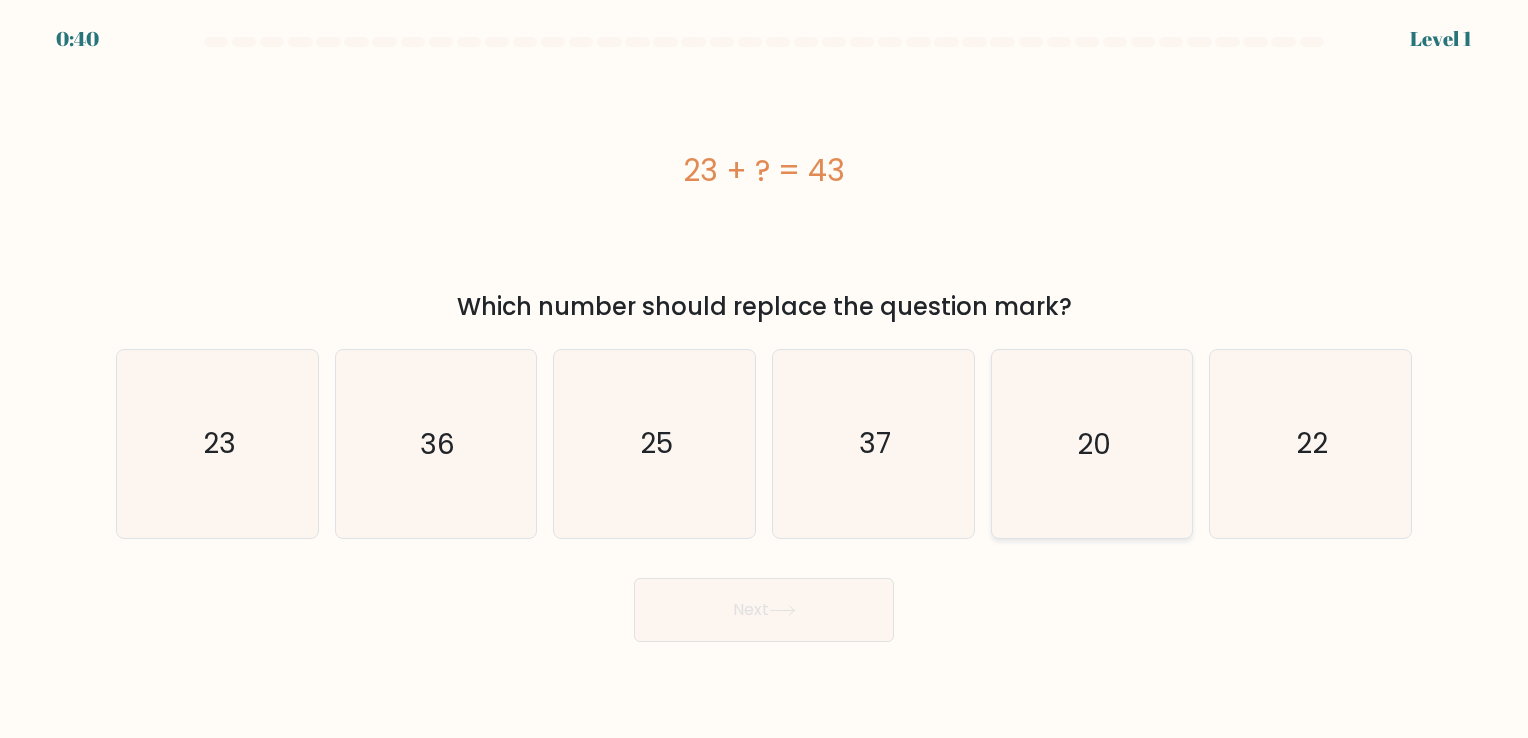 click on "20" at bounding box center (1094, 444) 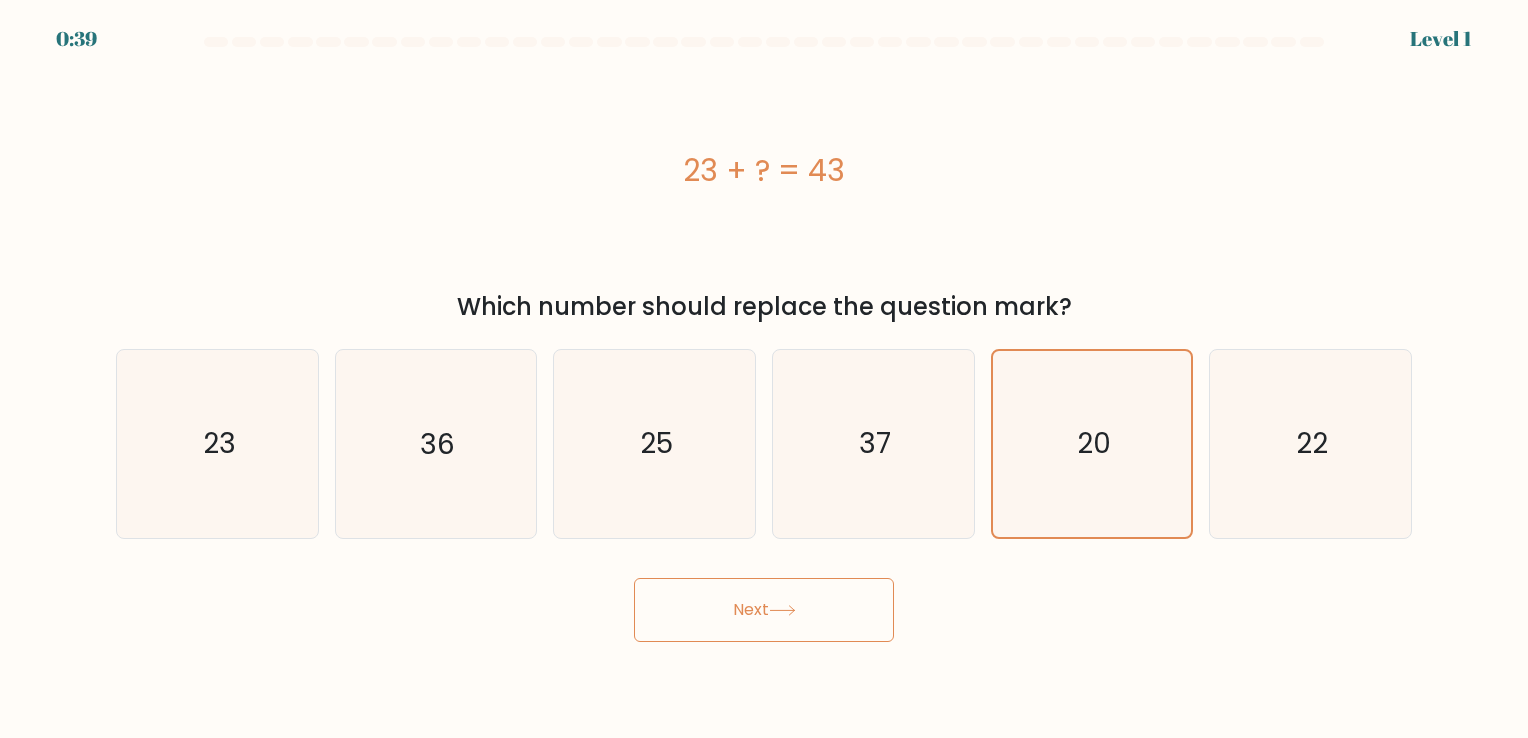 click on "Next" at bounding box center (764, 610) 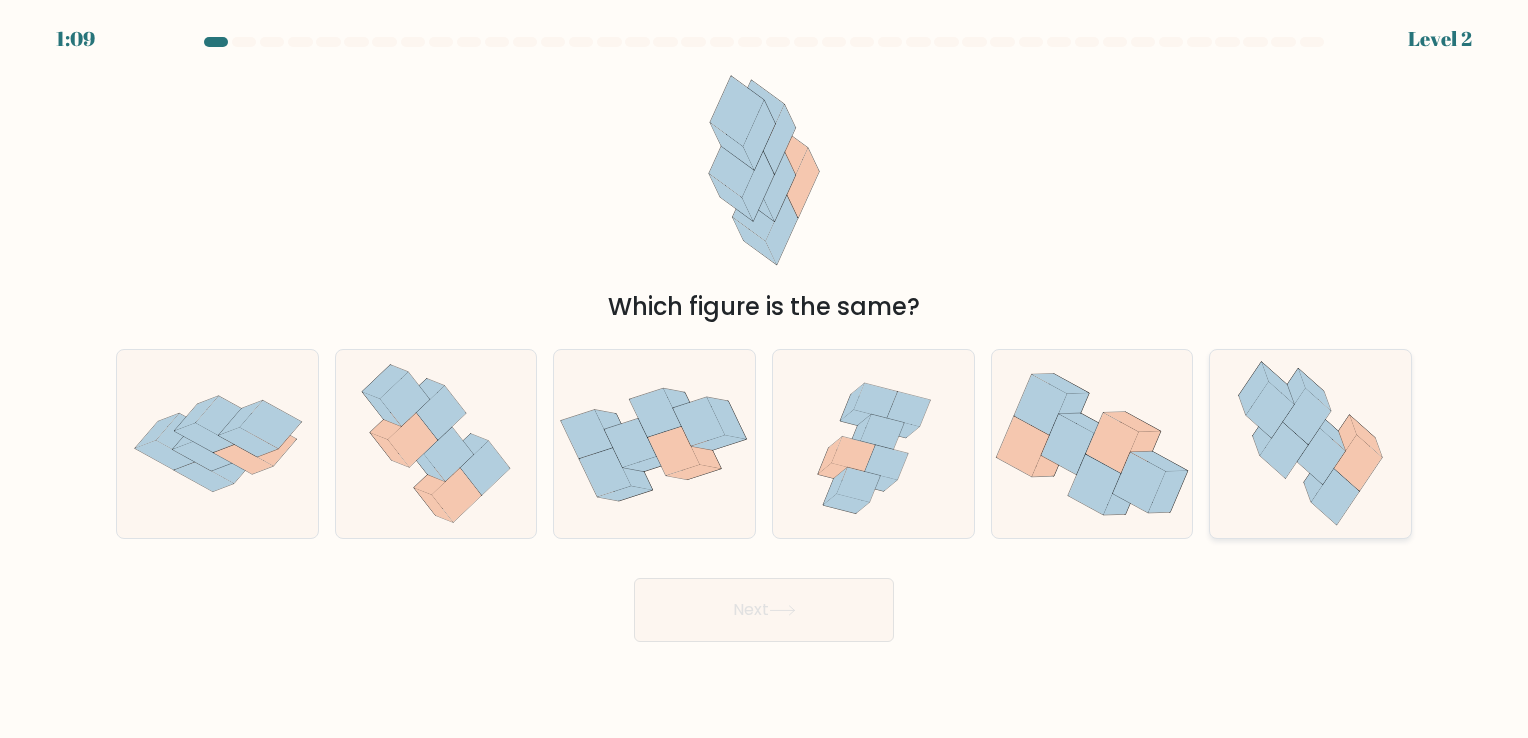 click at bounding box center (1311, 443) 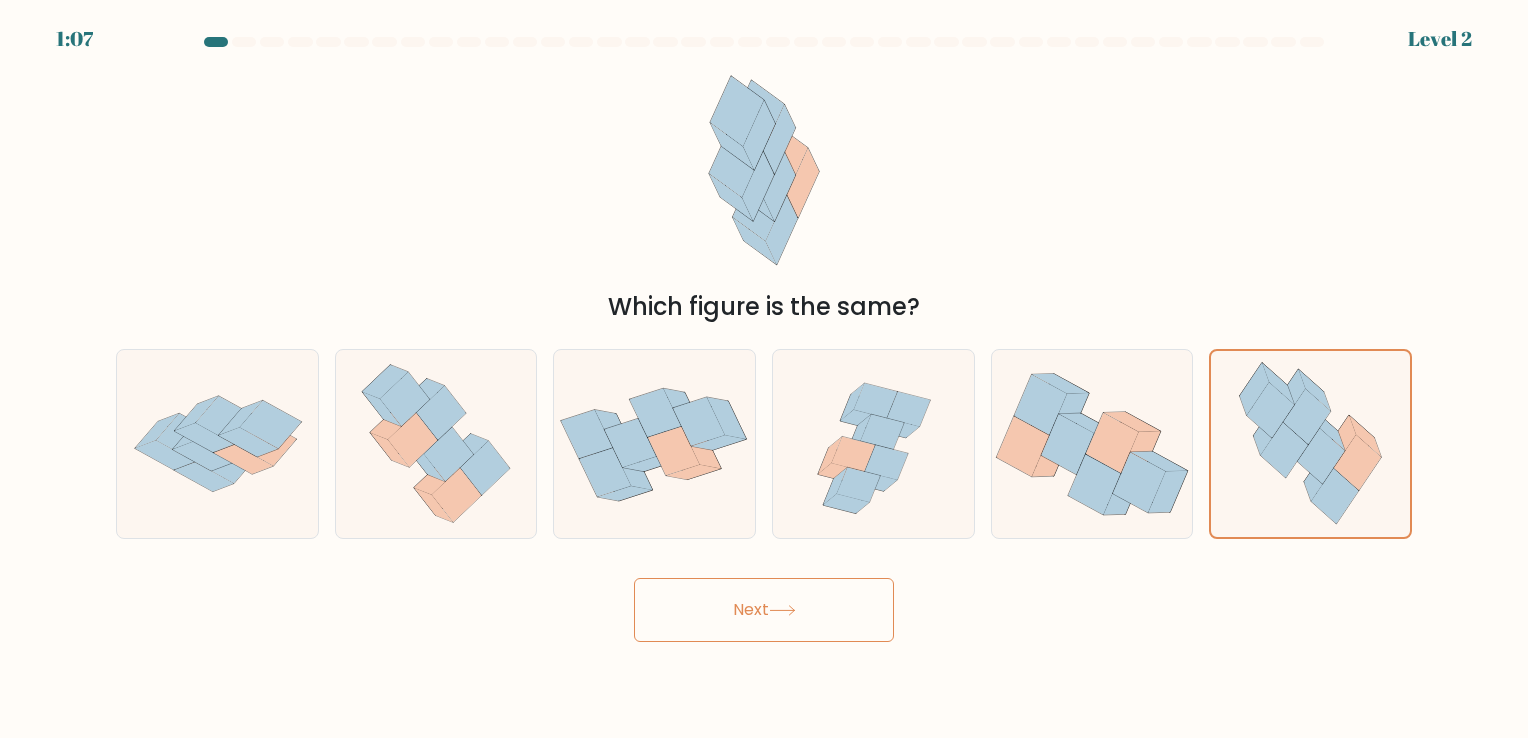 click on "Next" at bounding box center (764, 610) 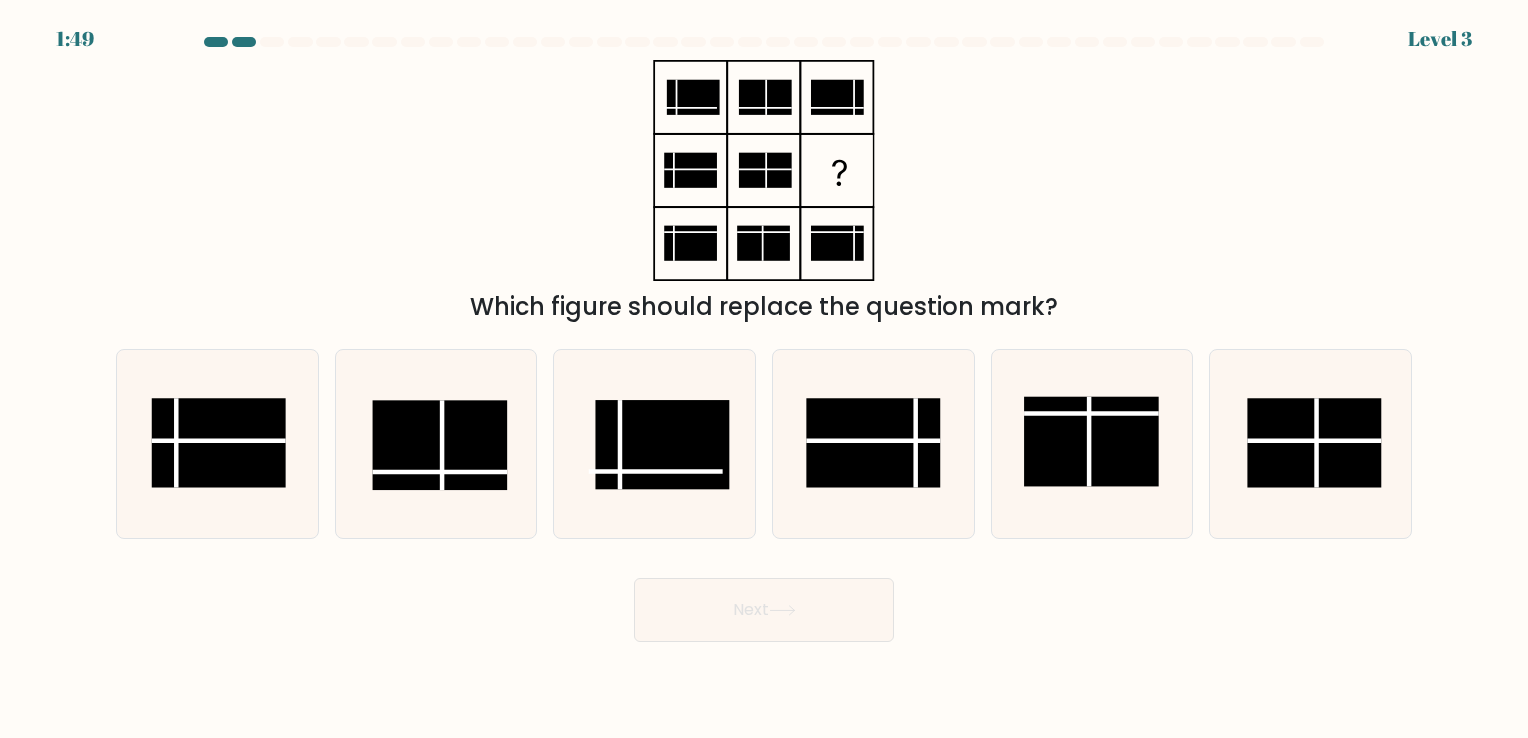click on "Next" at bounding box center [764, 602] 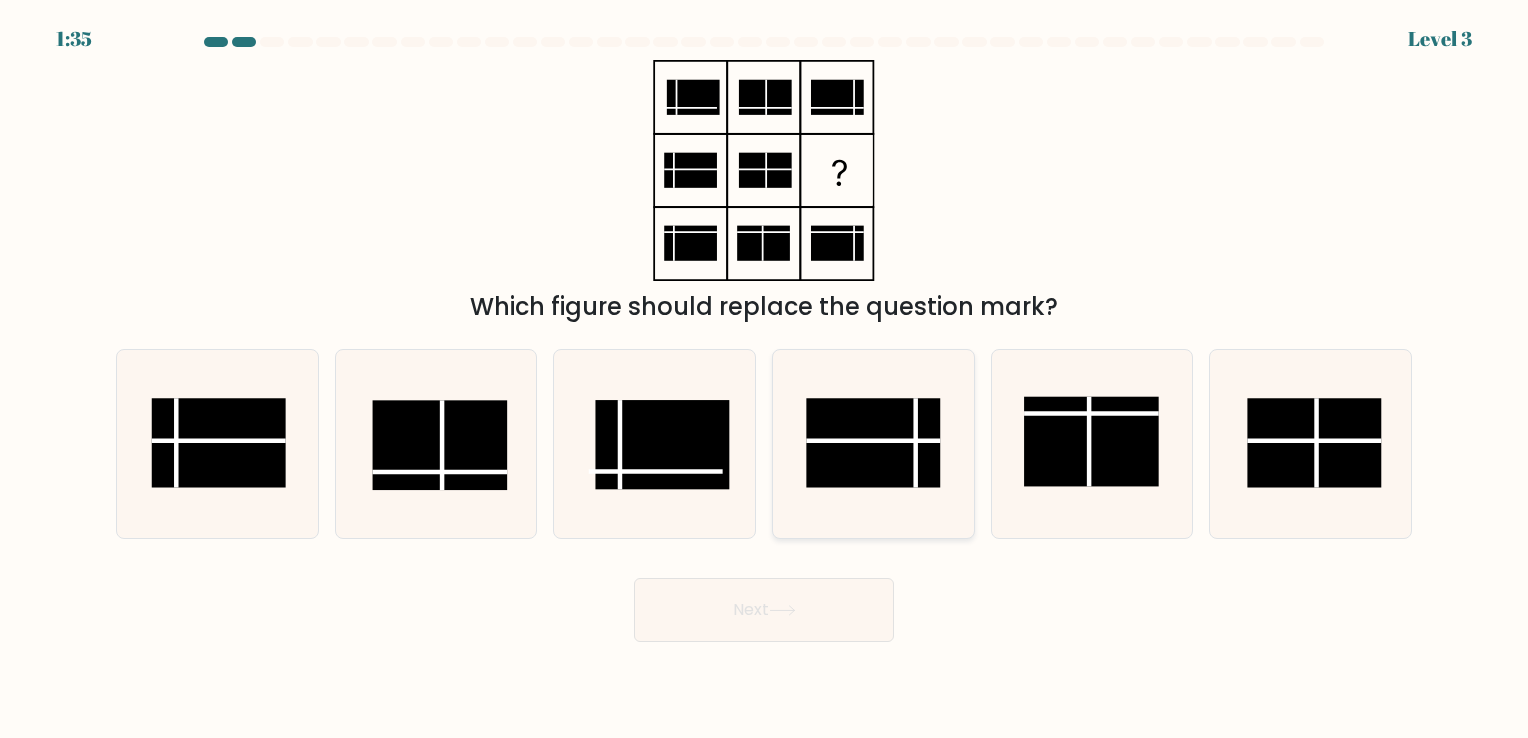 click at bounding box center (873, 443) 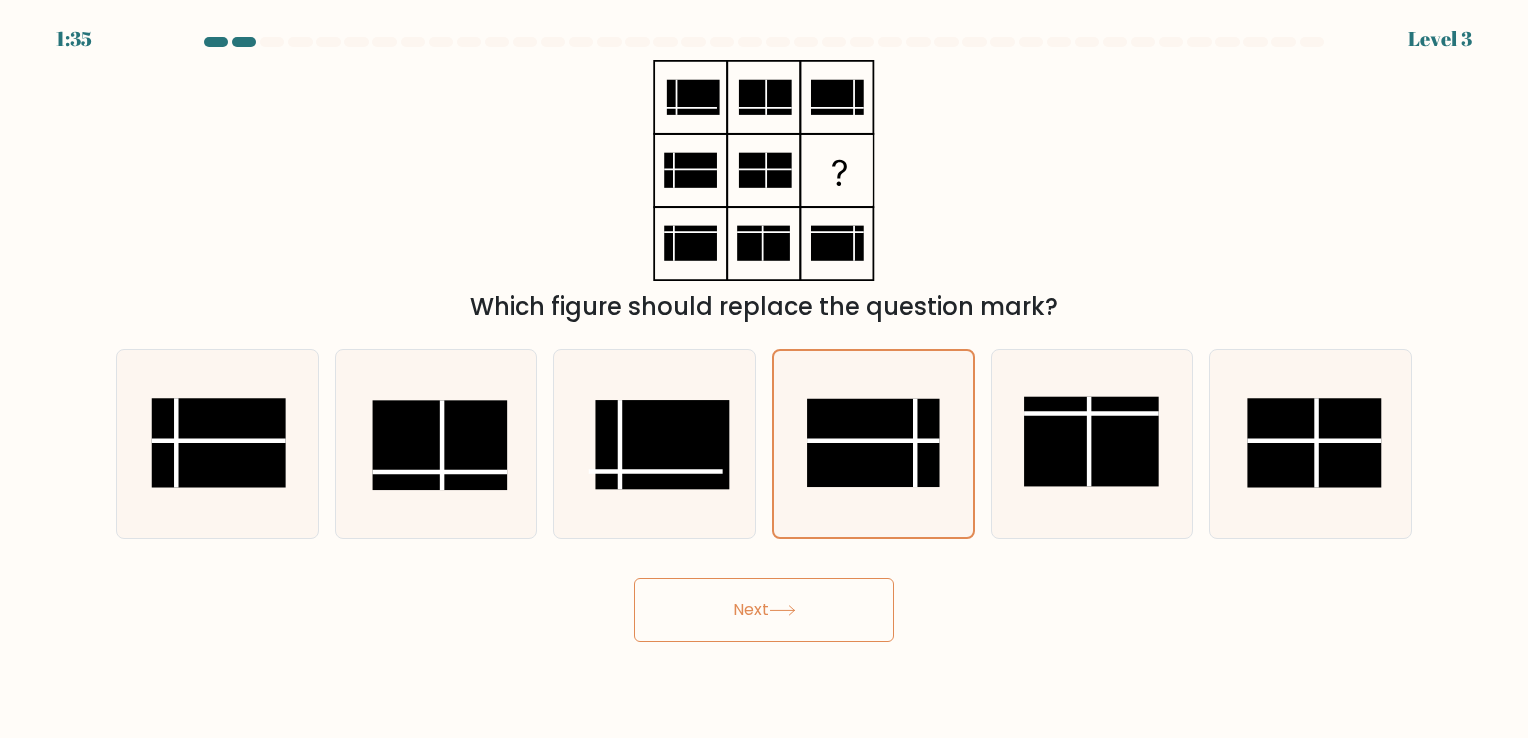 click on "Next" at bounding box center [764, 610] 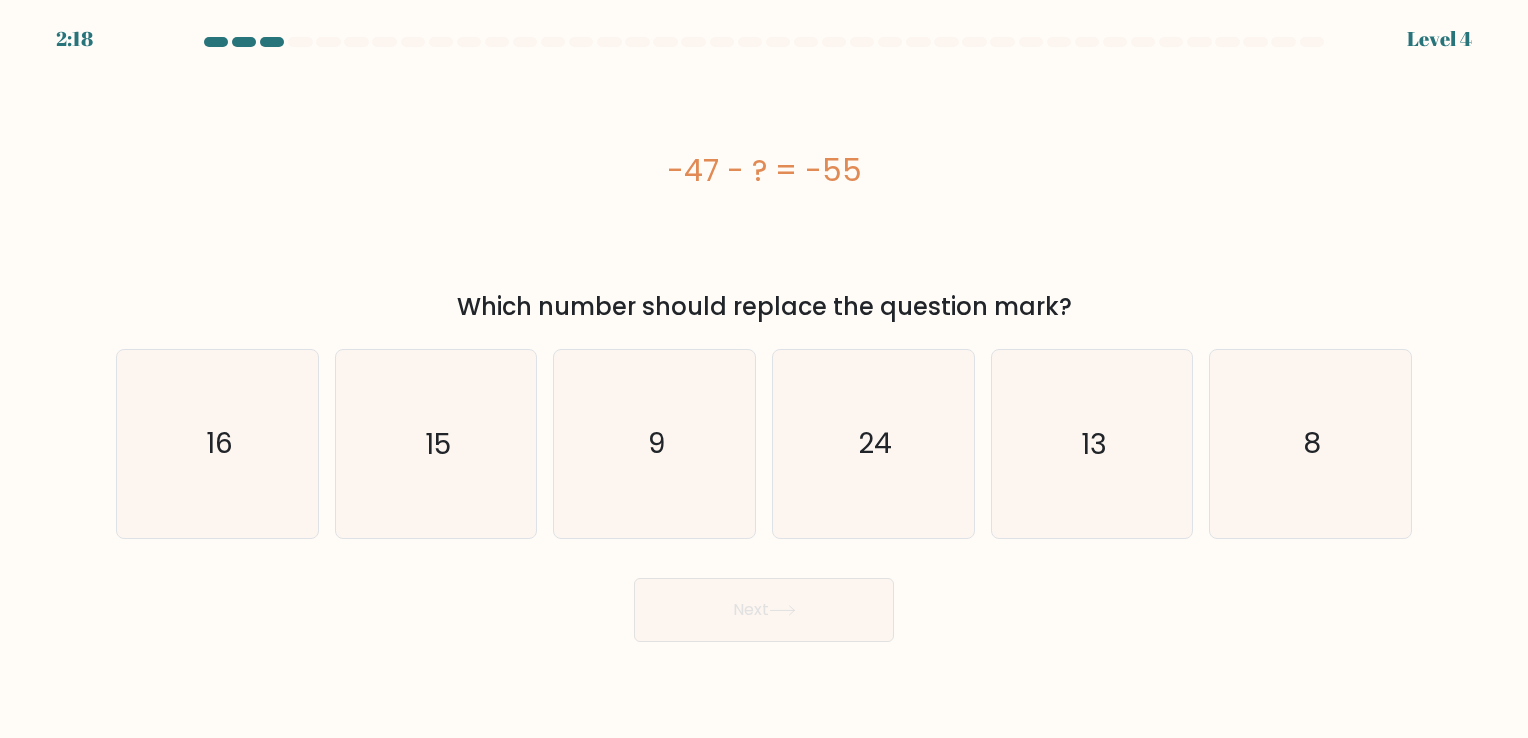 click on "2:18
Level 4
a." at bounding box center [764, 369] 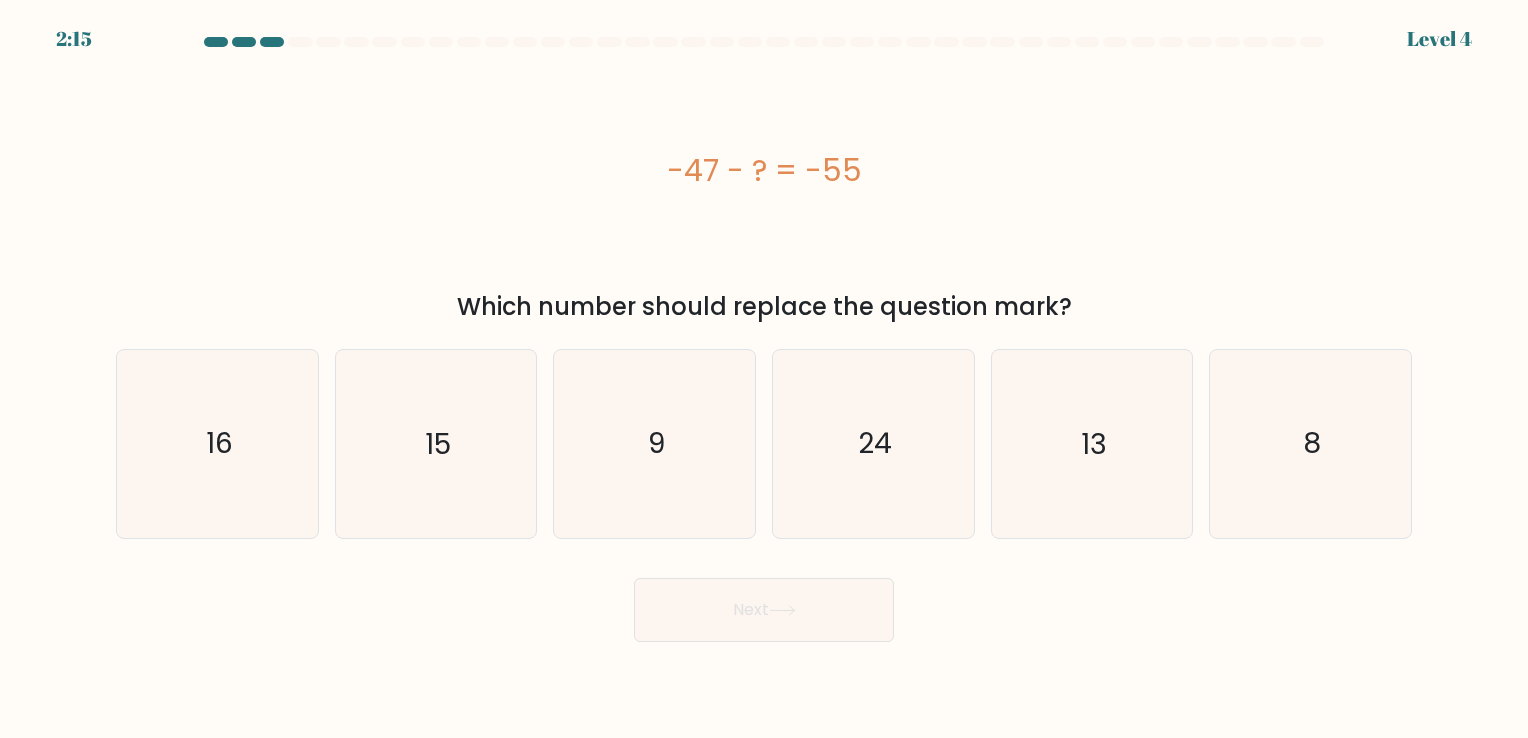 click on "2:15
Level 4
a." at bounding box center (764, 369) 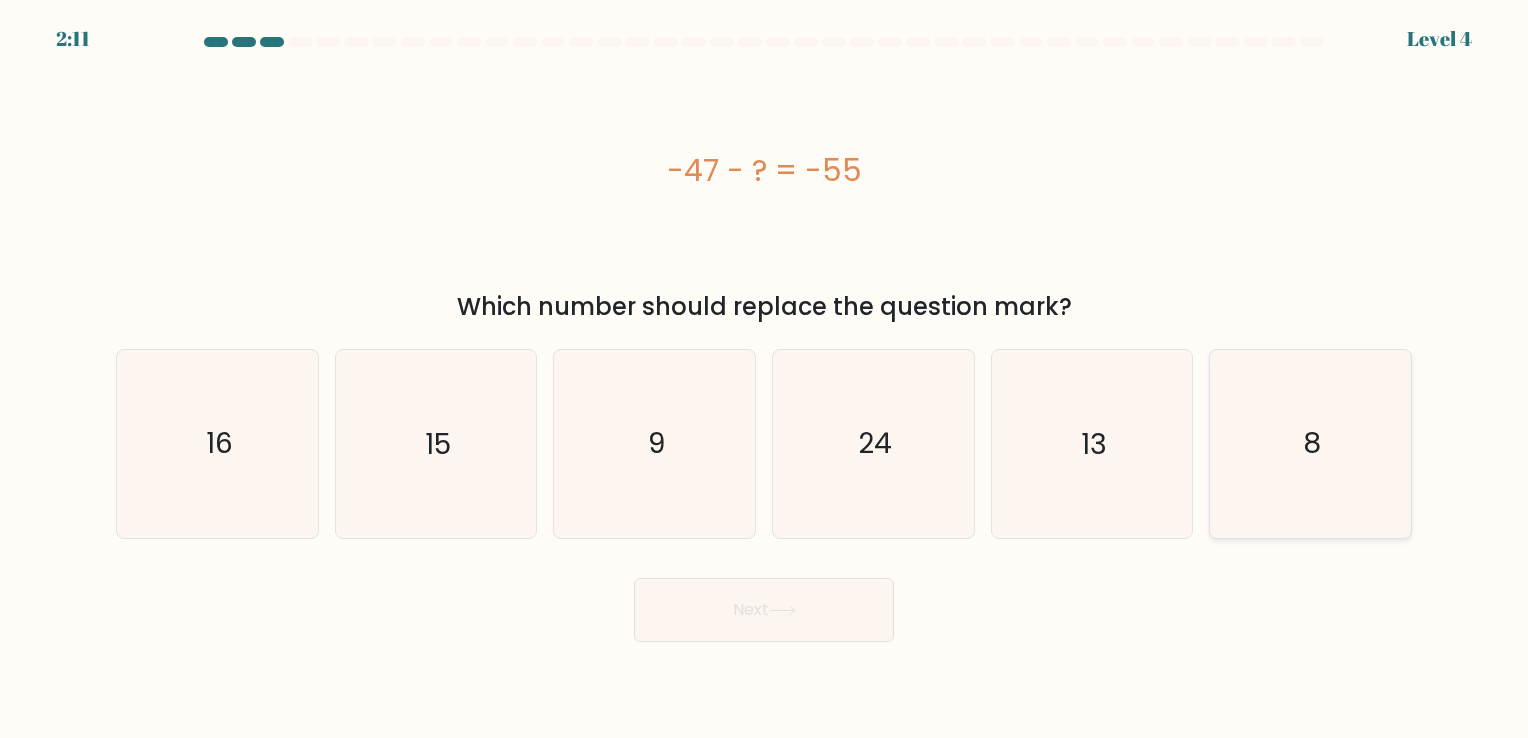 click on "8" at bounding box center [1310, 443] 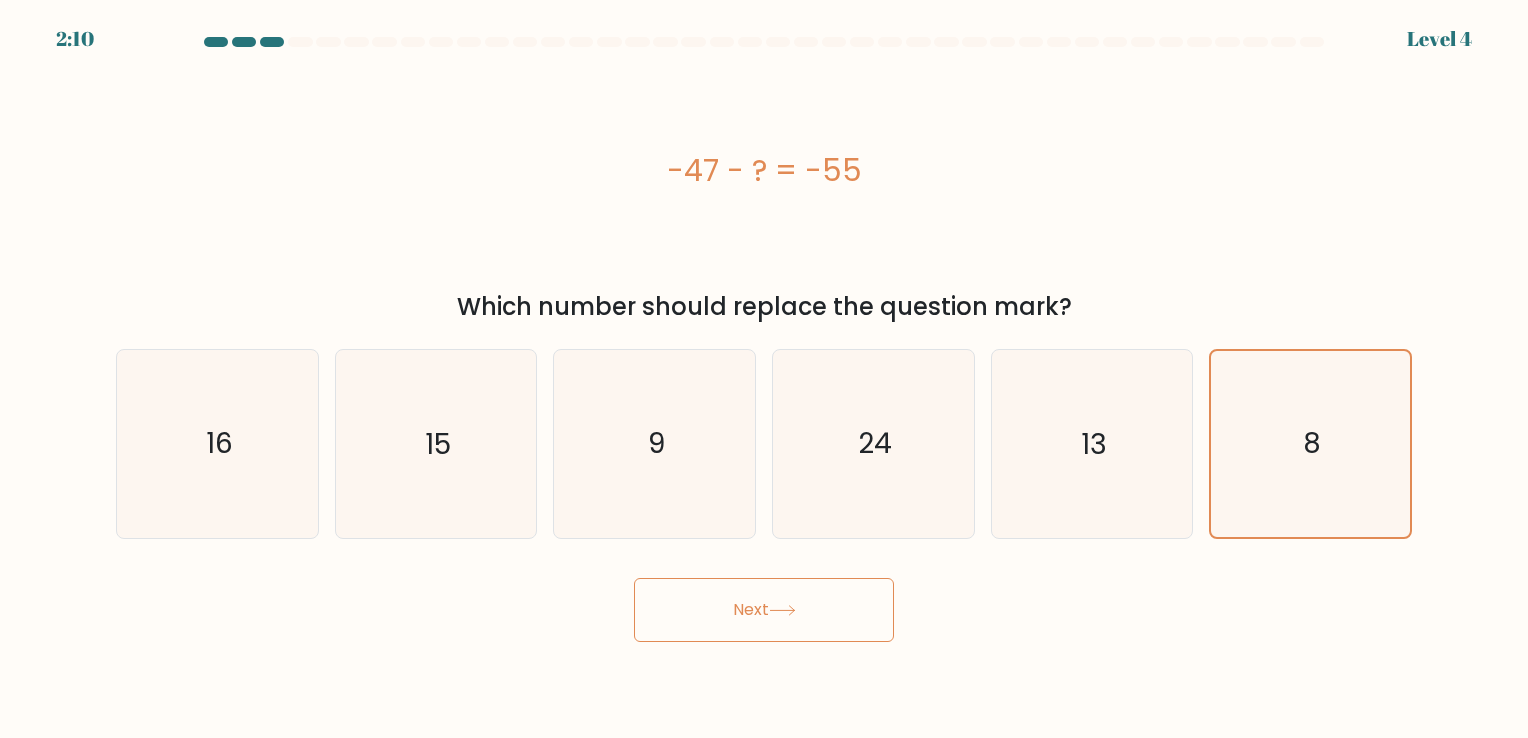 click on "Next" at bounding box center (764, 610) 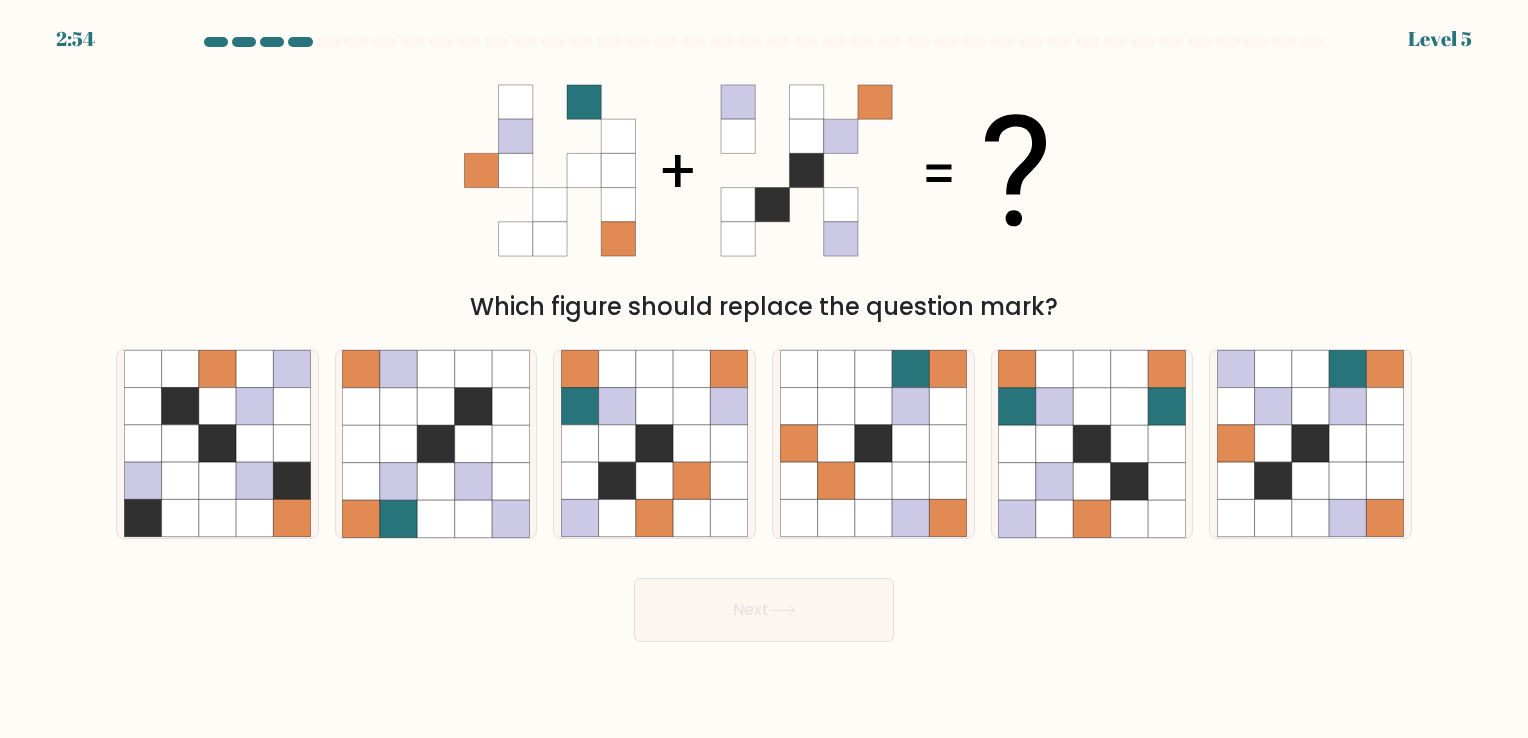 click on "2:54
Level 5" at bounding box center [764, 369] 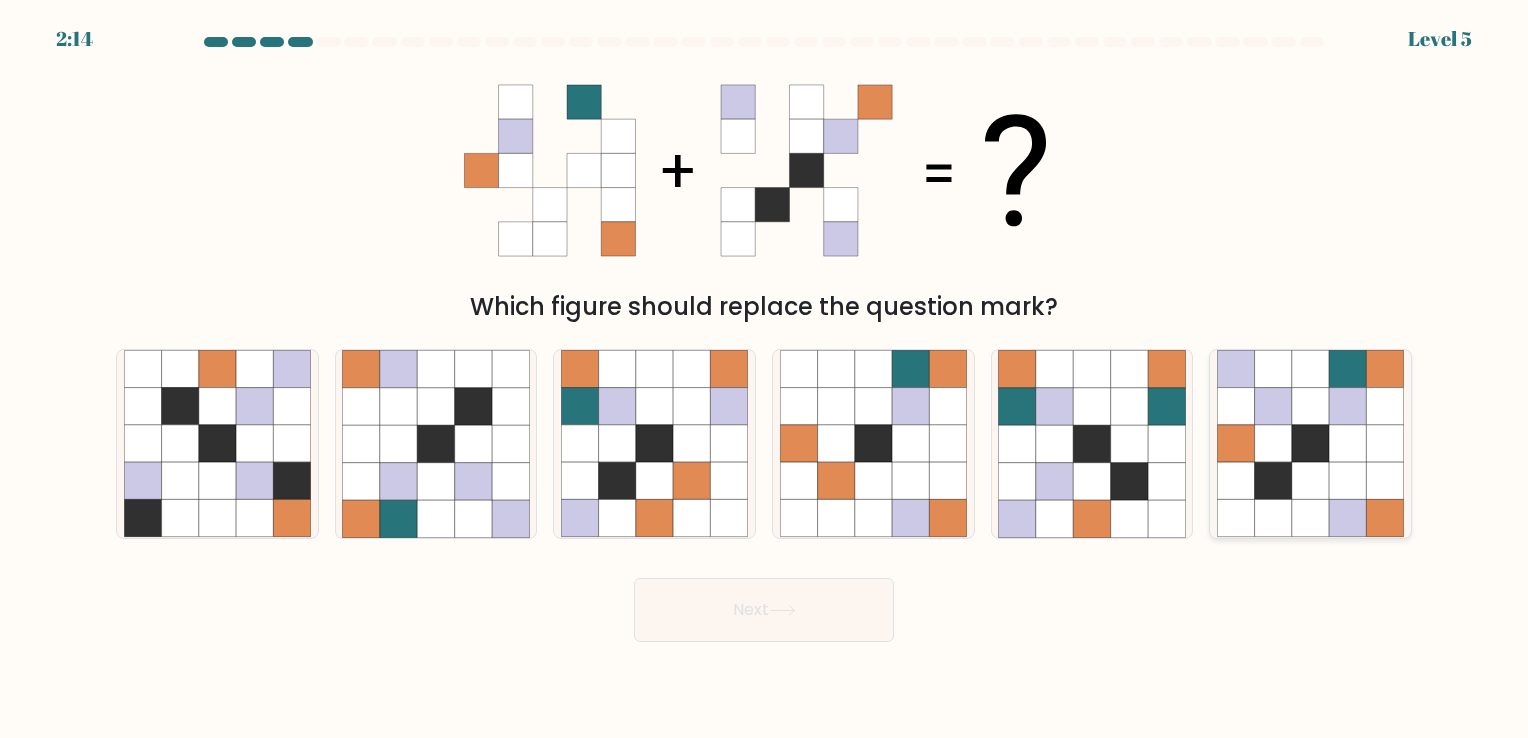 click at bounding box center (1310, 481) 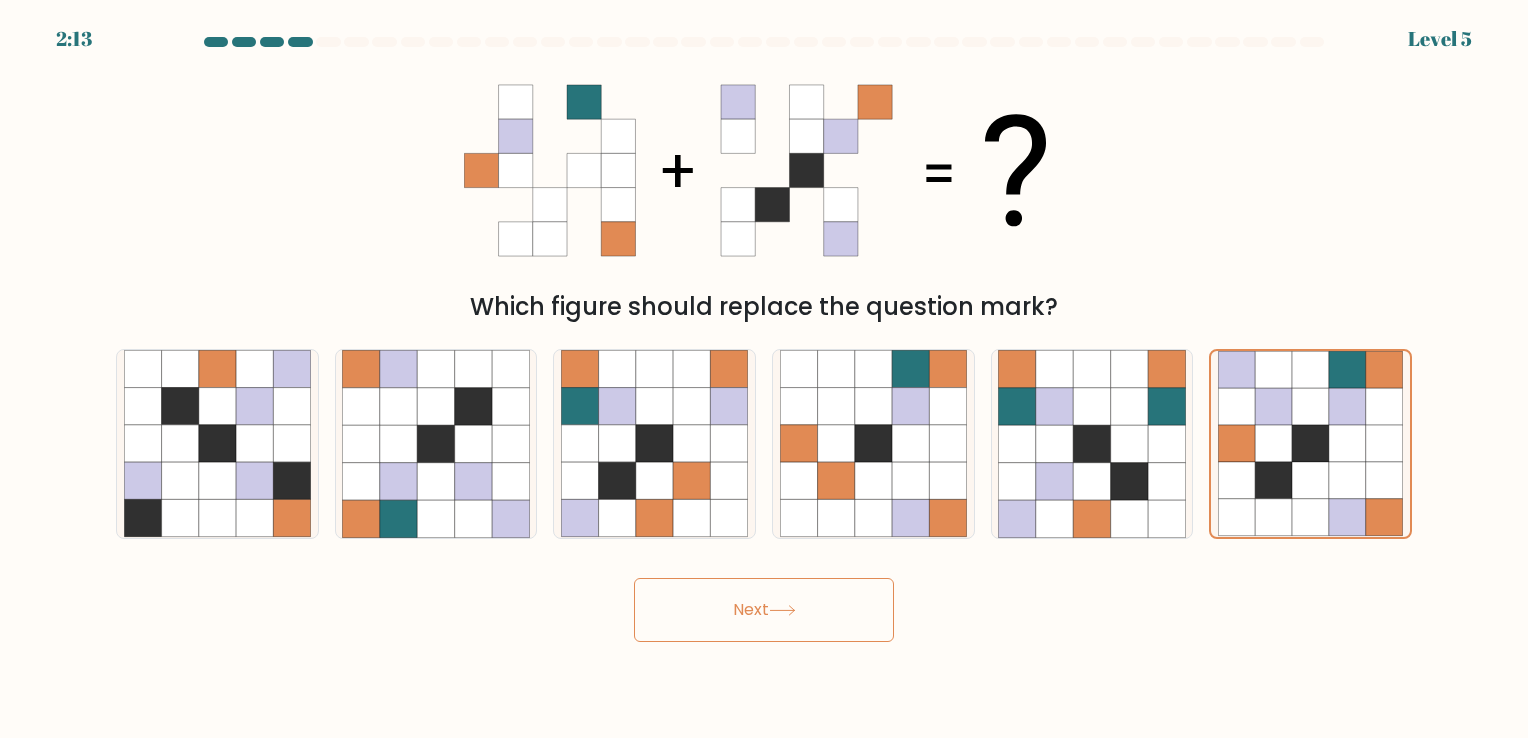 click on "Next" at bounding box center [764, 610] 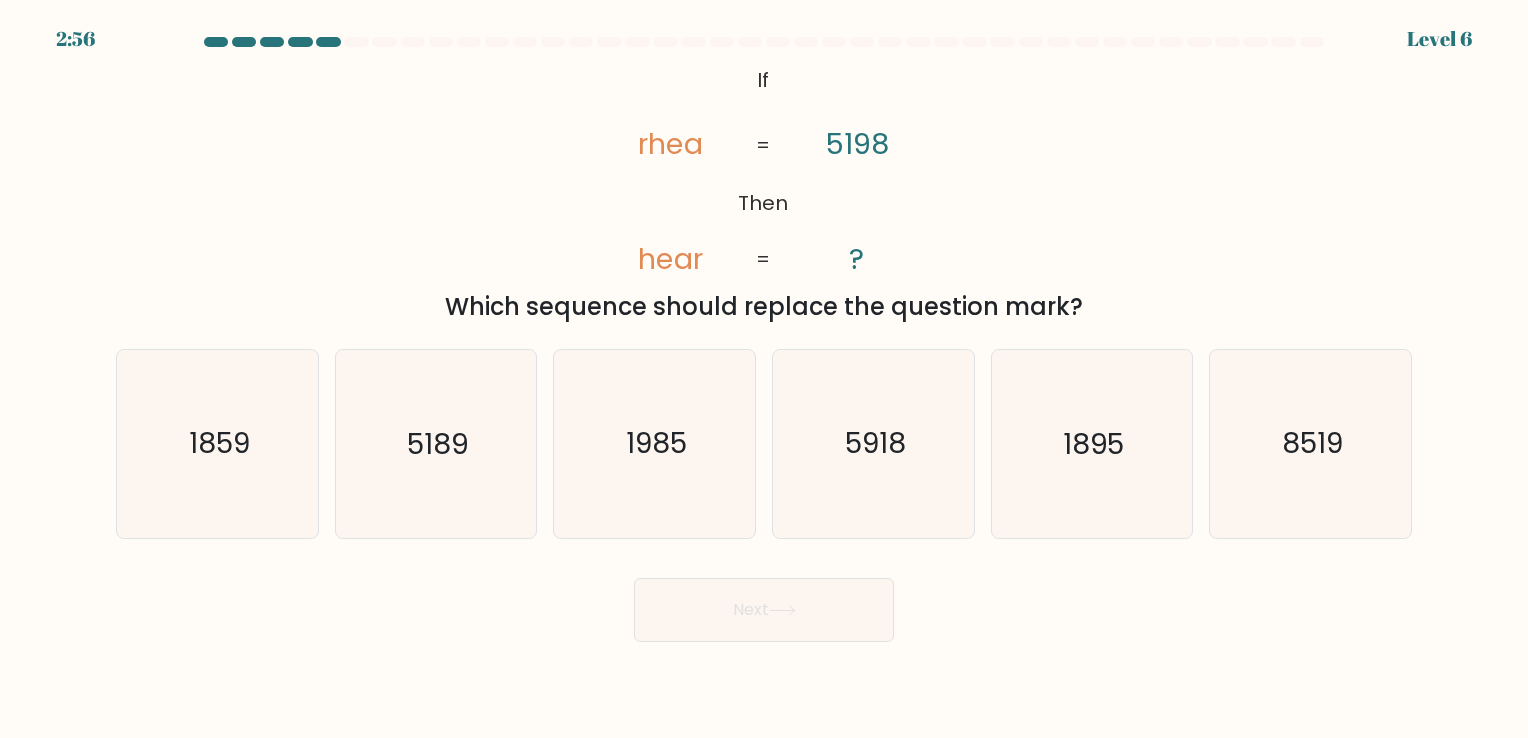 click on "Next" at bounding box center [764, 602] 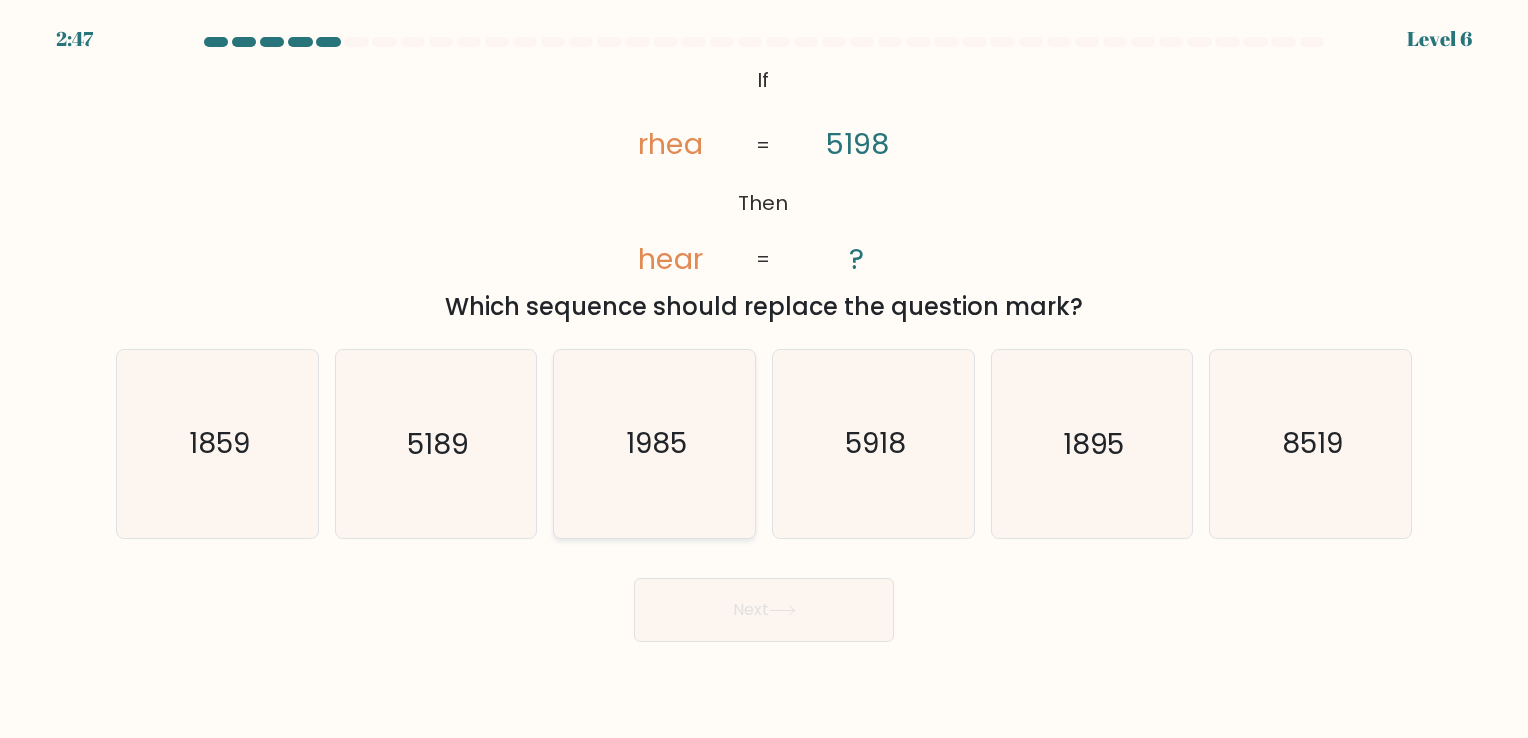 click on "1985" at bounding box center (654, 443) 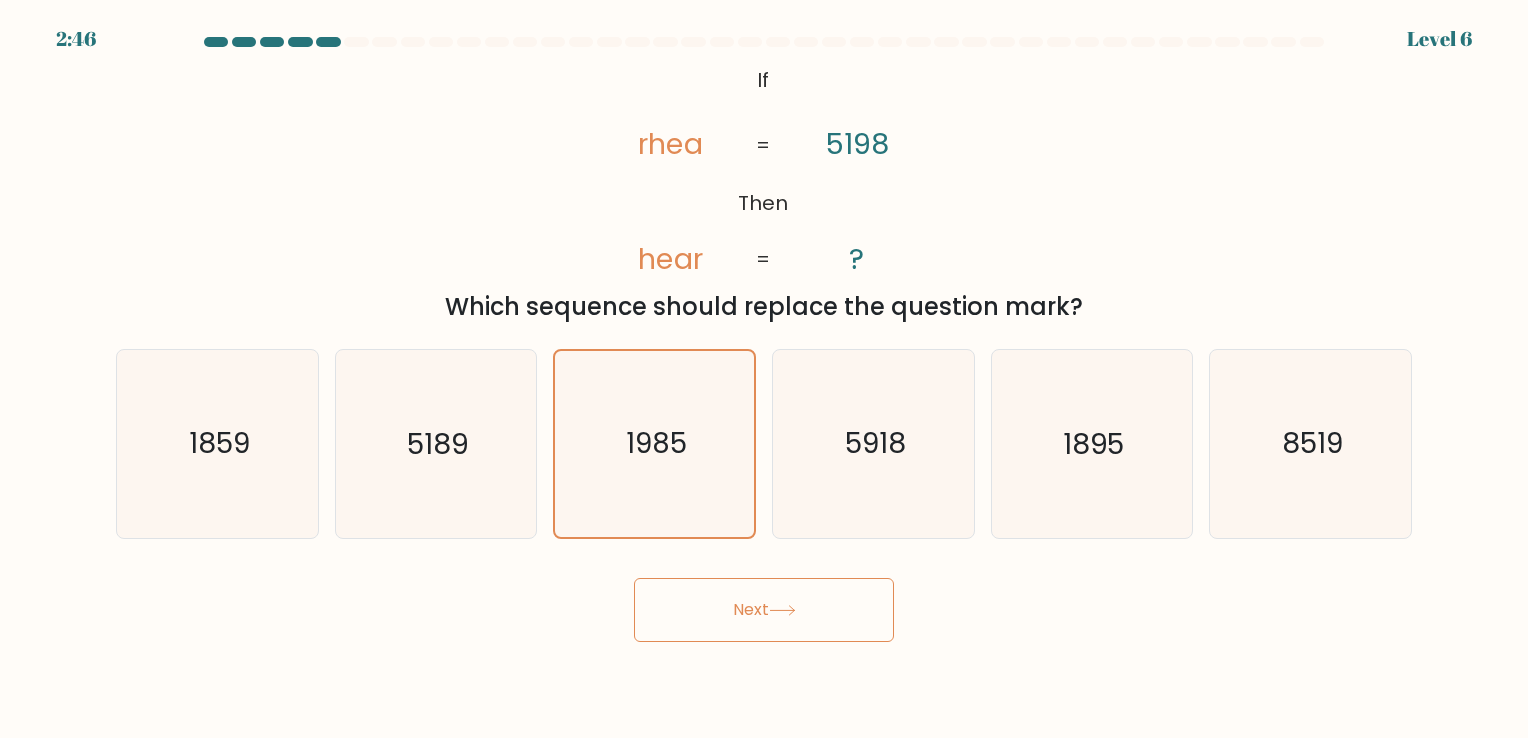 click on "Next" at bounding box center [764, 610] 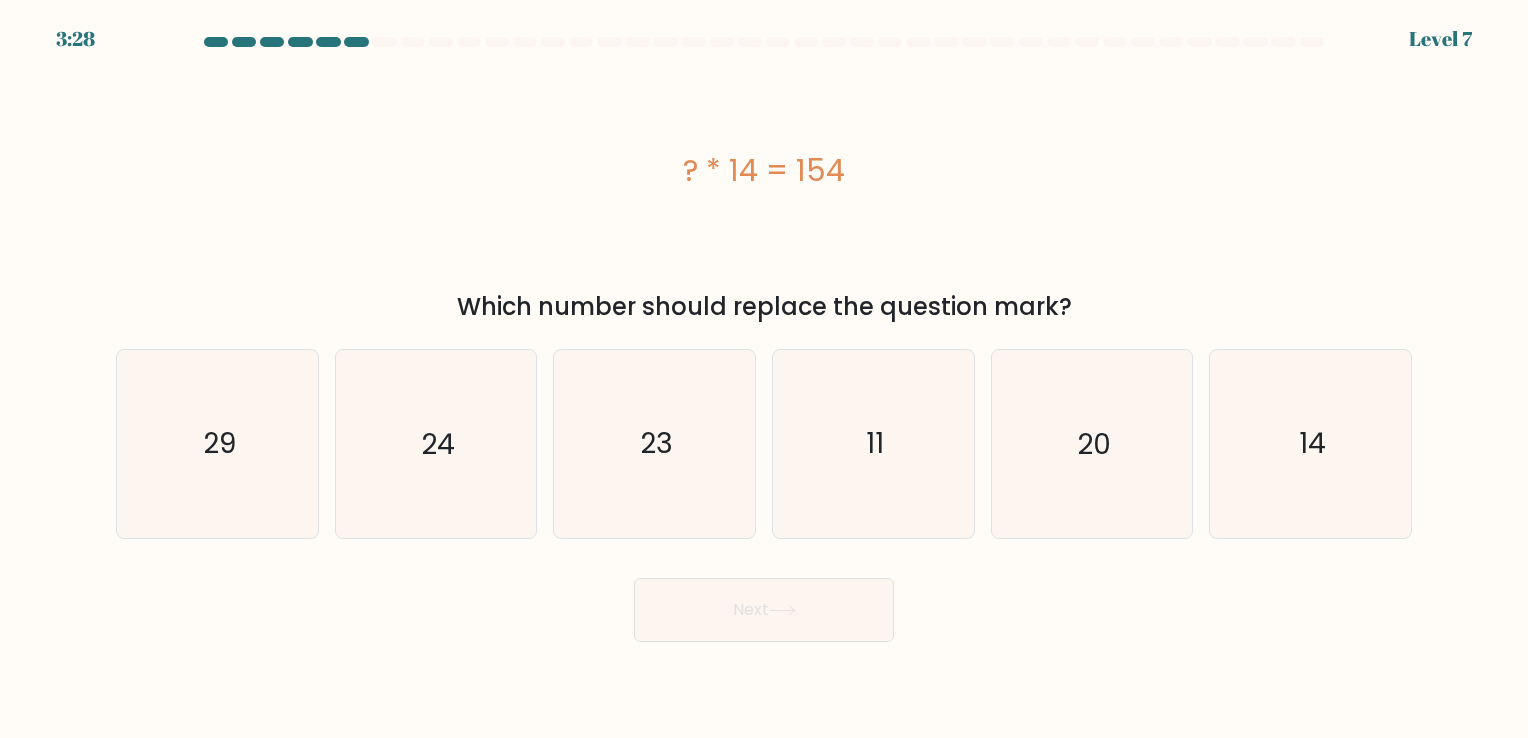 click on "Next" at bounding box center [764, 602] 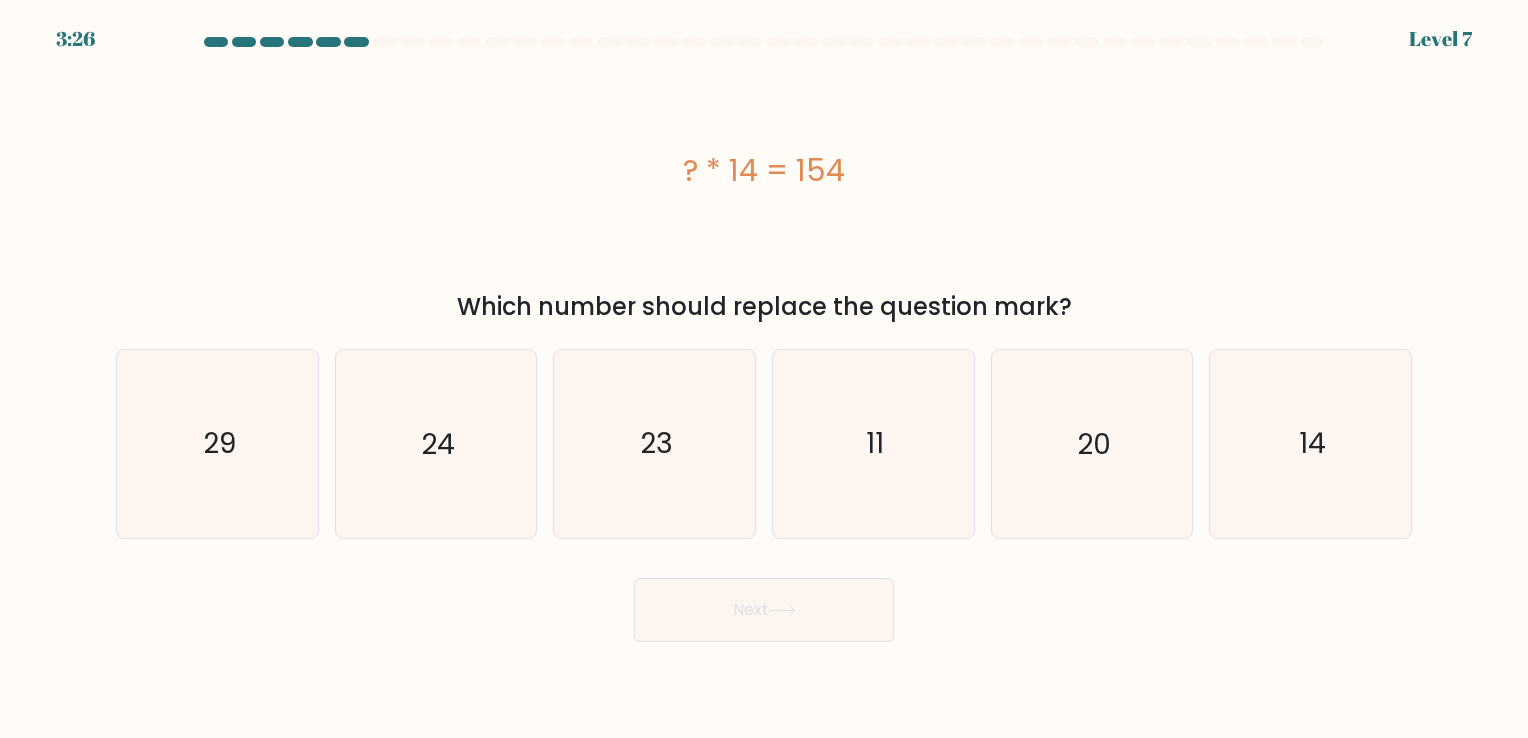 click on "Next" at bounding box center (764, 602) 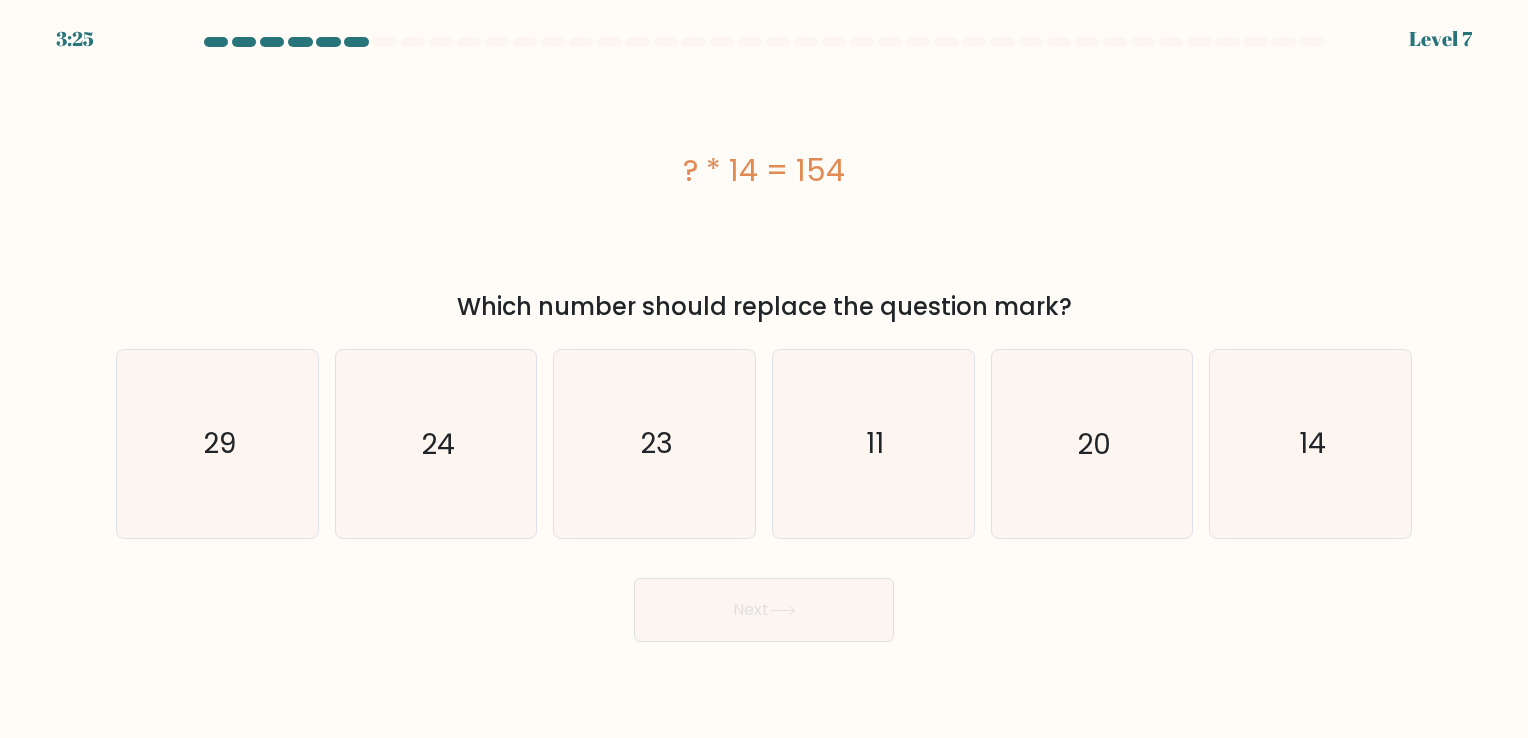 click on "Next" at bounding box center (764, 602) 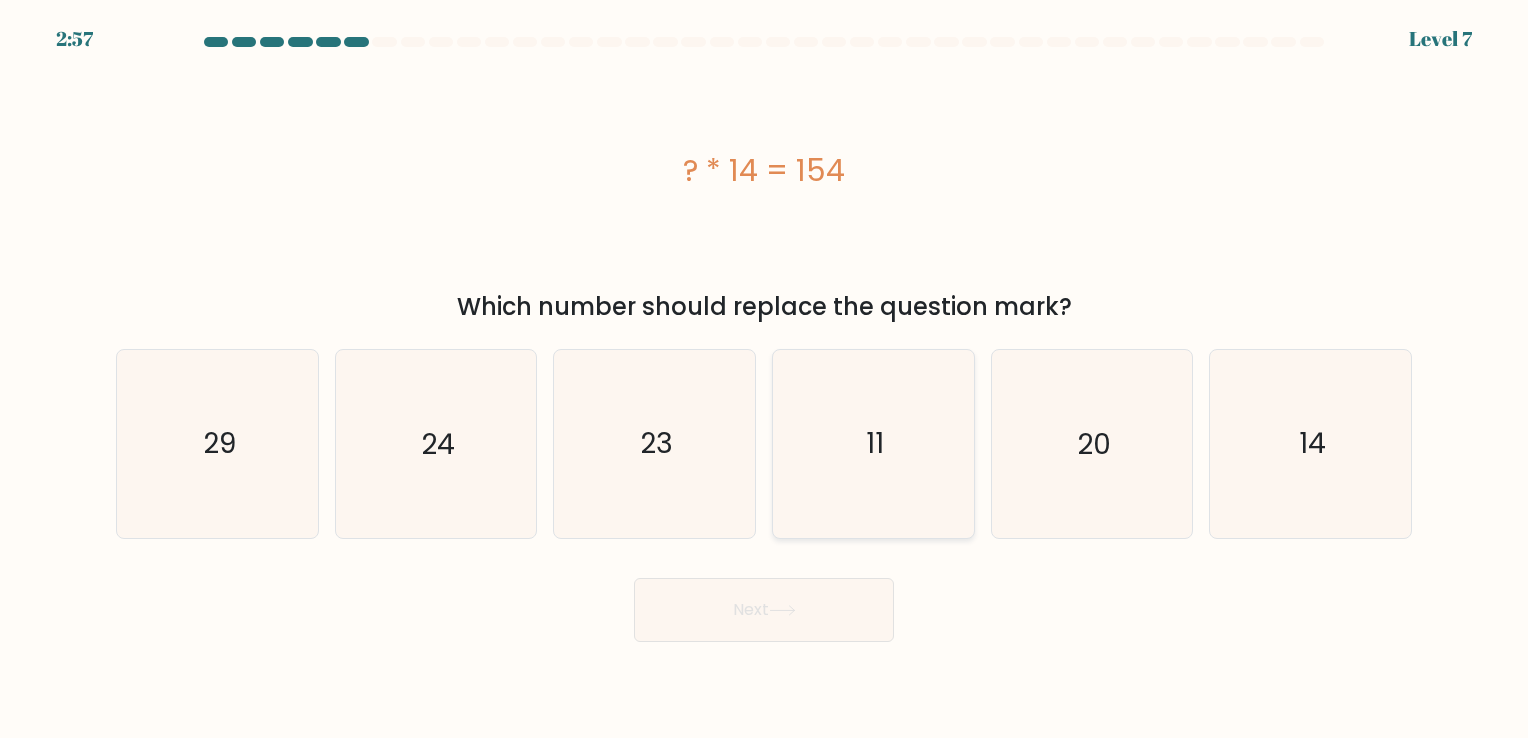 click on "11" at bounding box center [873, 443] 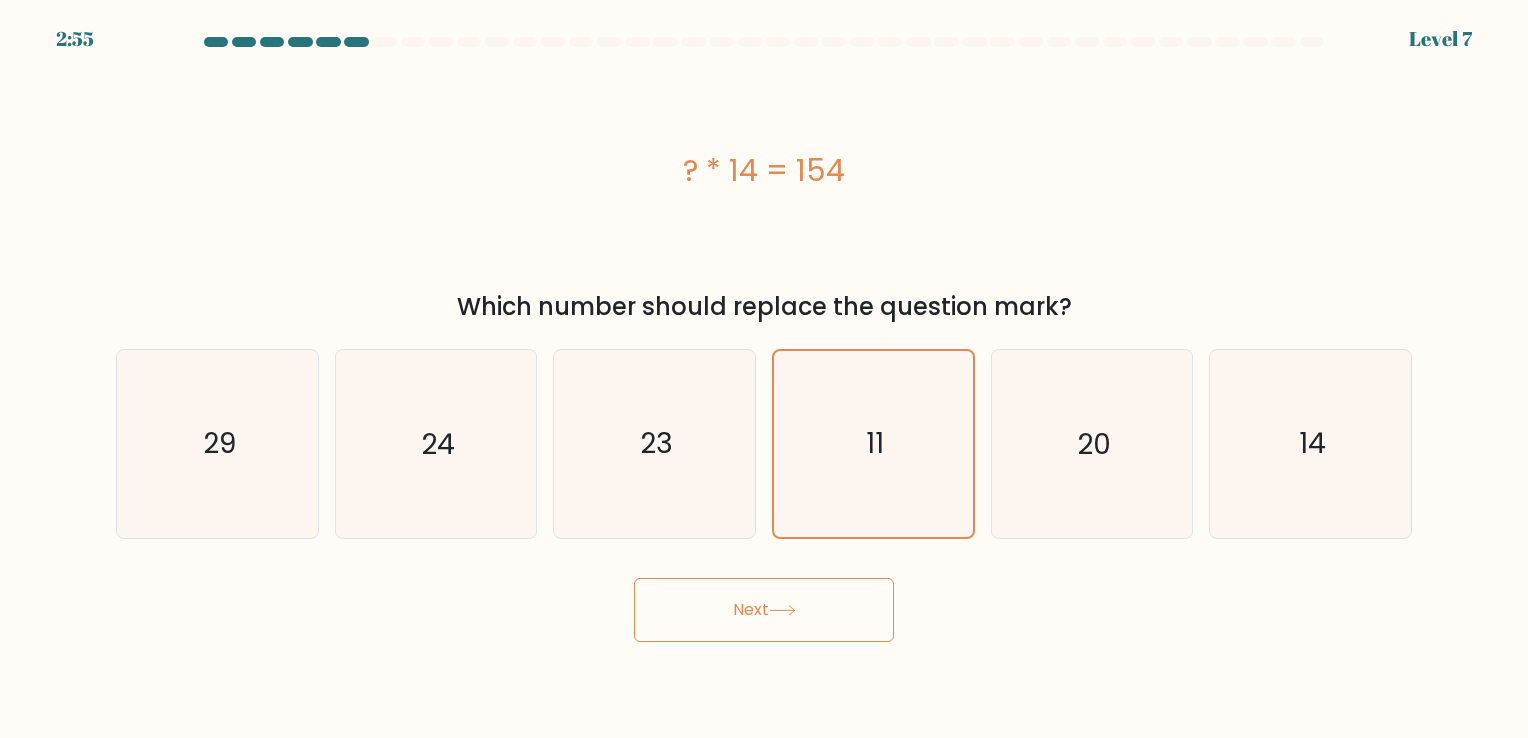click on "Next" at bounding box center [764, 610] 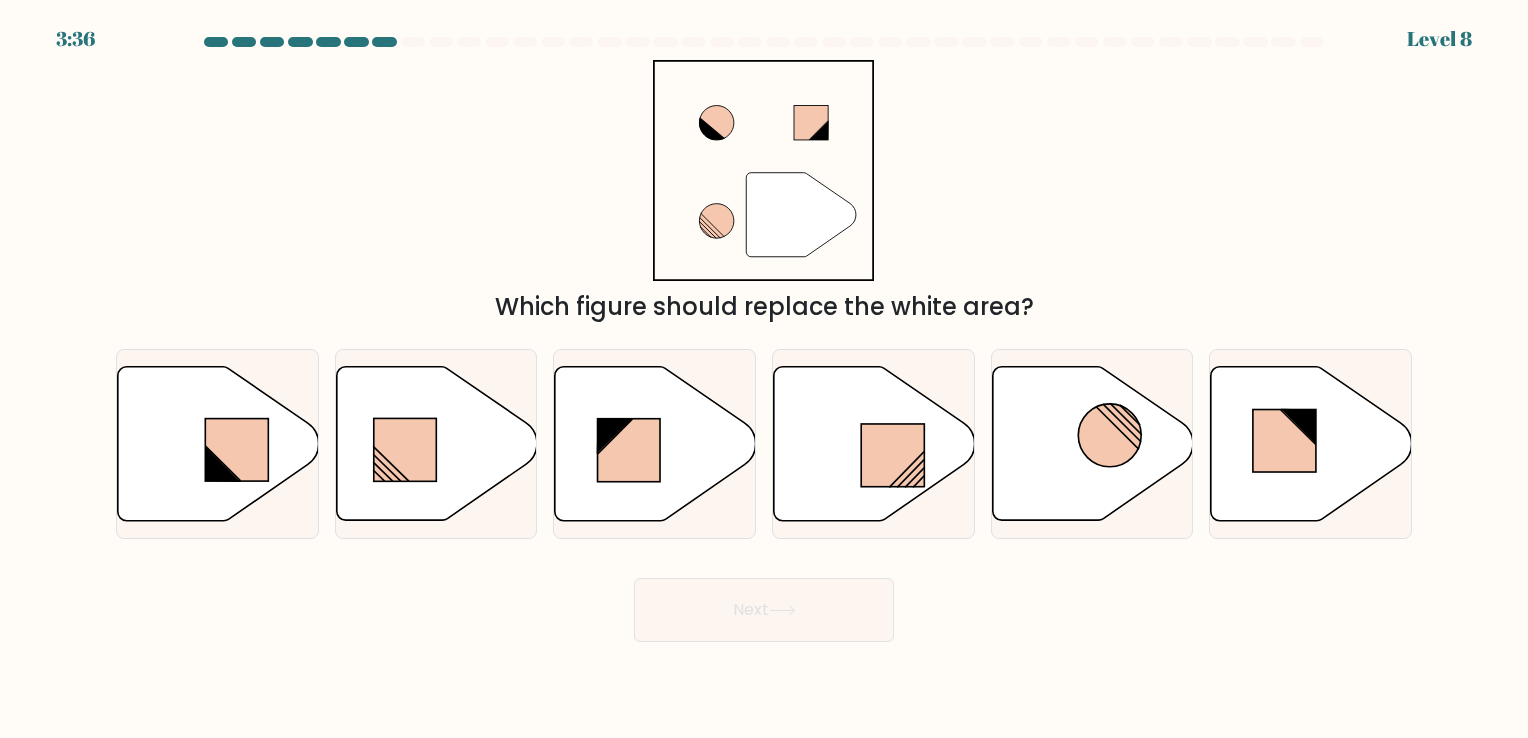 click on "Next" at bounding box center [764, 602] 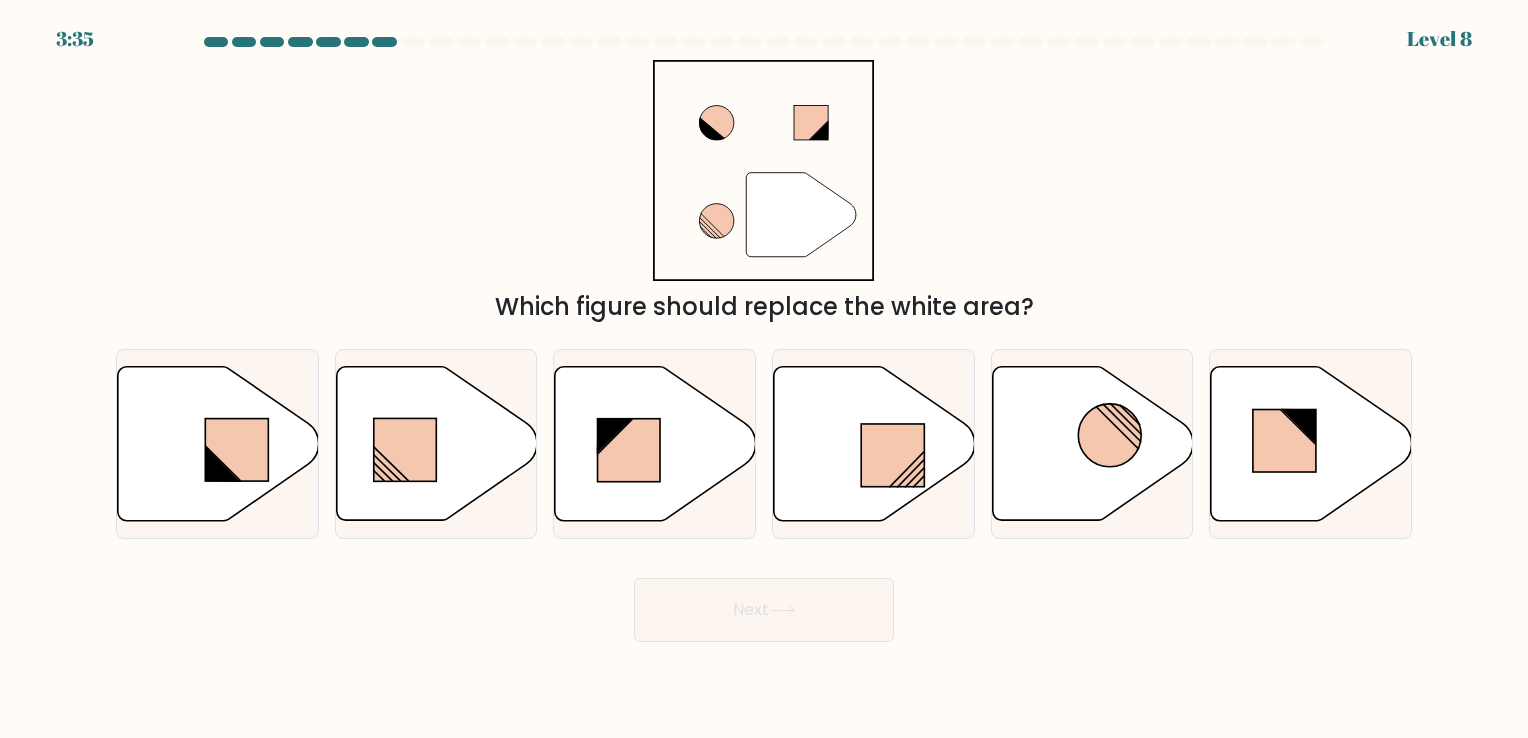 click on "Next" at bounding box center (764, 602) 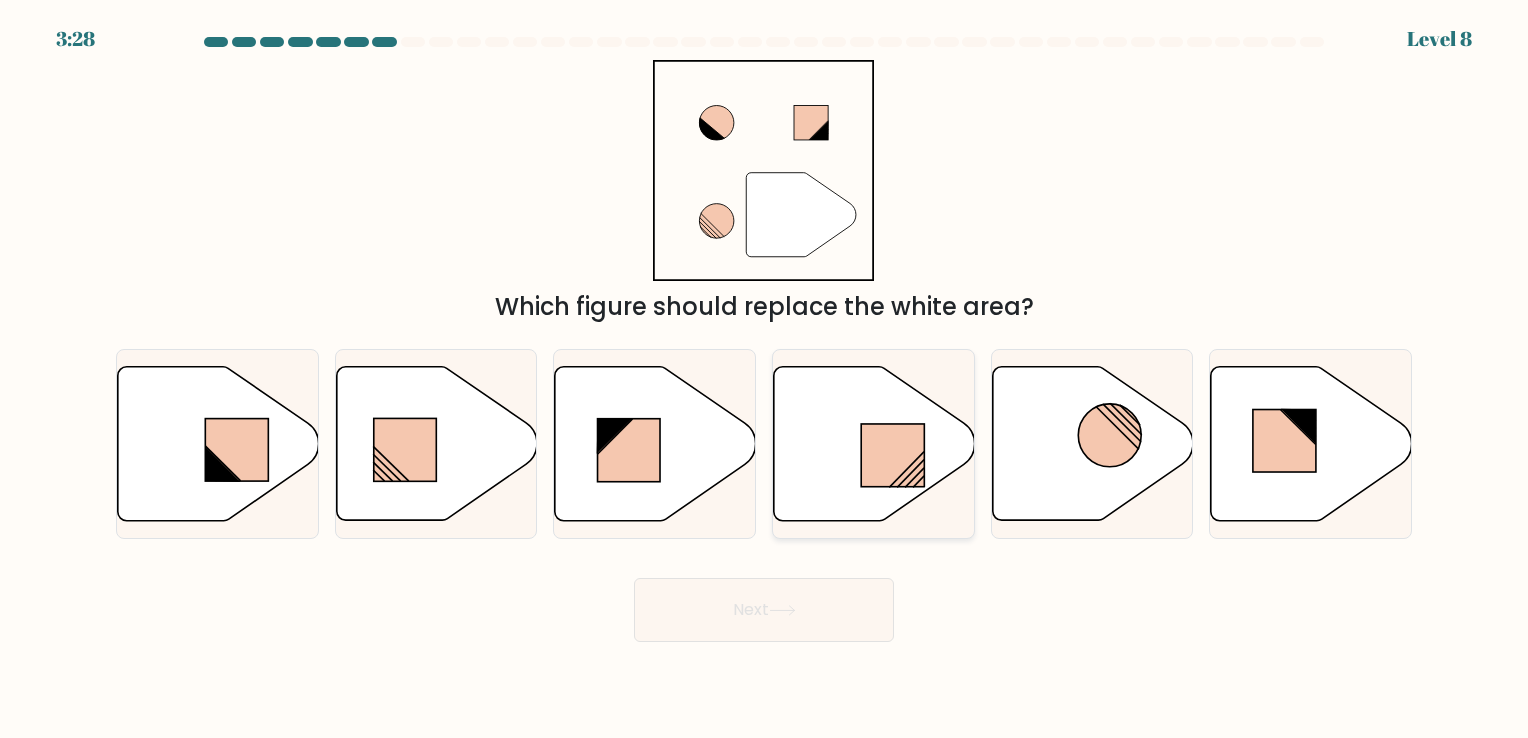 click at bounding box center (892, 455) 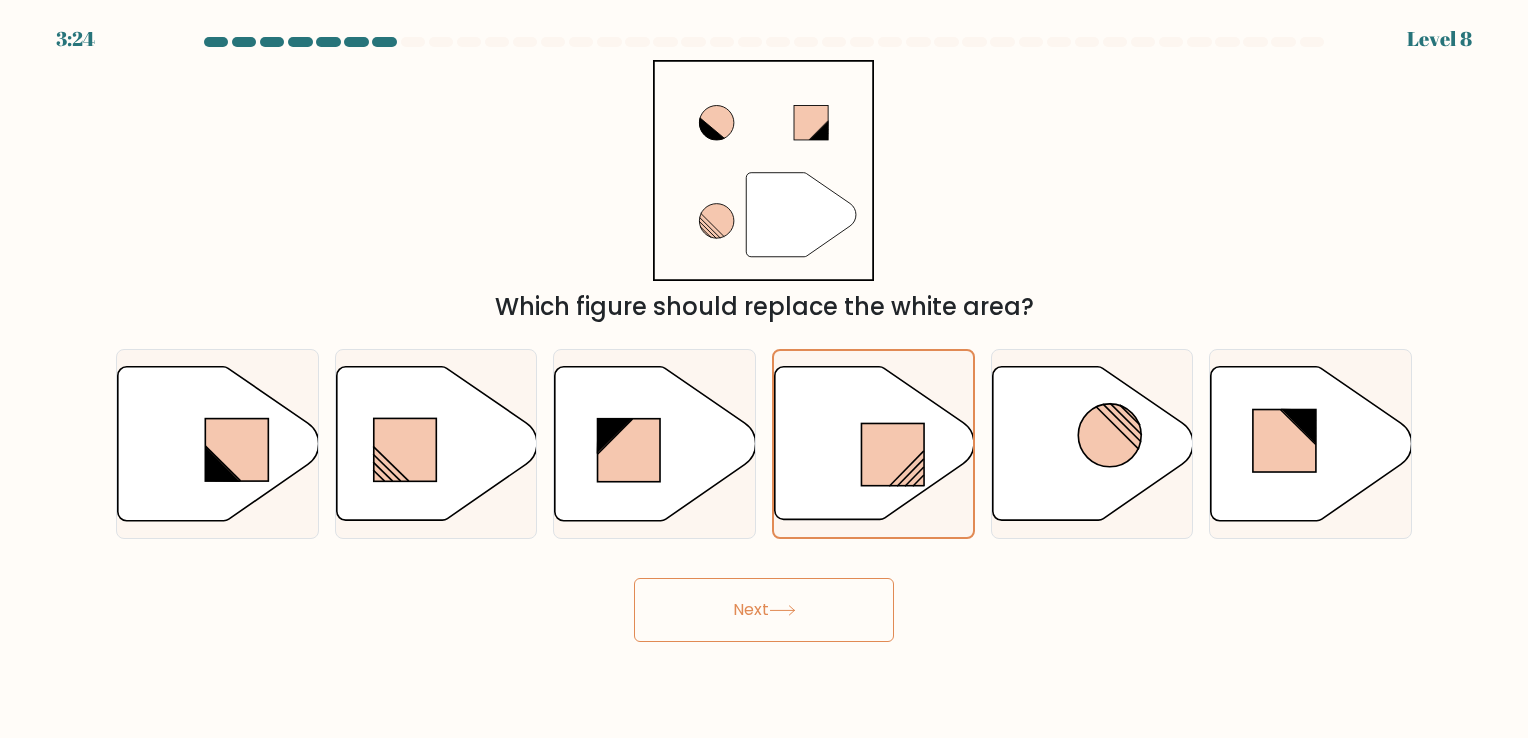 click on "Next" at bounding box center [764, 610] 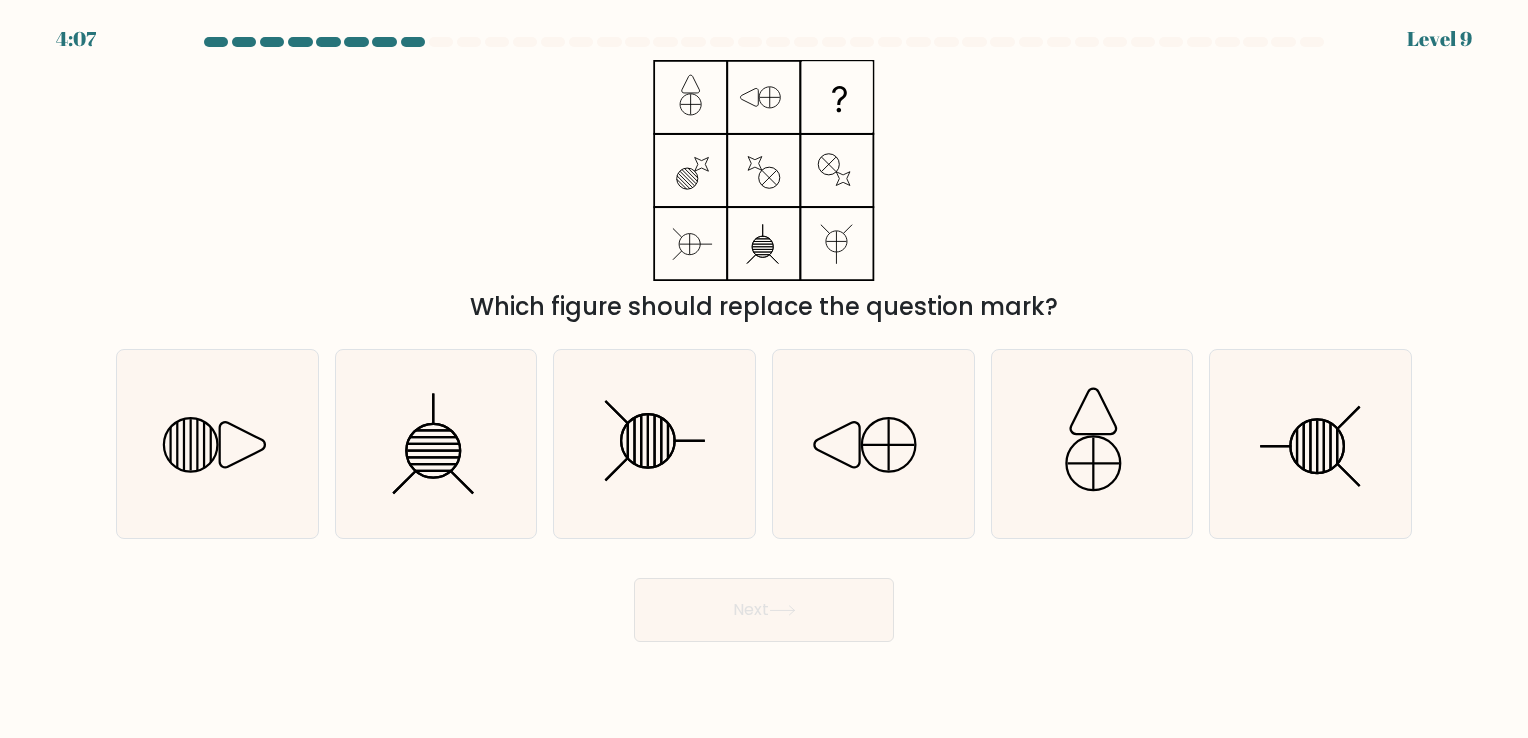 click on "Next" at bounding box center [764, 602] 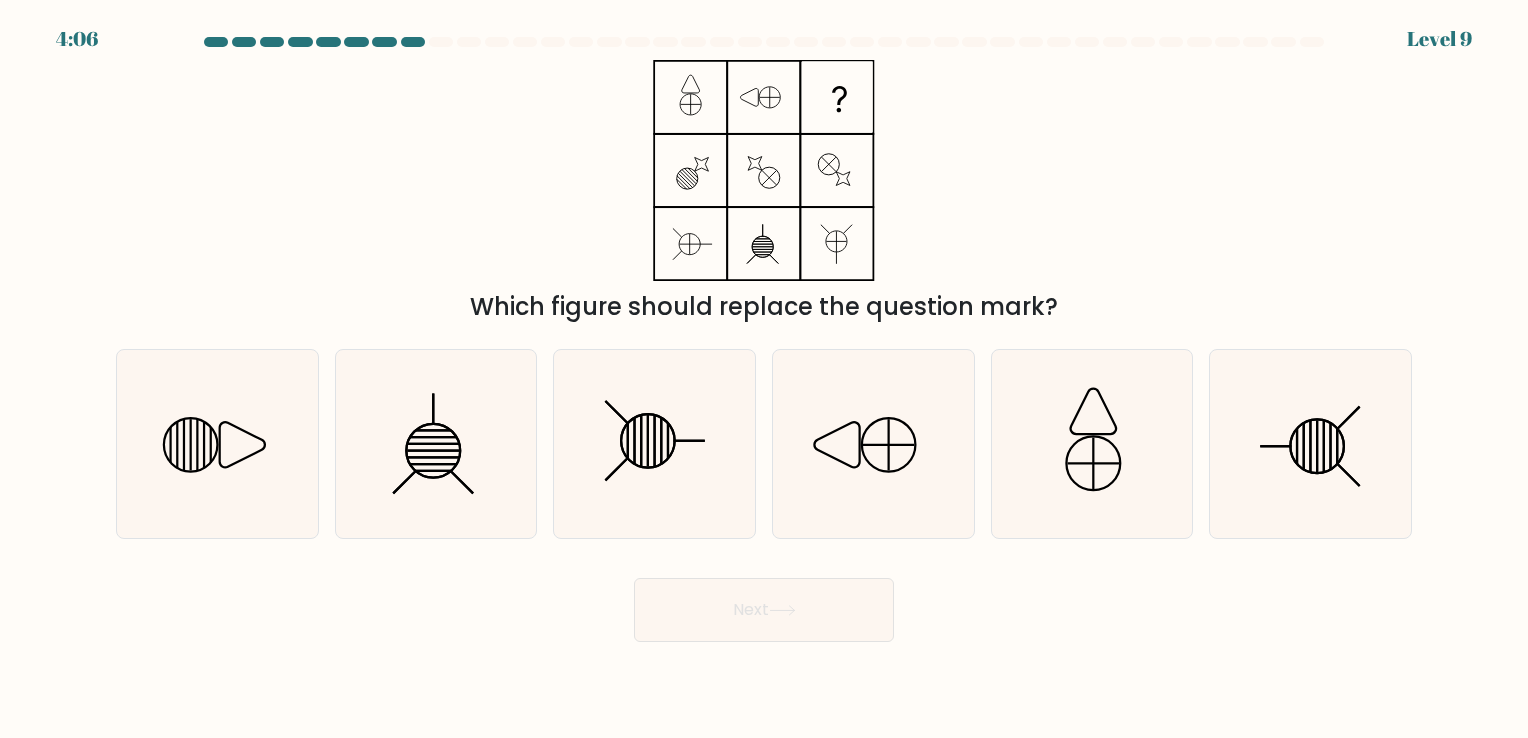 click on "4:06
Level 9" at bounding box center [764, 369] 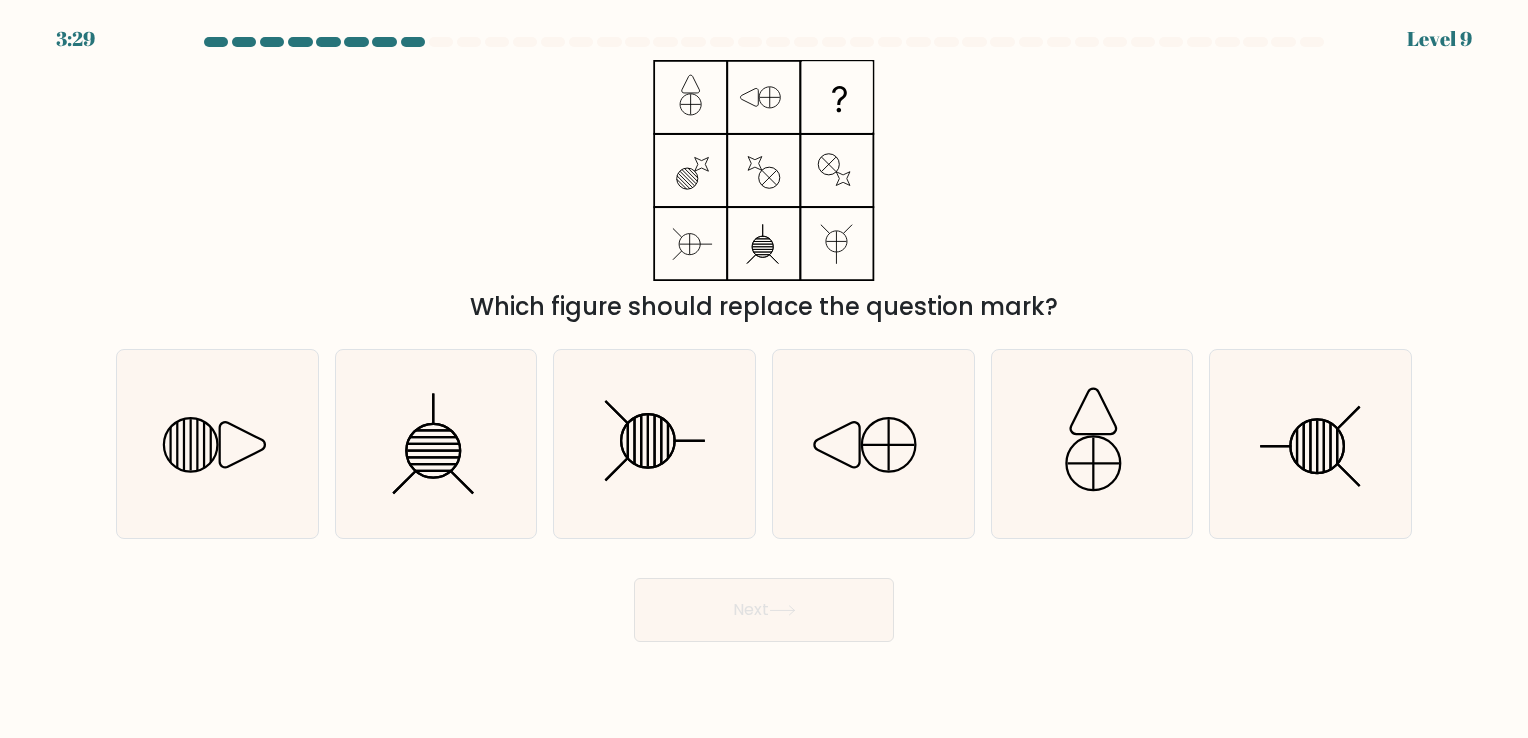 click on "Next" at bounding box center [764, 602] 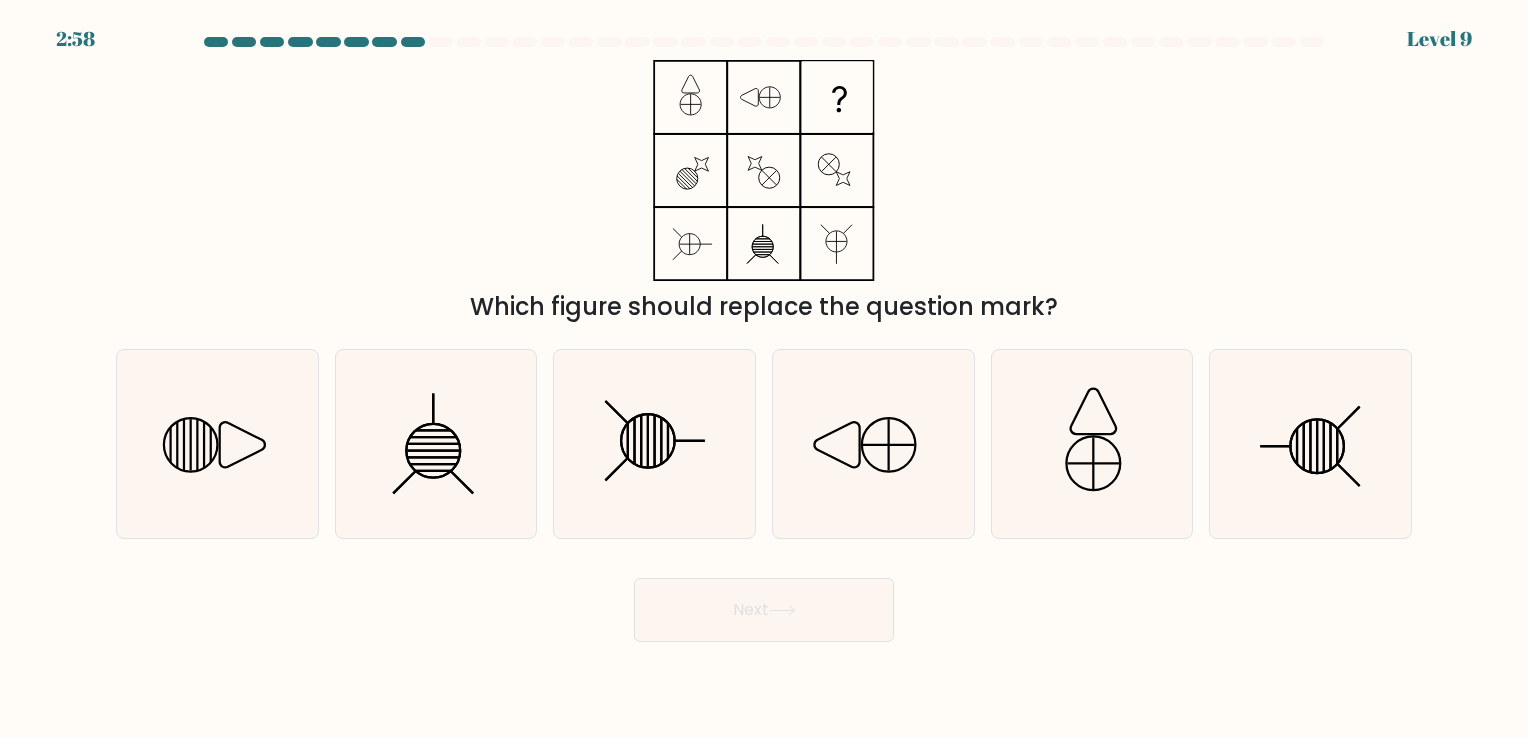 click on "Which figure should replace the question mark?" at bounding box center (764, 192) 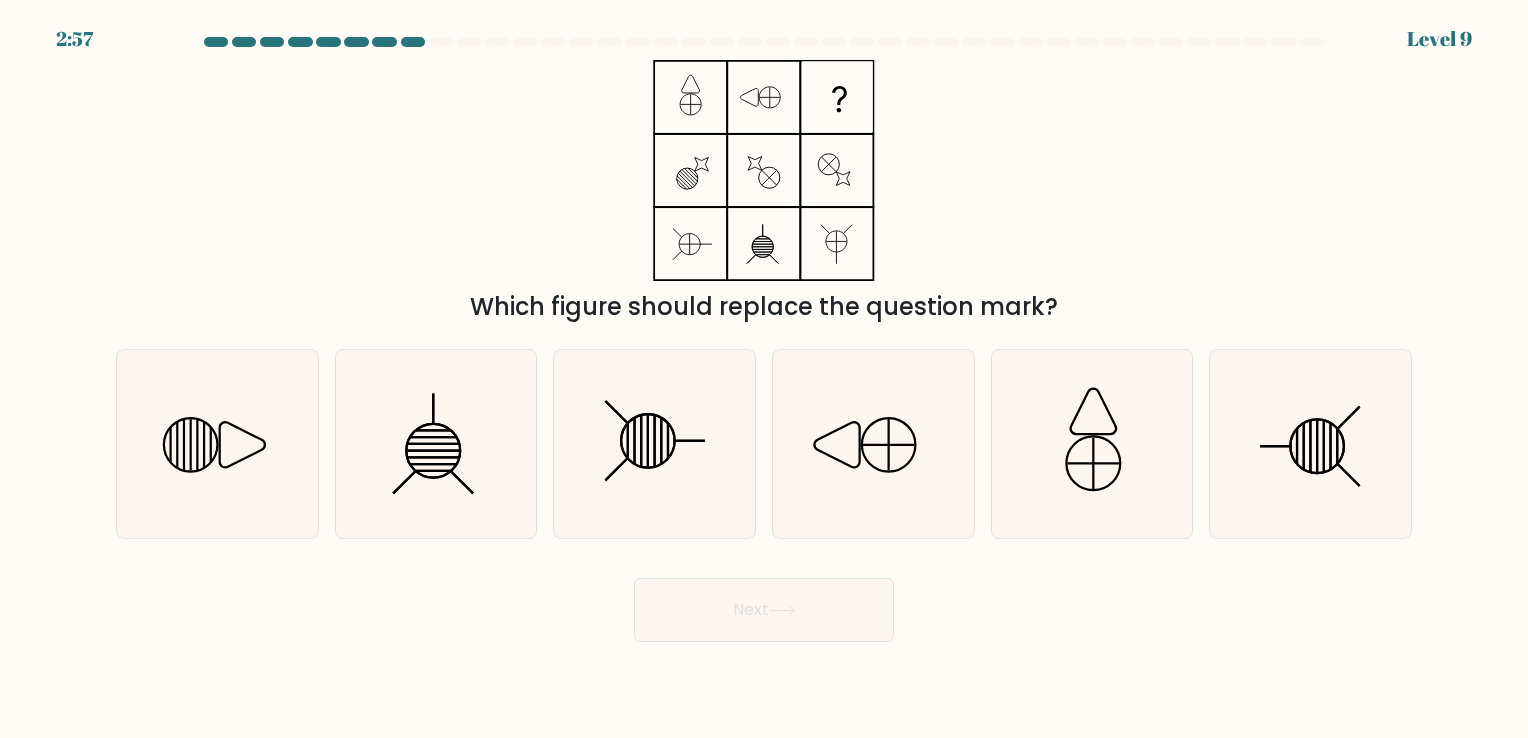 click on "Which figure should replace the question mark?" at bounding box center (764, 192) 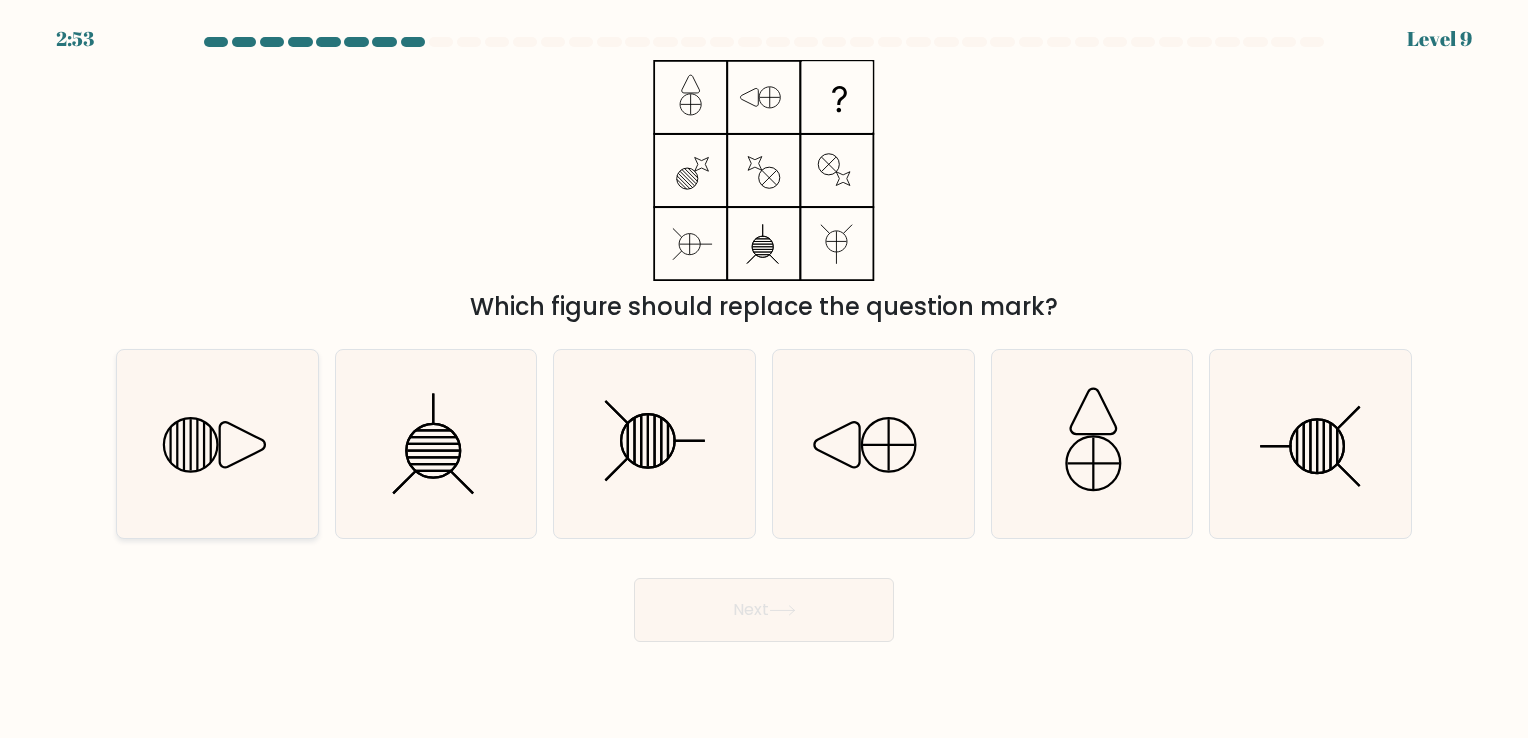 click at bounding box center [190, 445] 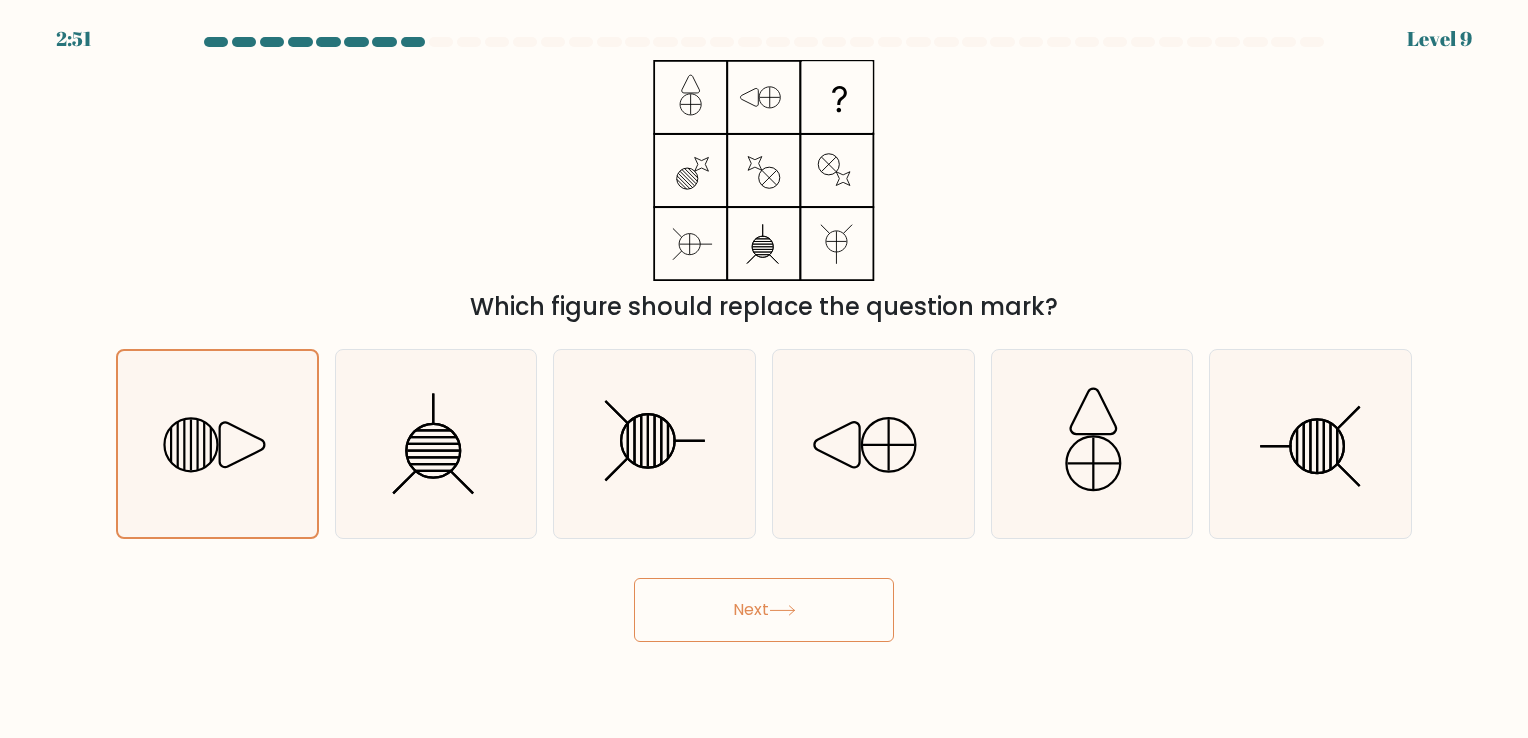 click on "Next" at bounding box center (764, 610) 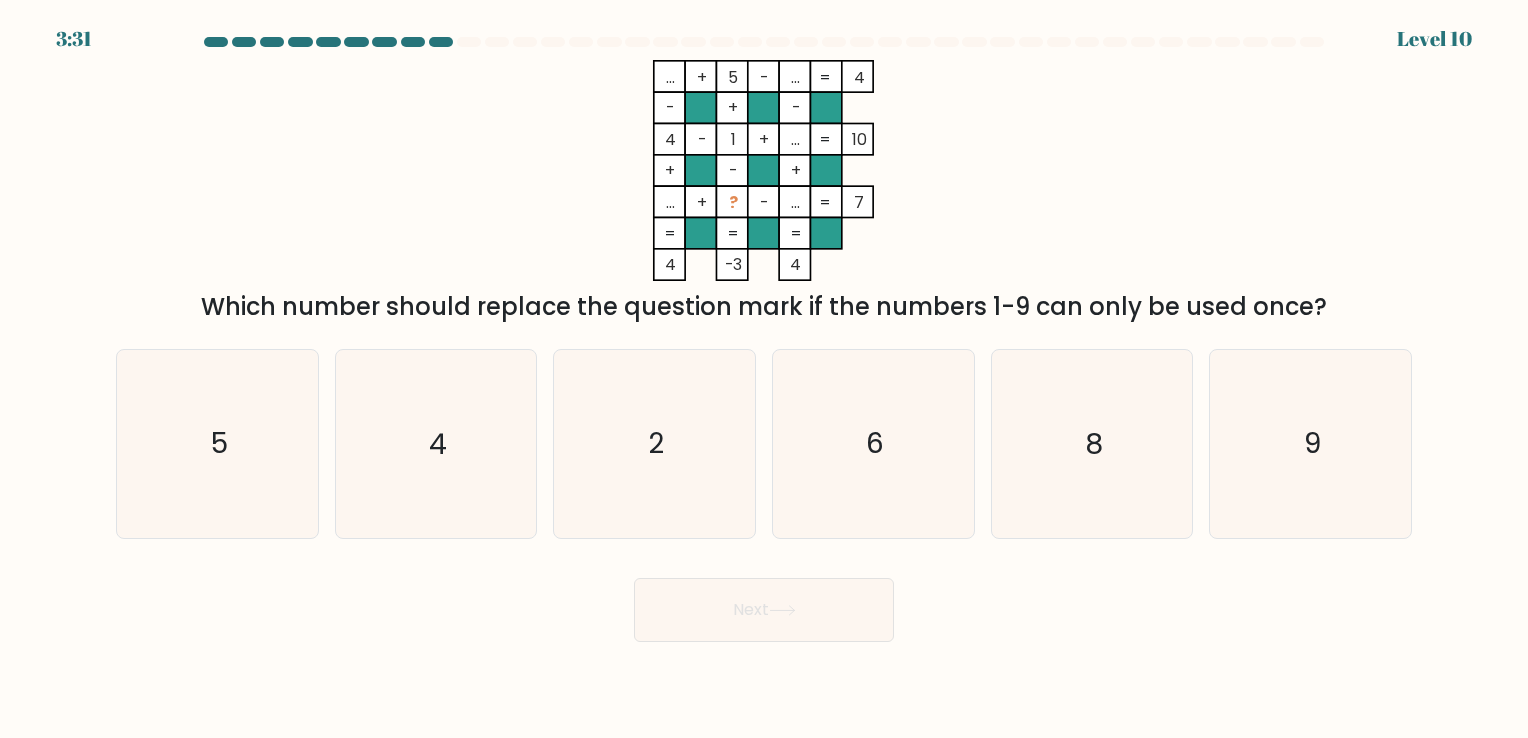 click on "Next" at bounding box center (764, 602) 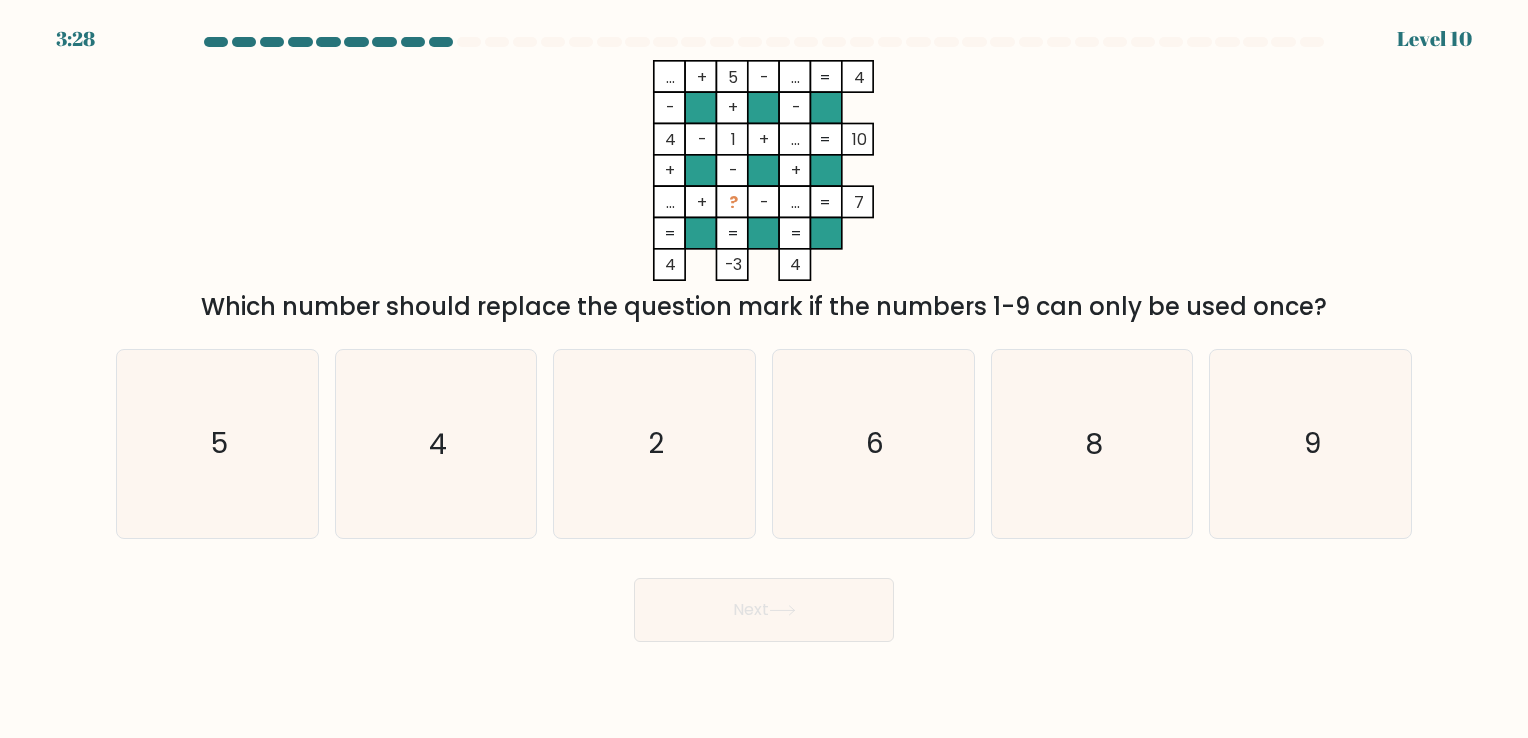 click on "Next" at bounding box center [764, 602] 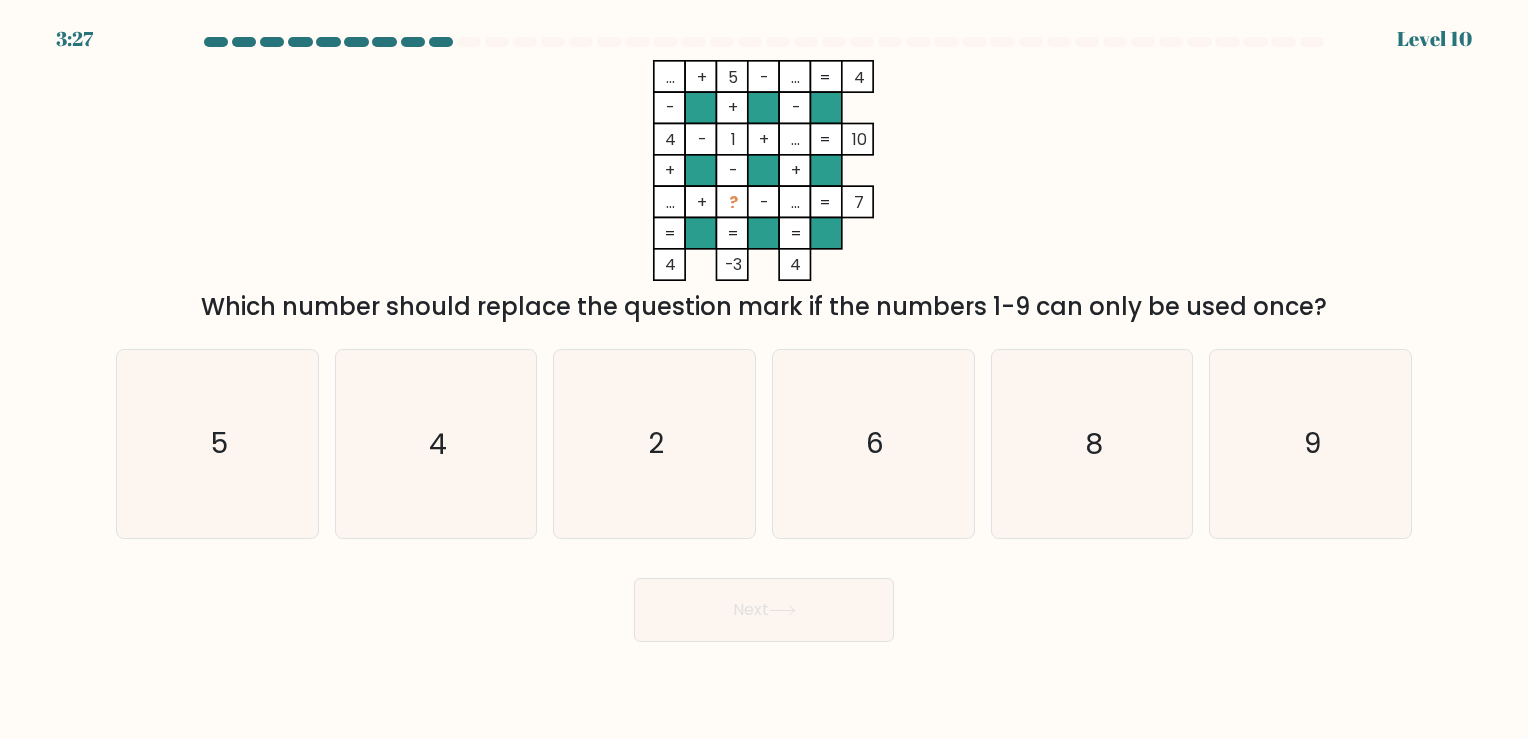 click on "Next" at bounding box center (764, 602) 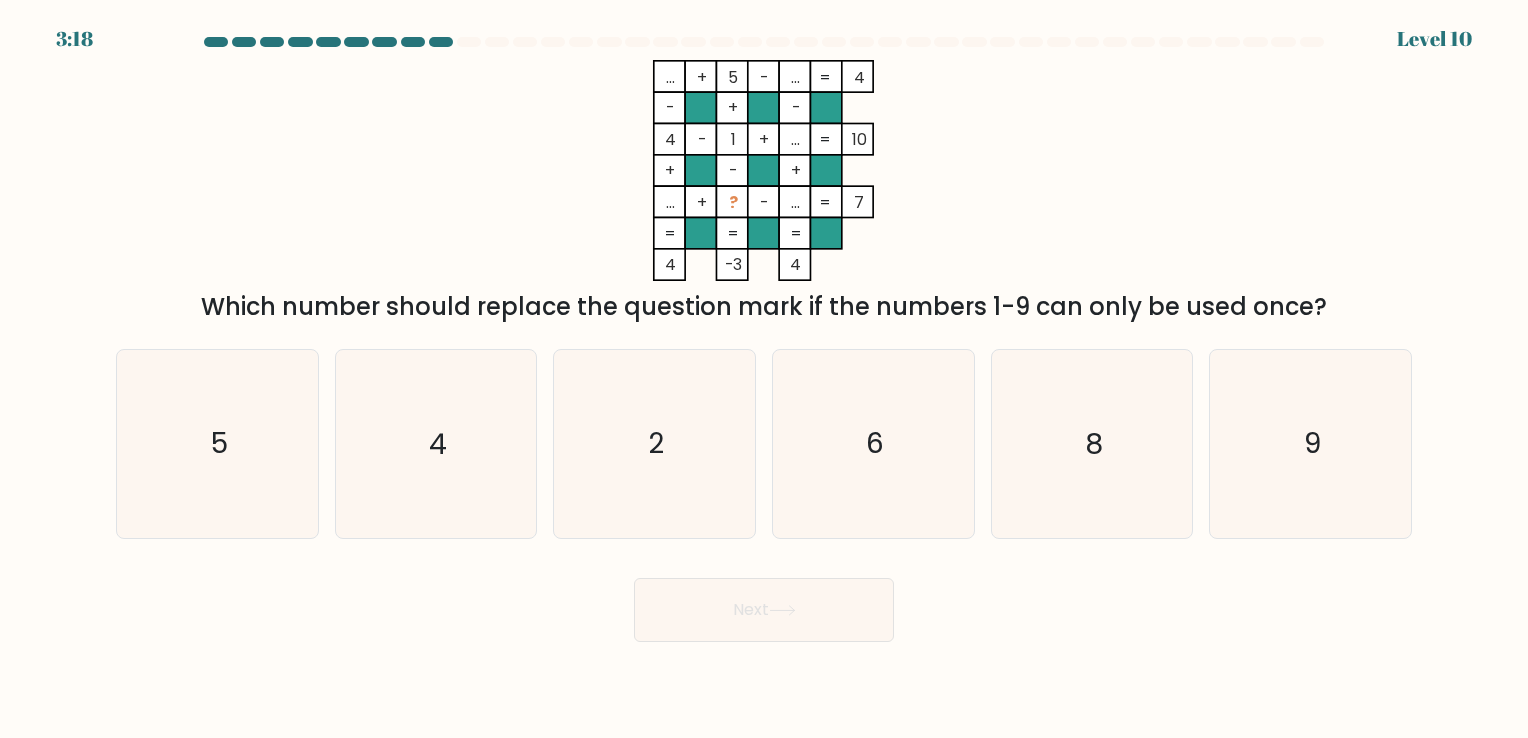 click on "Next" at bounding box center [764, 602] 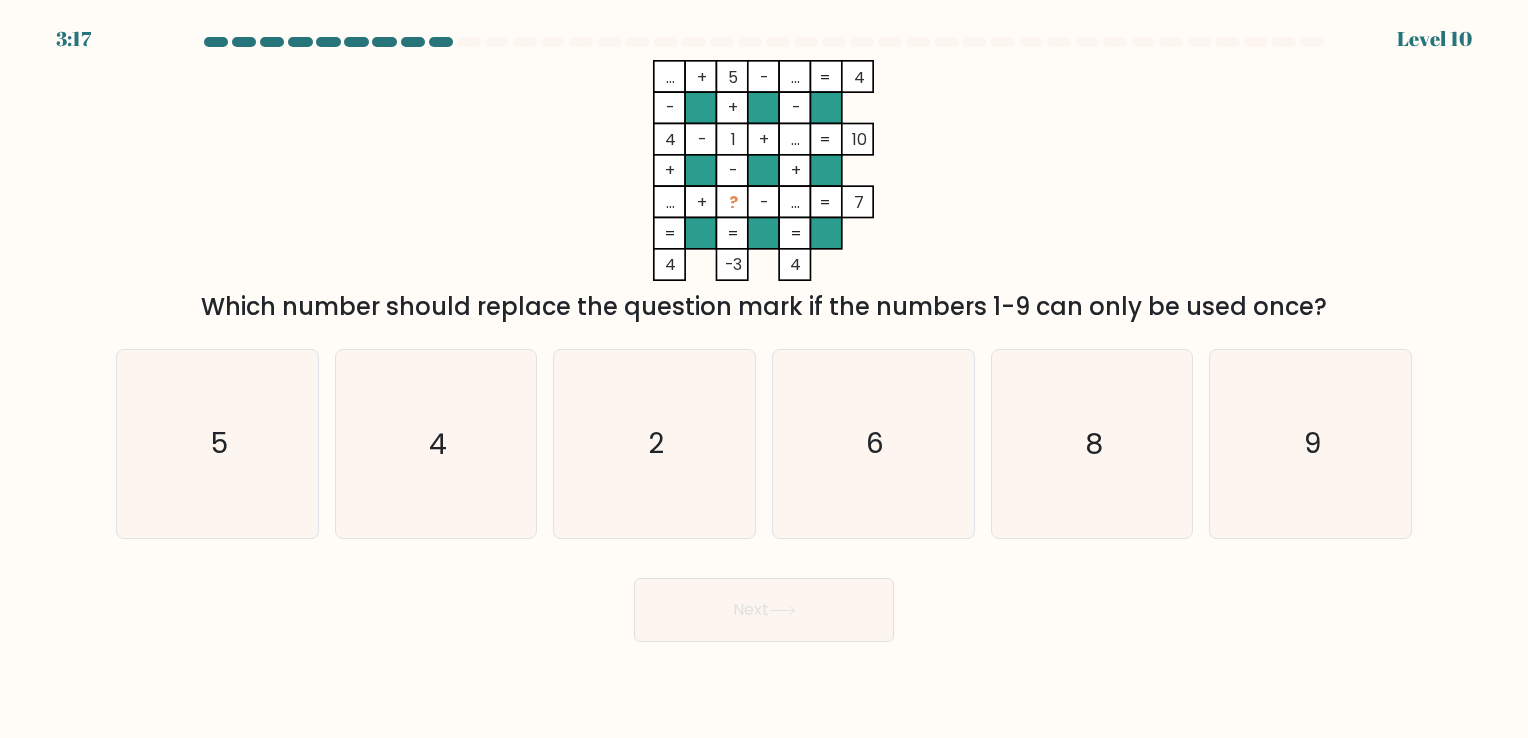 click on "Next" at bounding box center [764, 602] 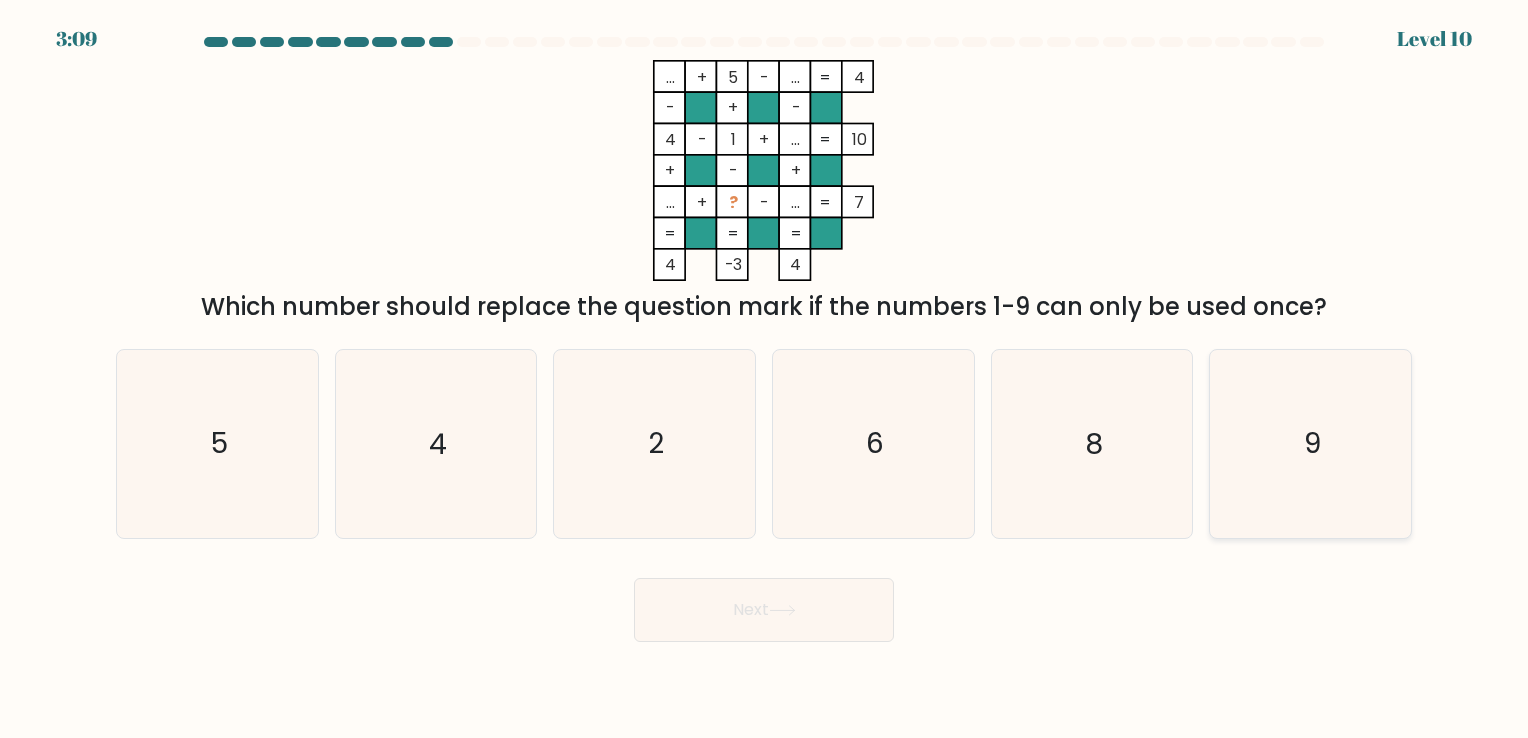 click on "9" at bounding box center (1310, 443) 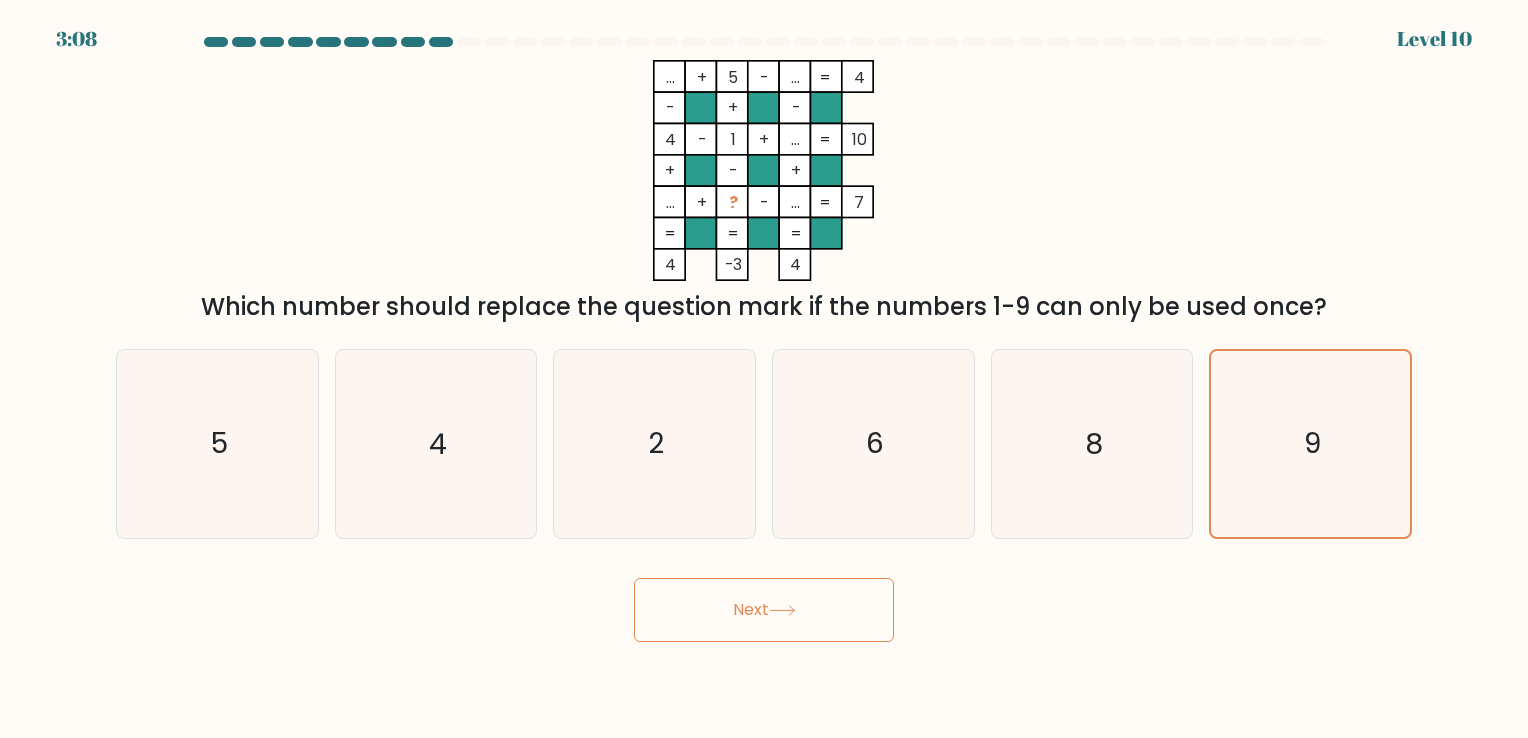 click at bounding box center (782, 610) 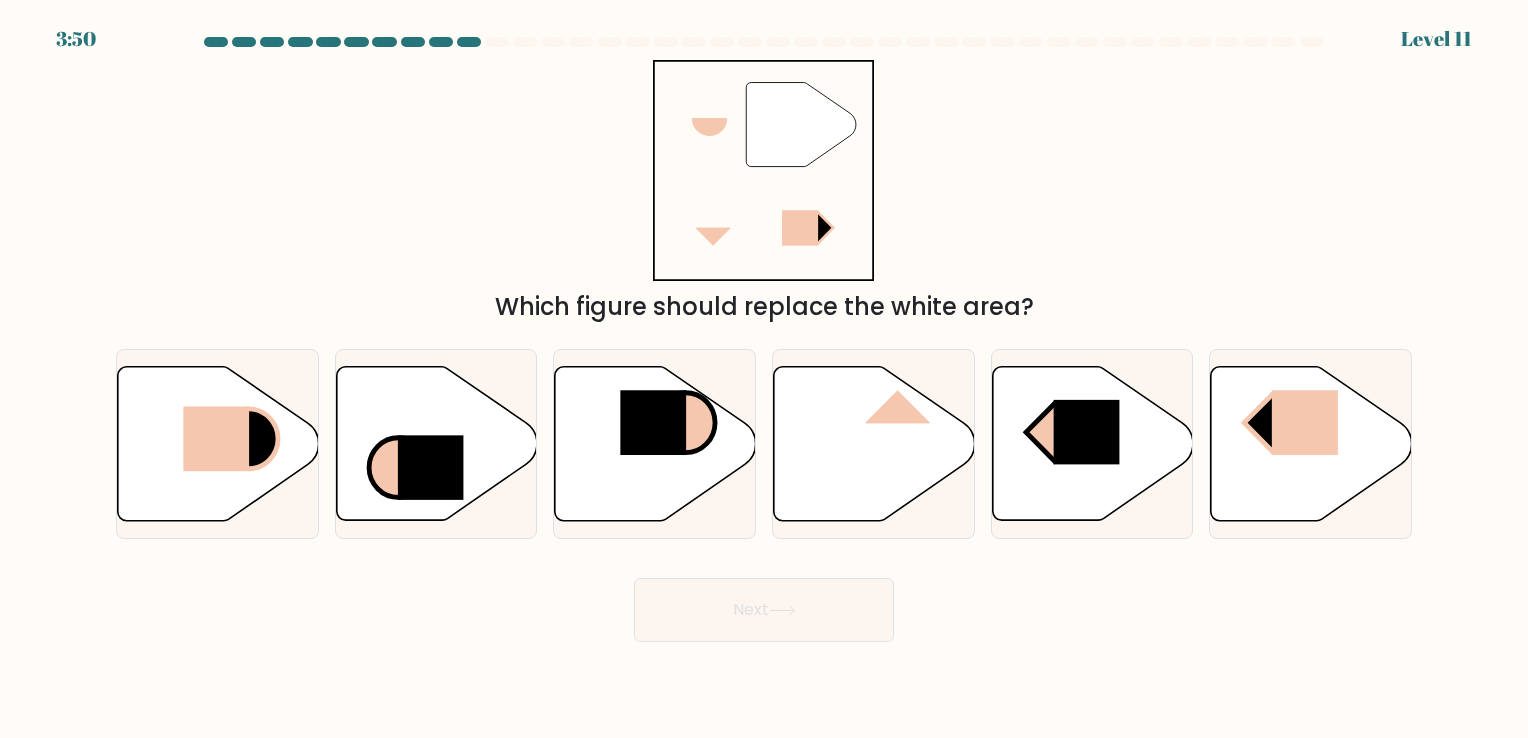 click on "Next" at bounding box center [764, 602] 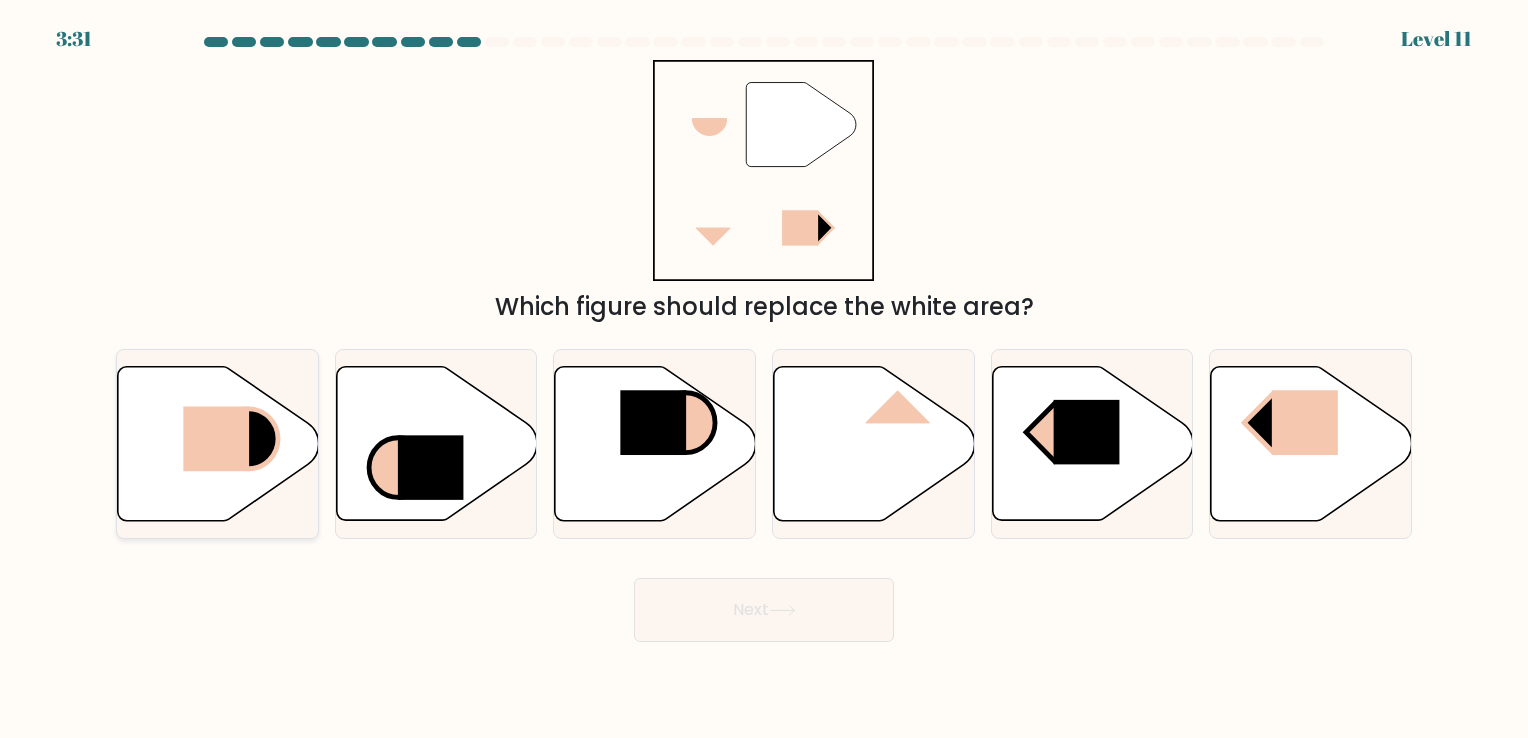 click at bounding box center (218, 443) 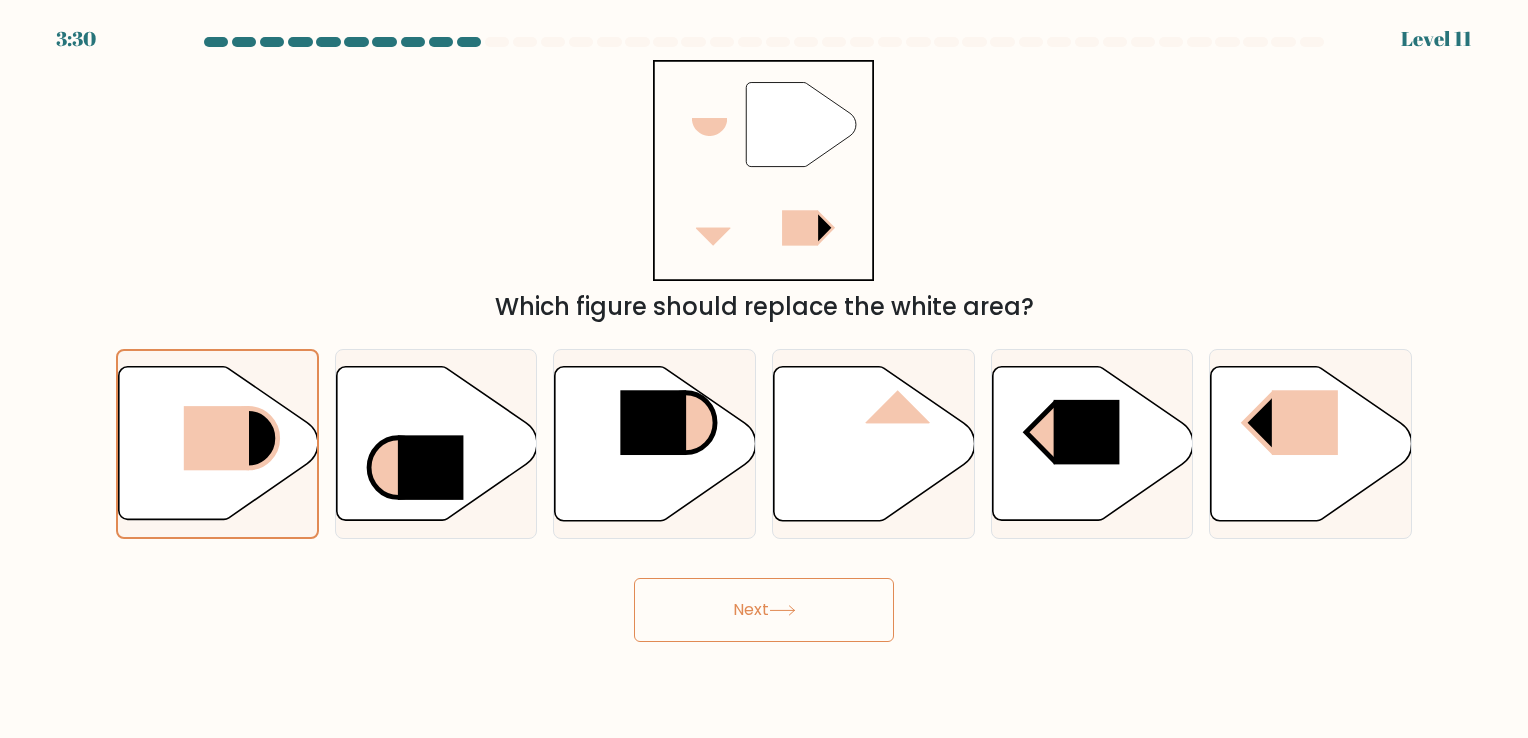 click on "Next" at bounding box center [764, 610] 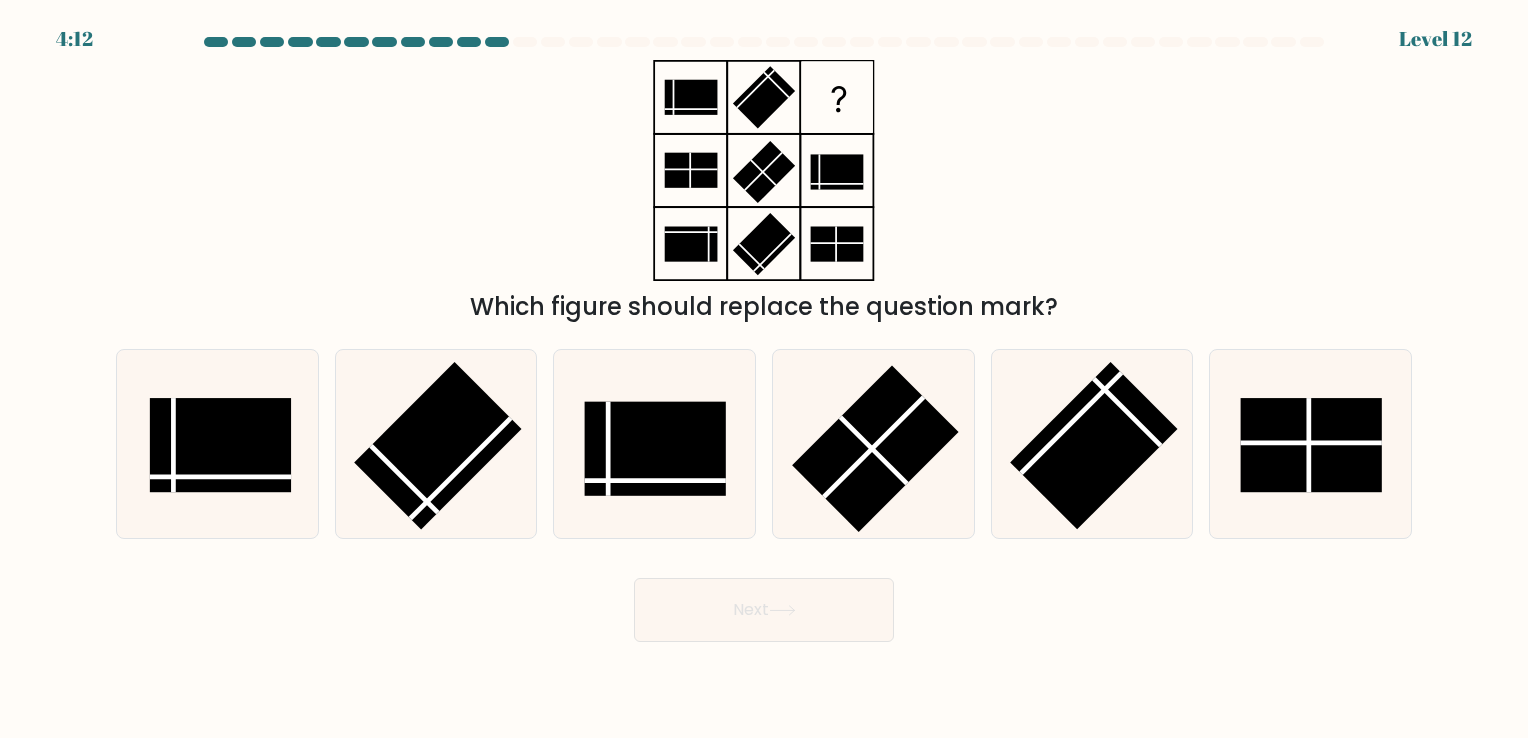 click on "4:12
Level 12" at bounding box center (764, 369) 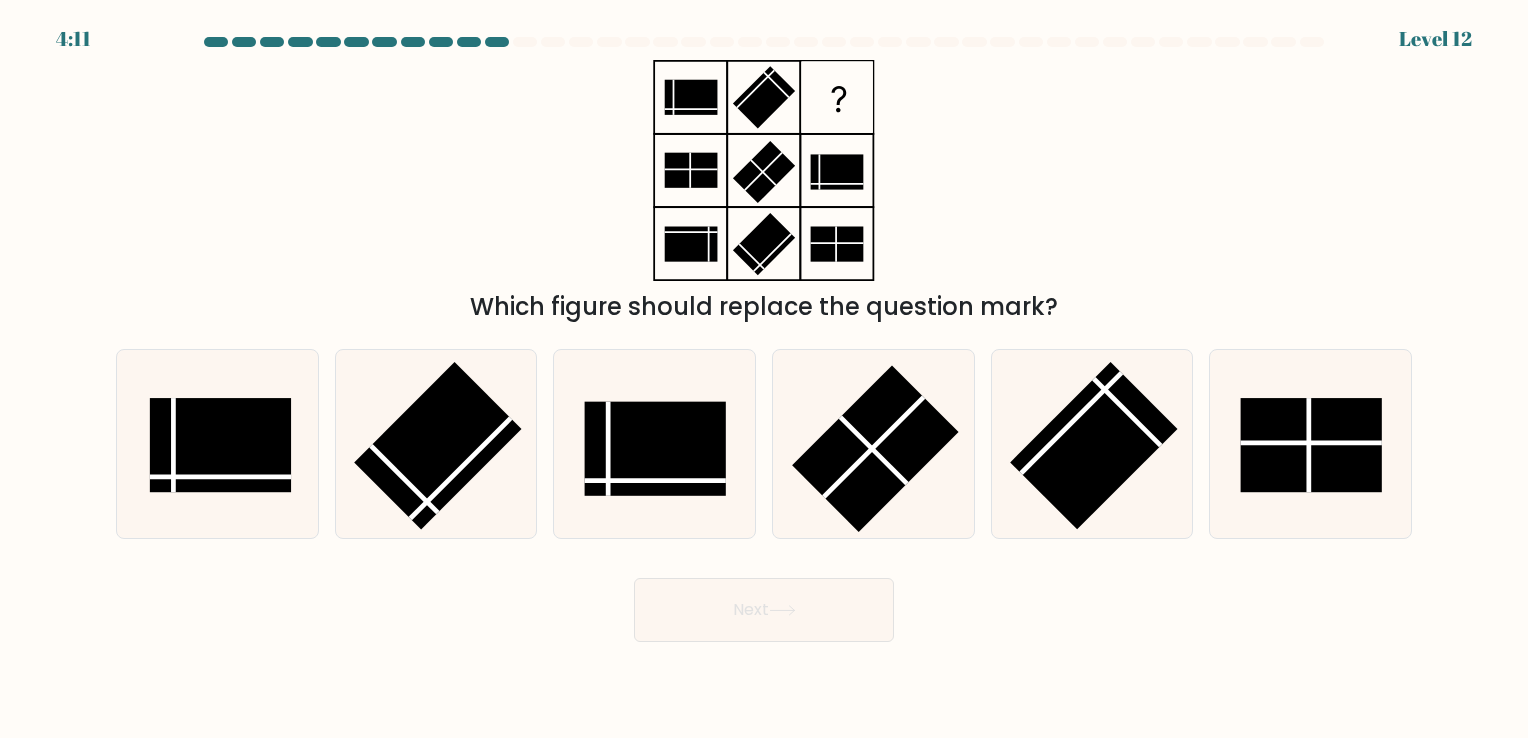 click on "4:11
Level 12" at bounding box center [764, 369] 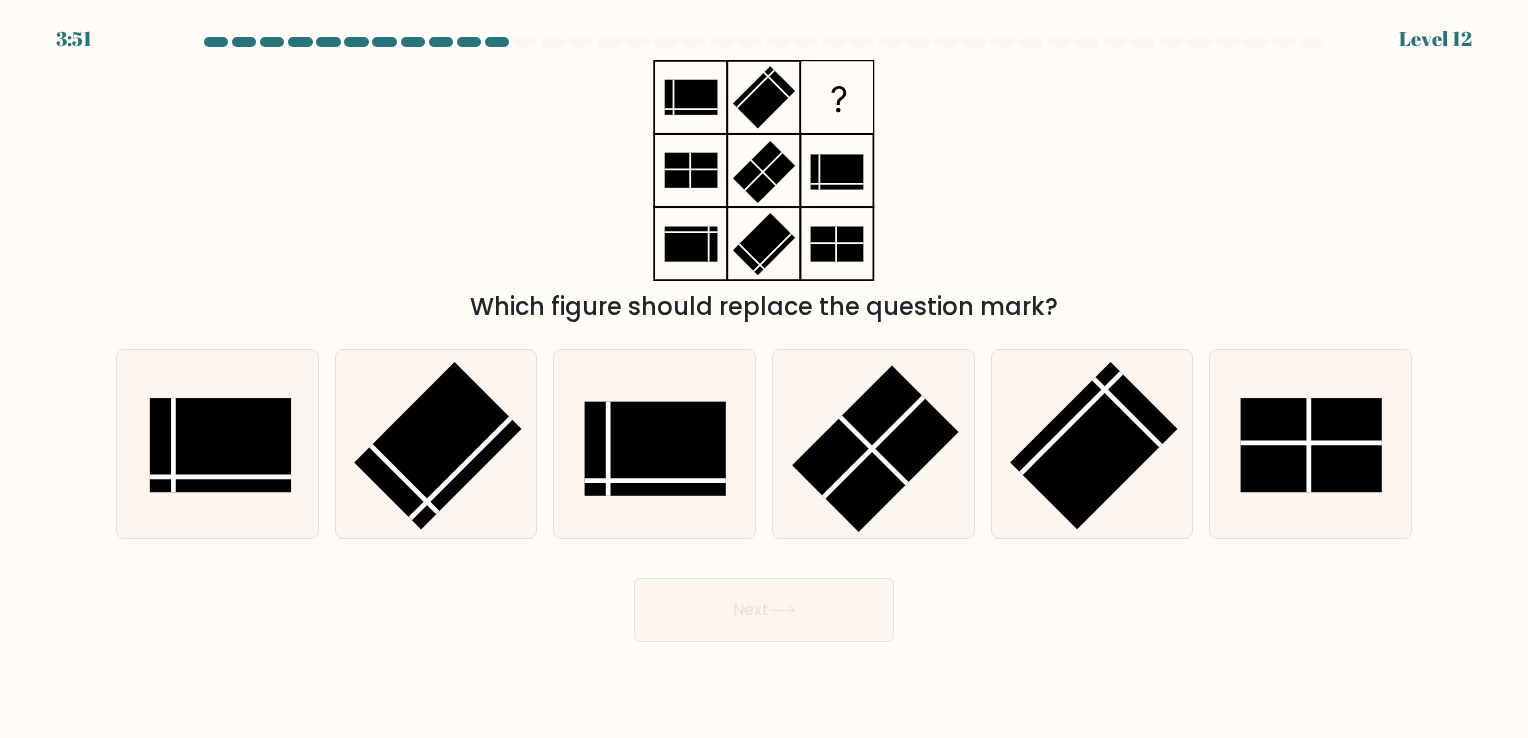 drag, startPoint x: 1081, startPoint y: 622, endPoint x: 1057, endPoint y: 643, distance: 31.890438 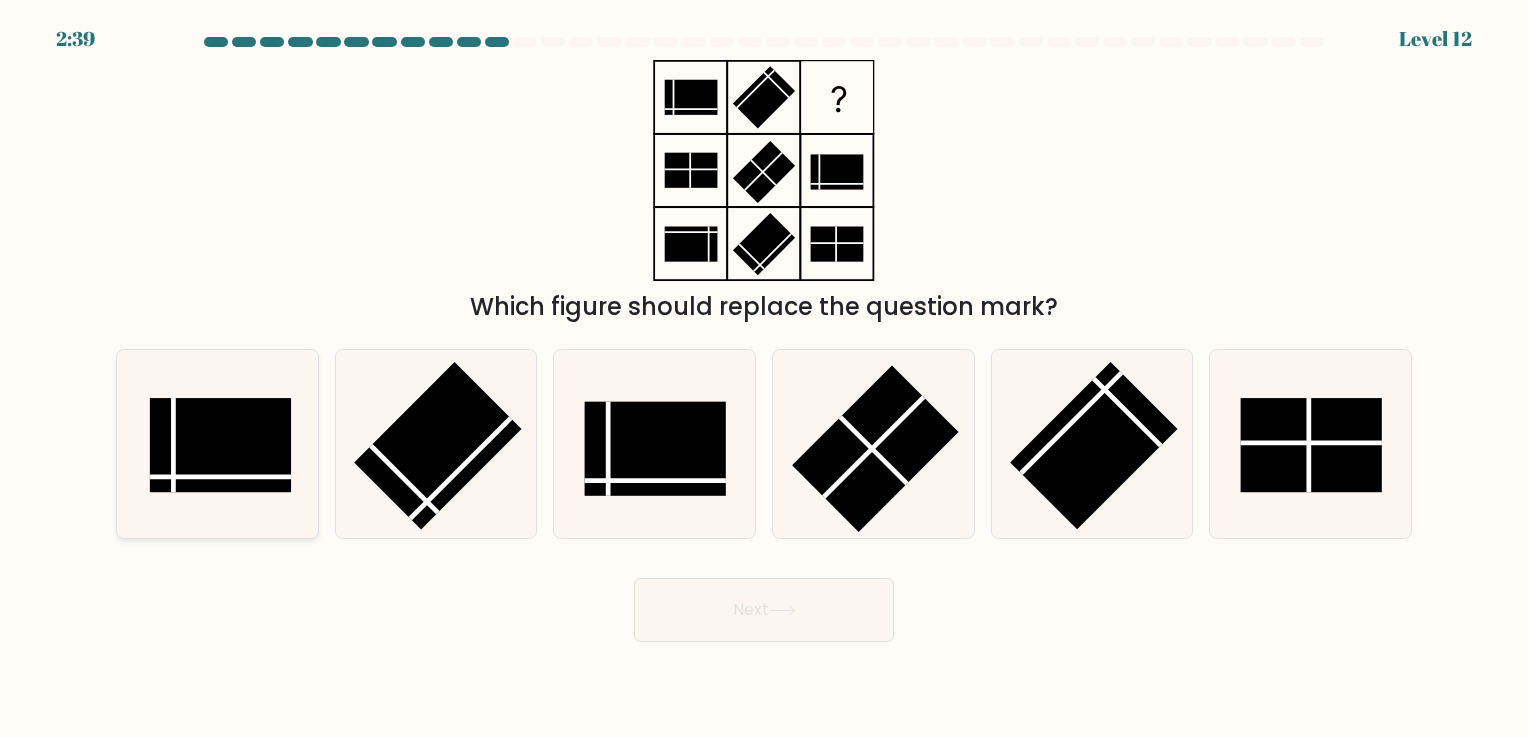 click at bounding box center (217, 443) 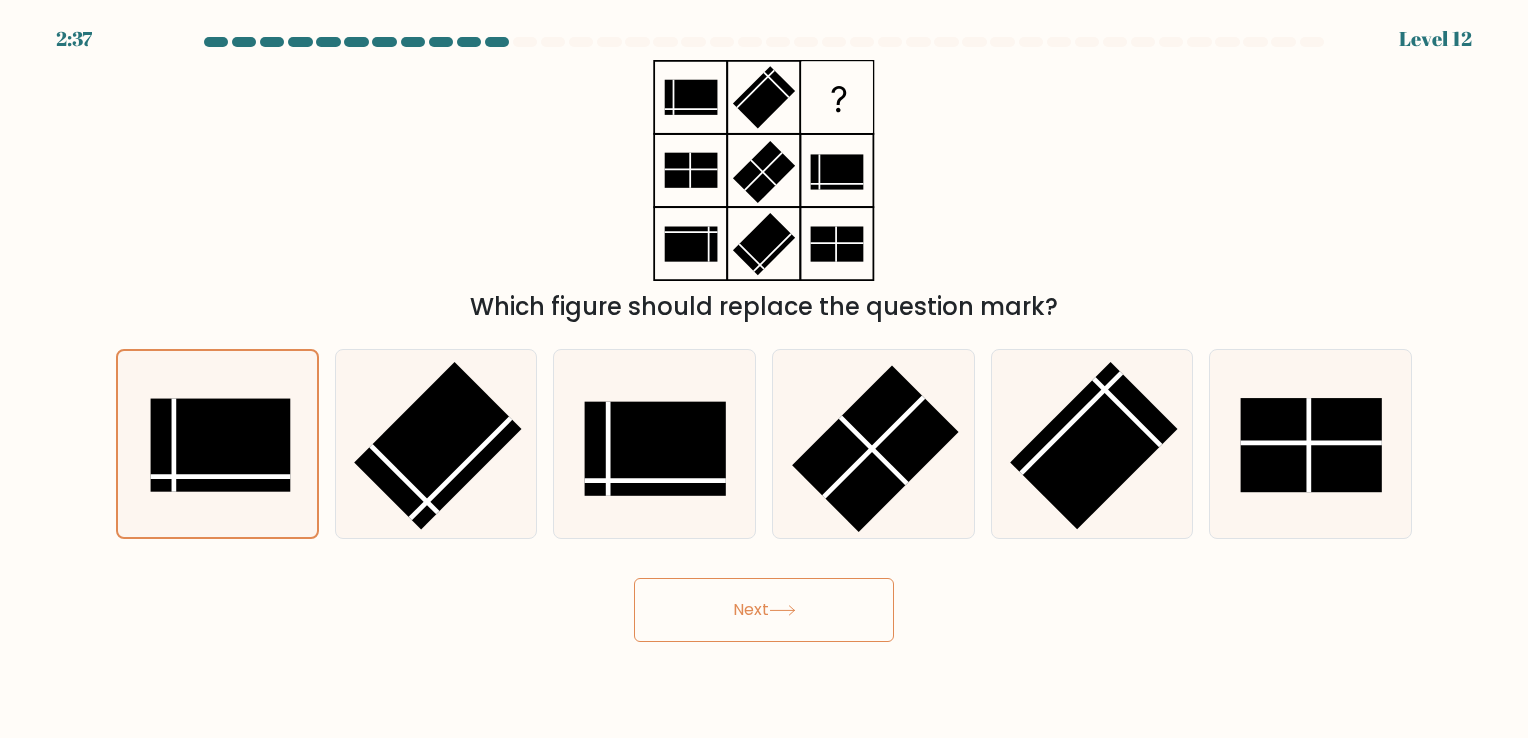 click on "Next" at bounding box center (764, 610) 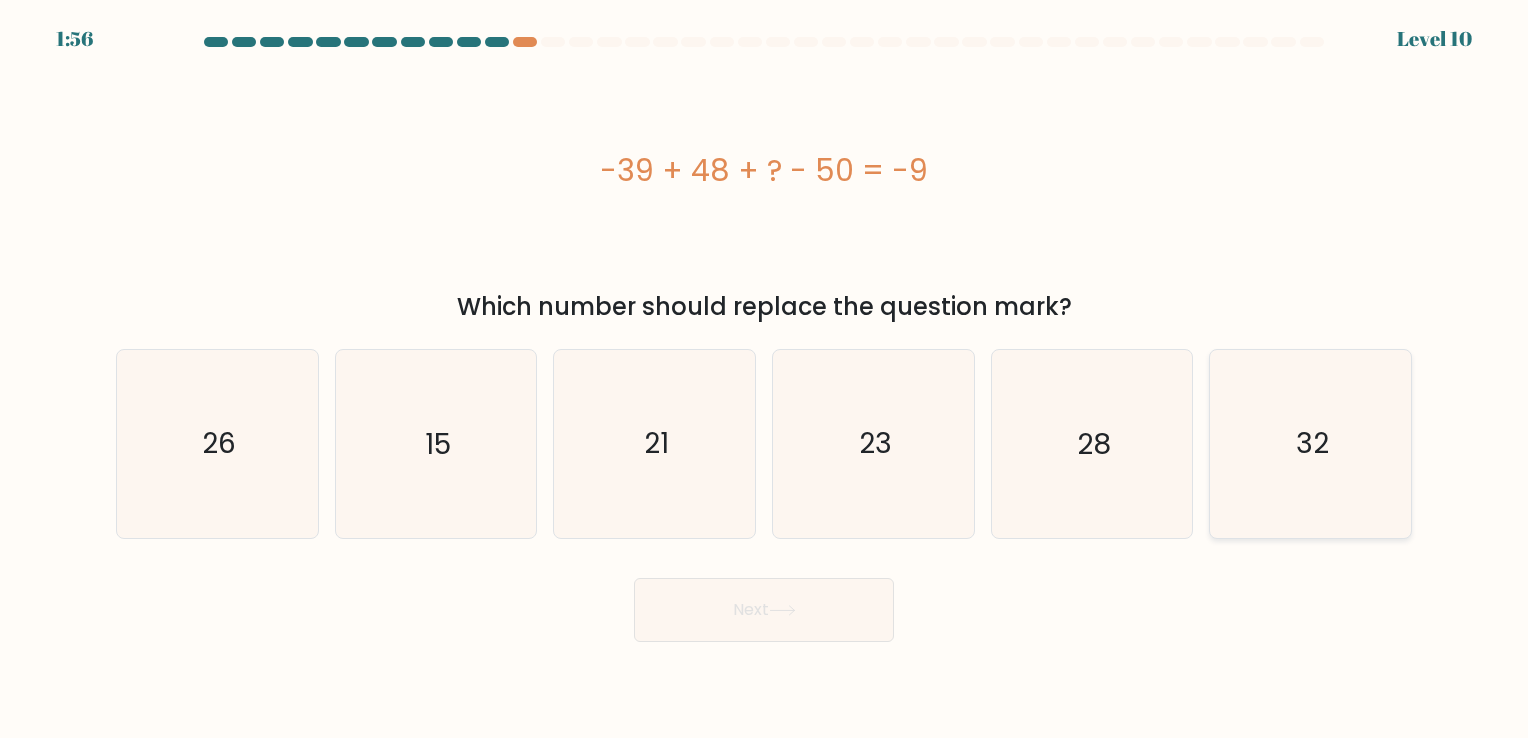 click on "32" at bounding box center [1310, 443] 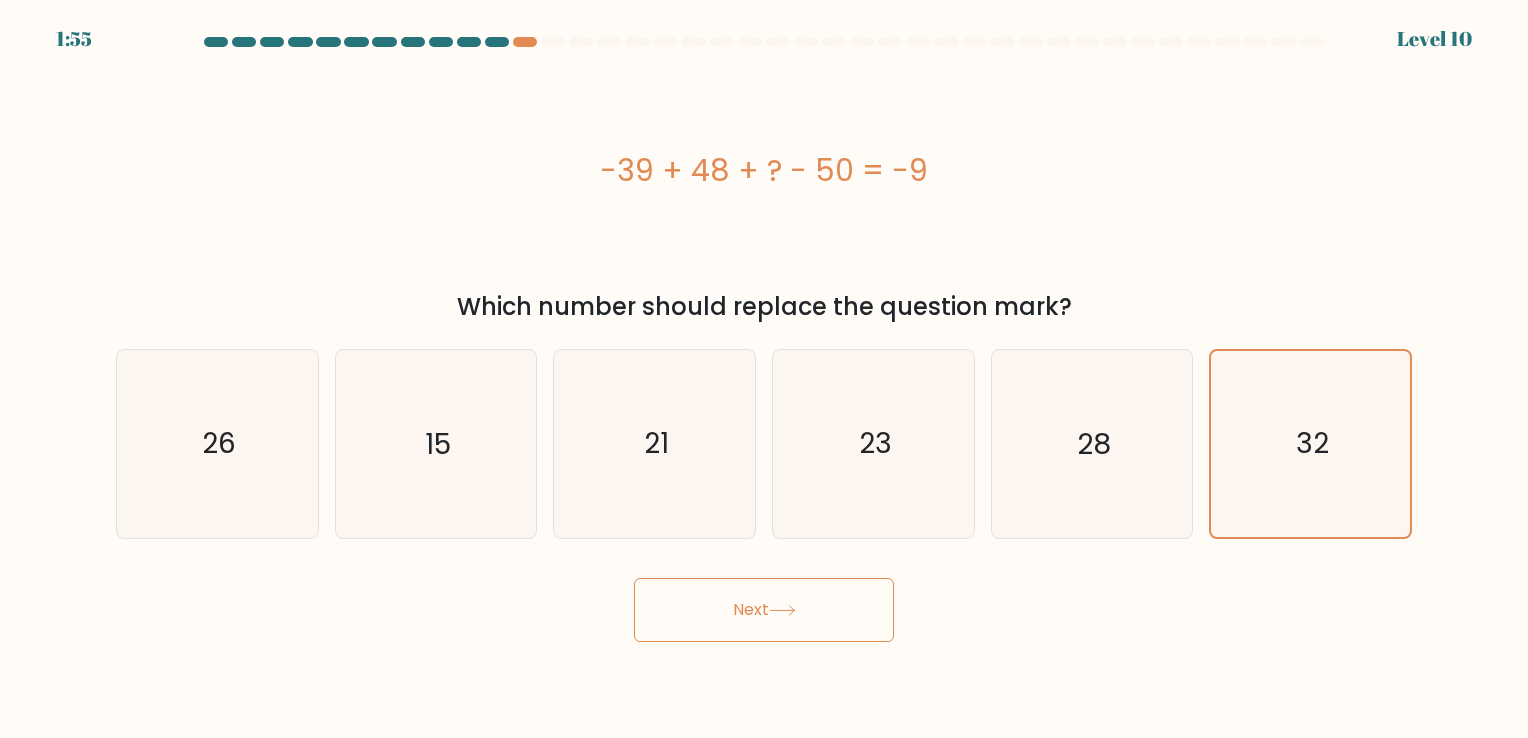 click on "Next" at bounding box center (764, 610) 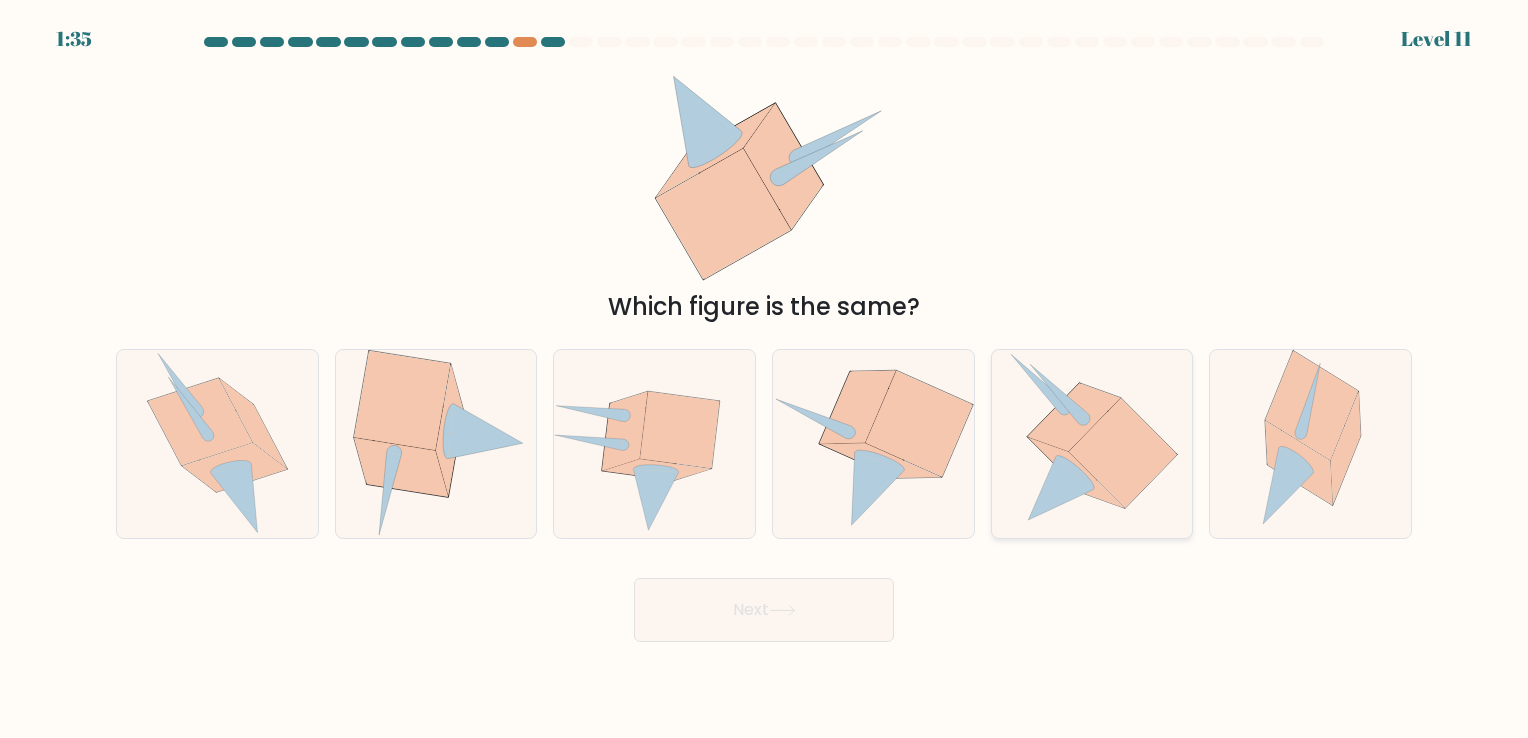 click at bounding box center [1060, 489] 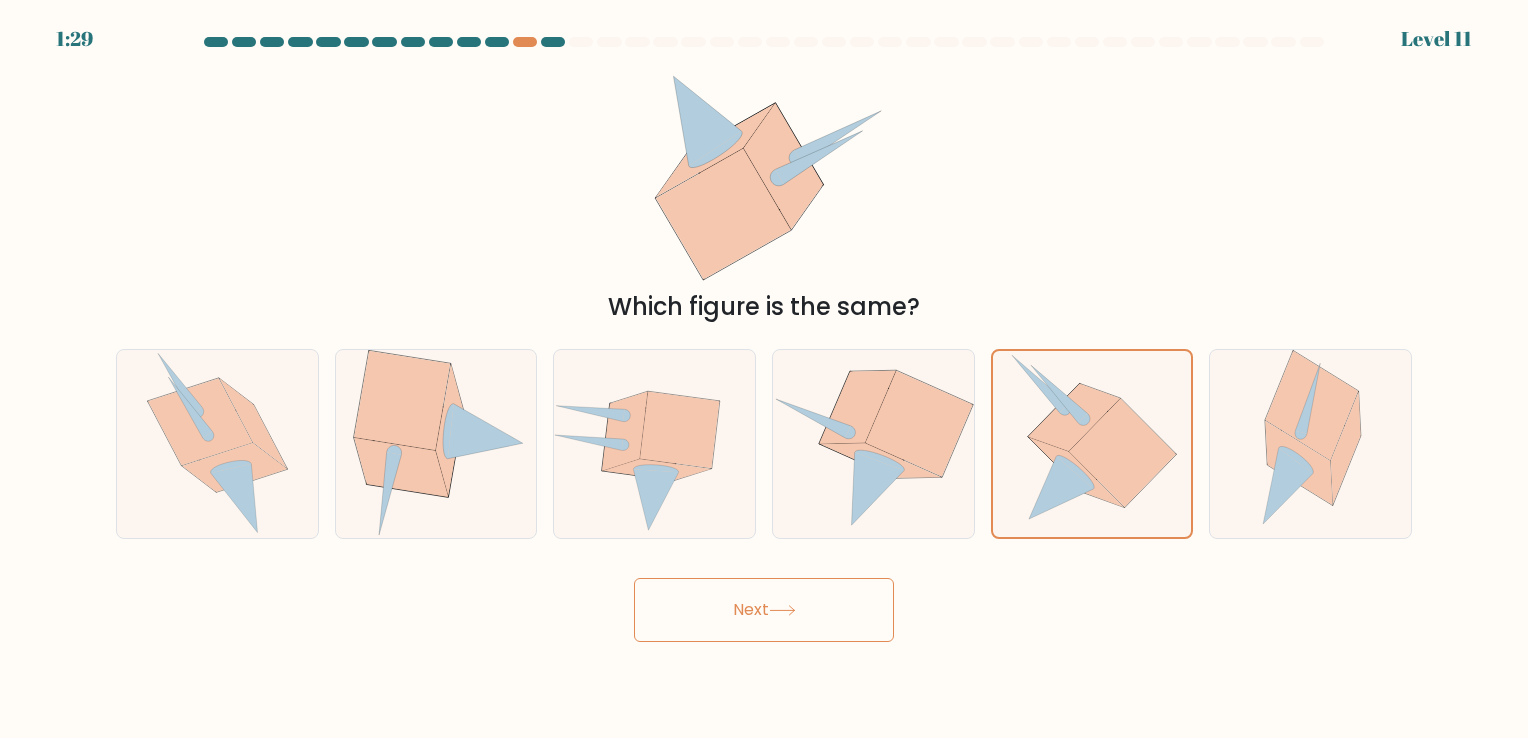 click on "Next" at bounding box center (764, 610) 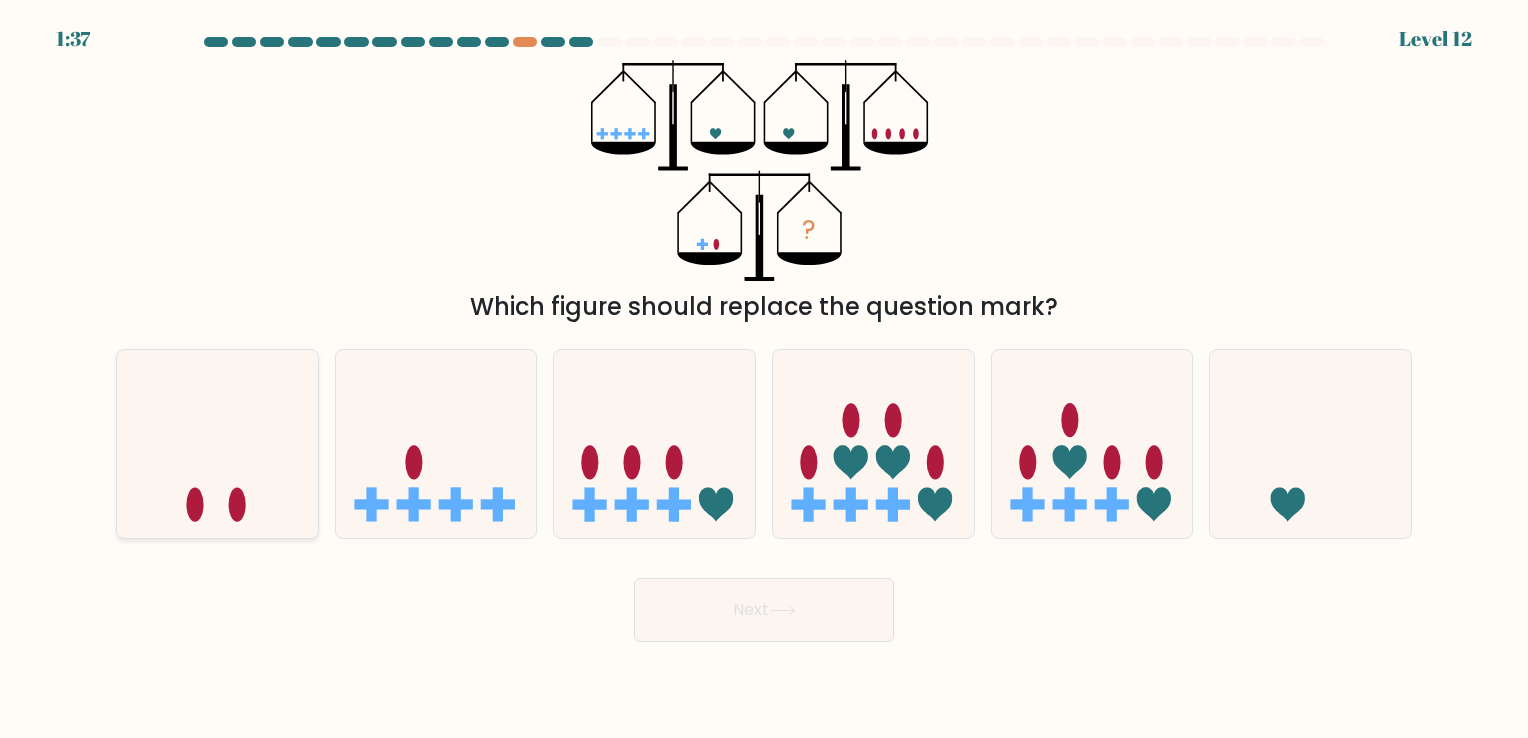 click at bounding box center (217, 444) 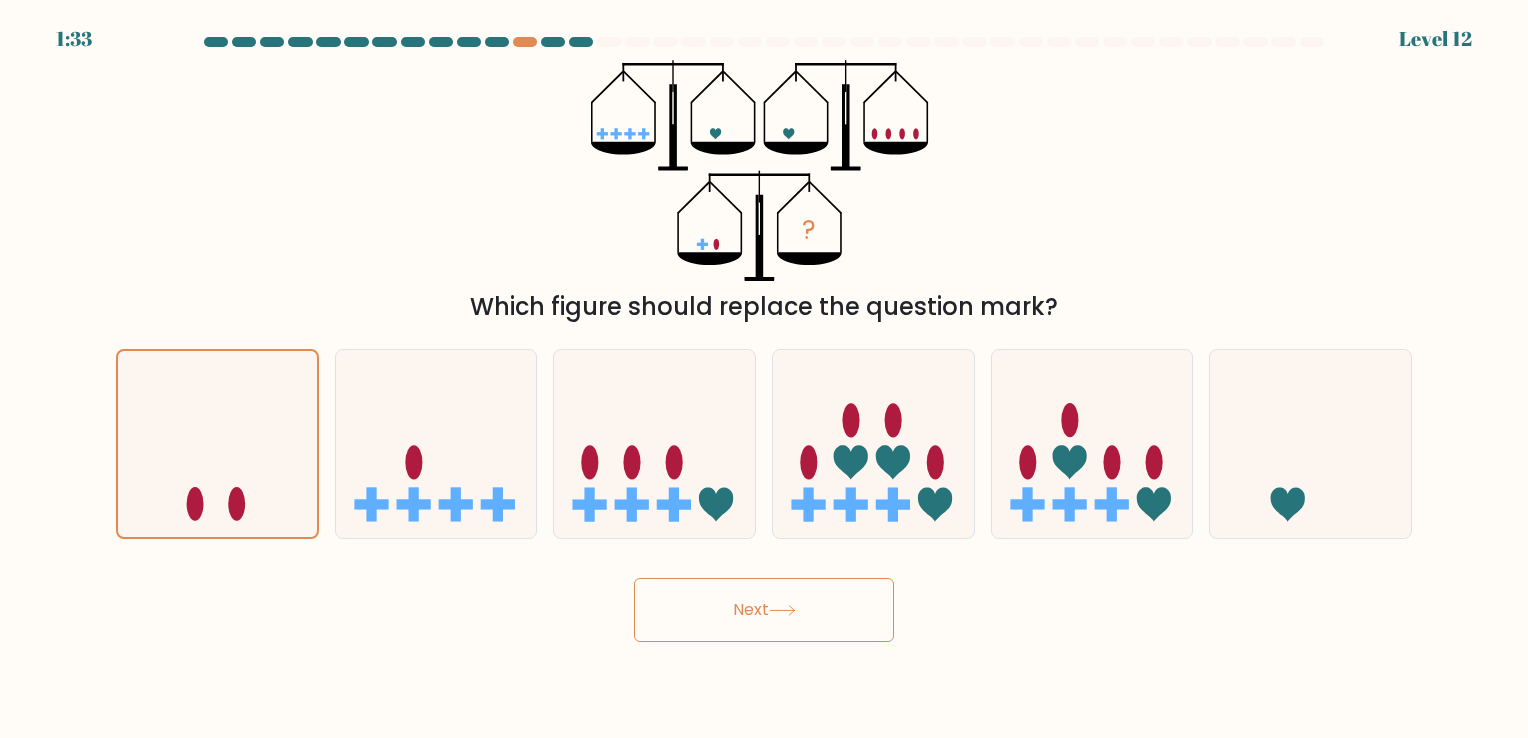 click on "Next" at bounding box center (764, 610) 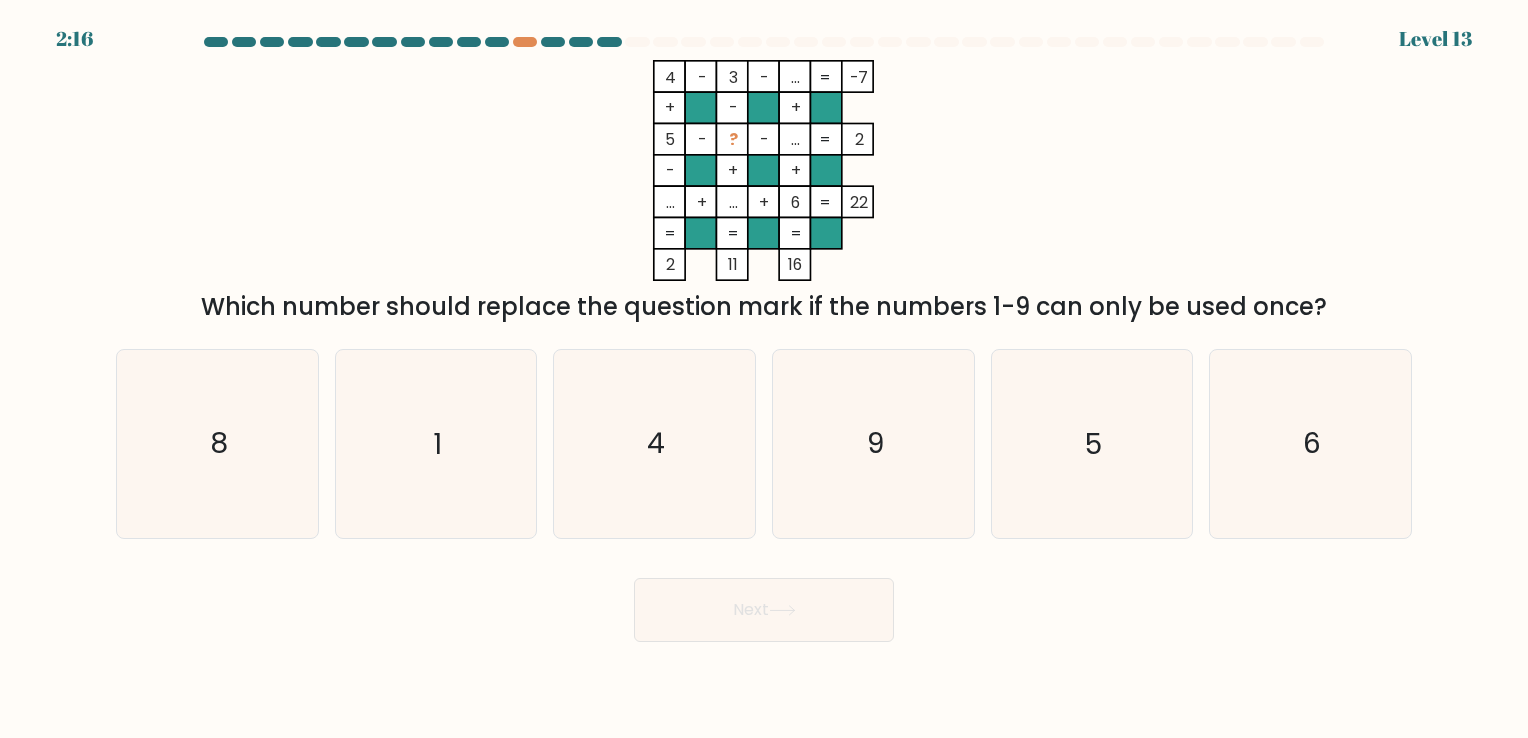 click on "2:16
Level 13" at bounding box center (764, 369) 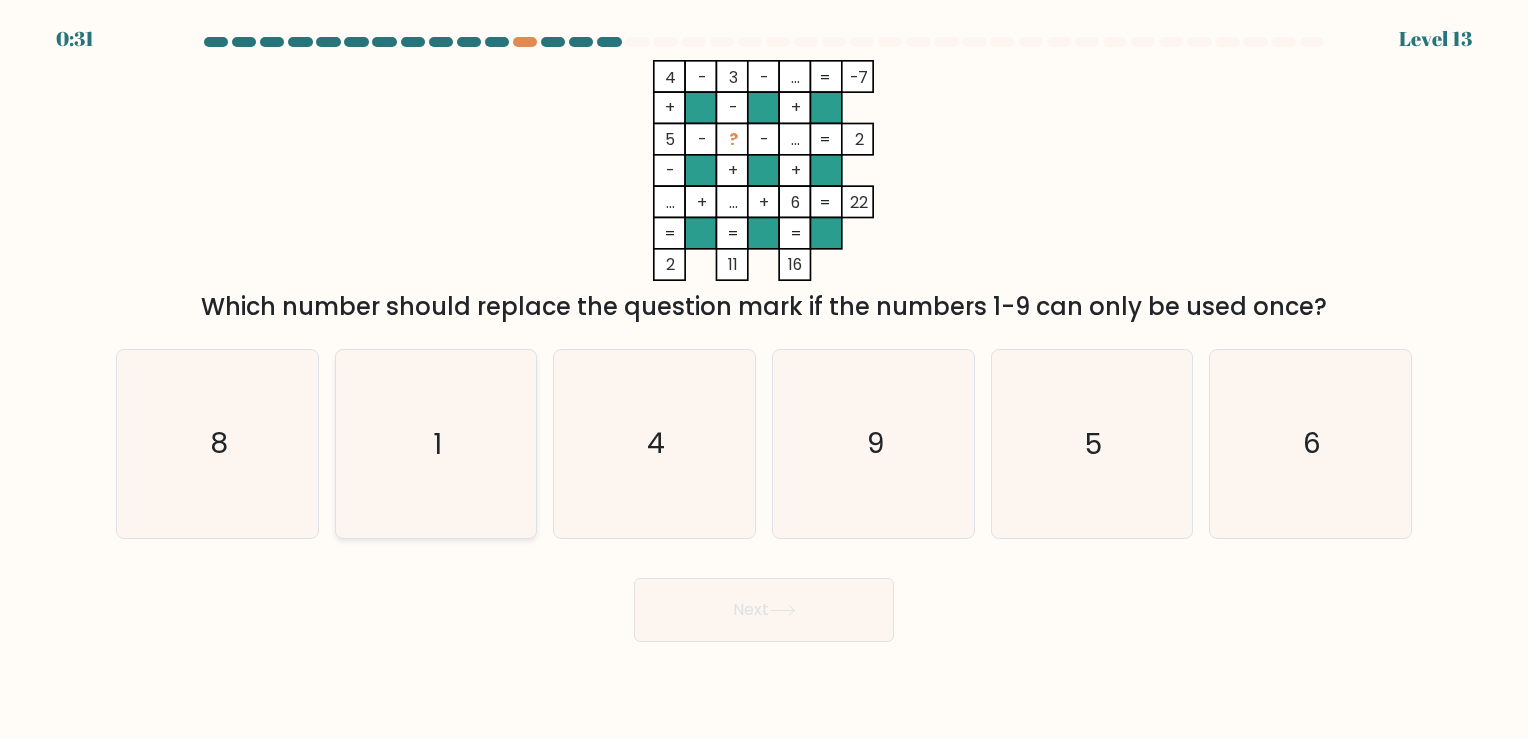 click on "1" at bounding box center [435, 443] 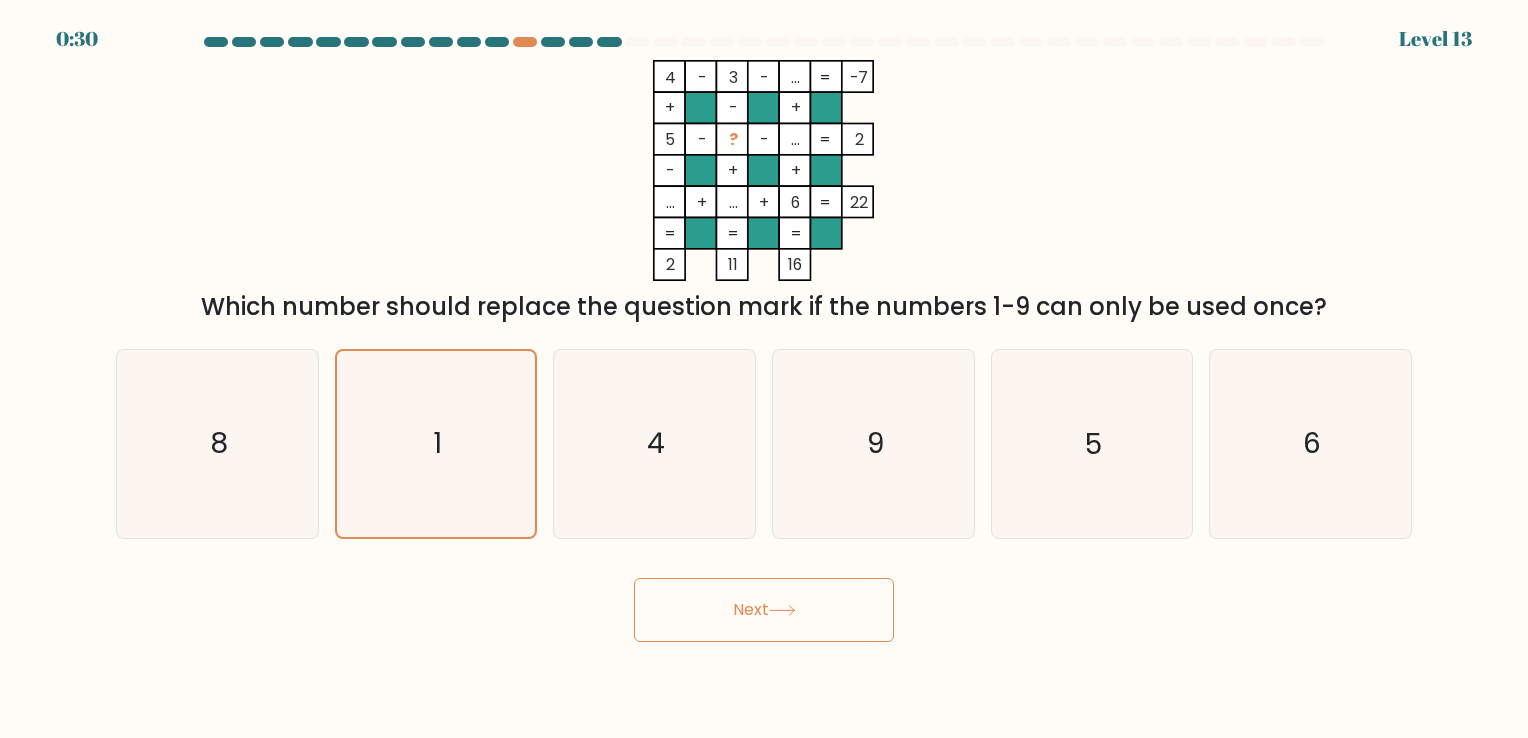 click on "Next" at bounding box center (764, 610) 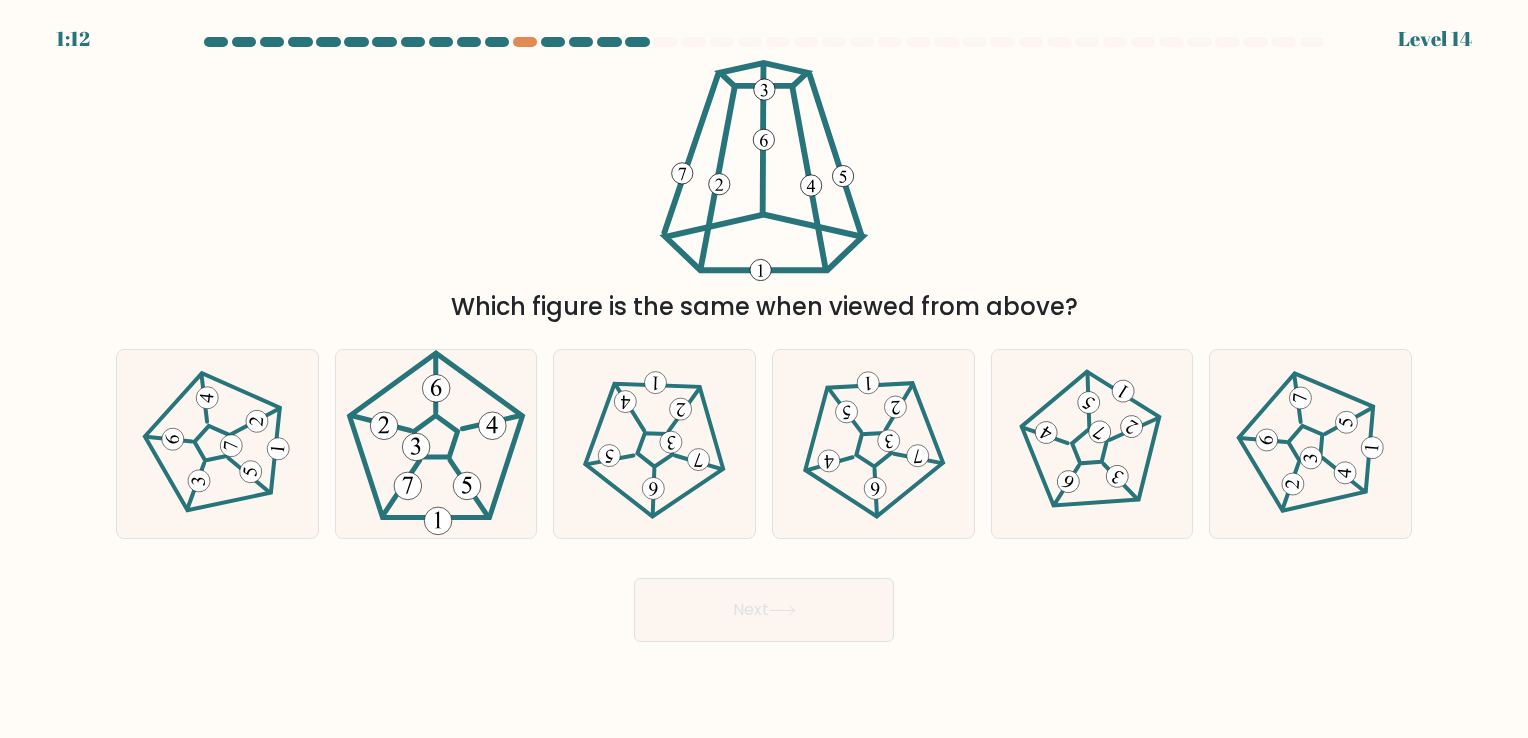 click on "Next" at bounding box center [764, 602] 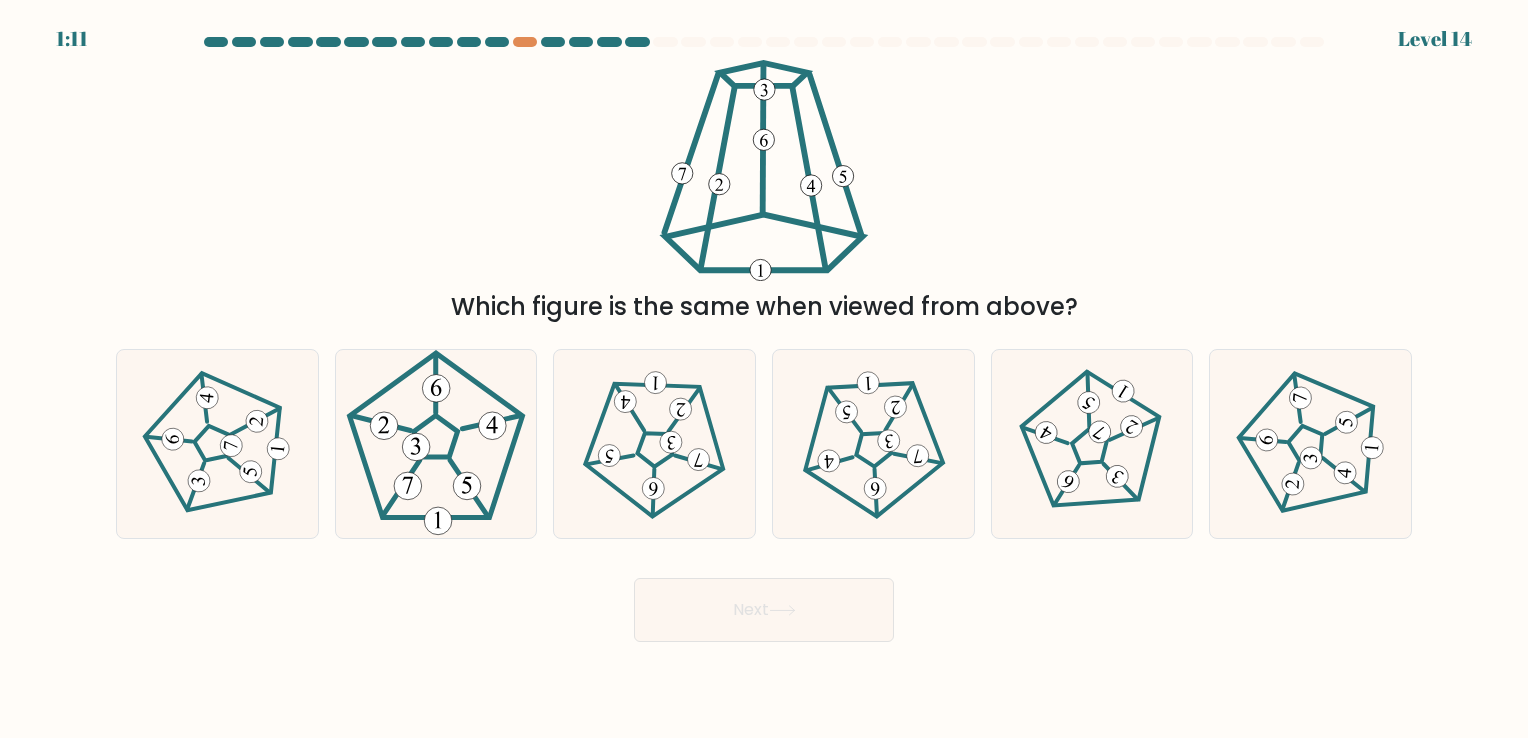click on "1:11
Level 14" at bounding box center (764, 369) 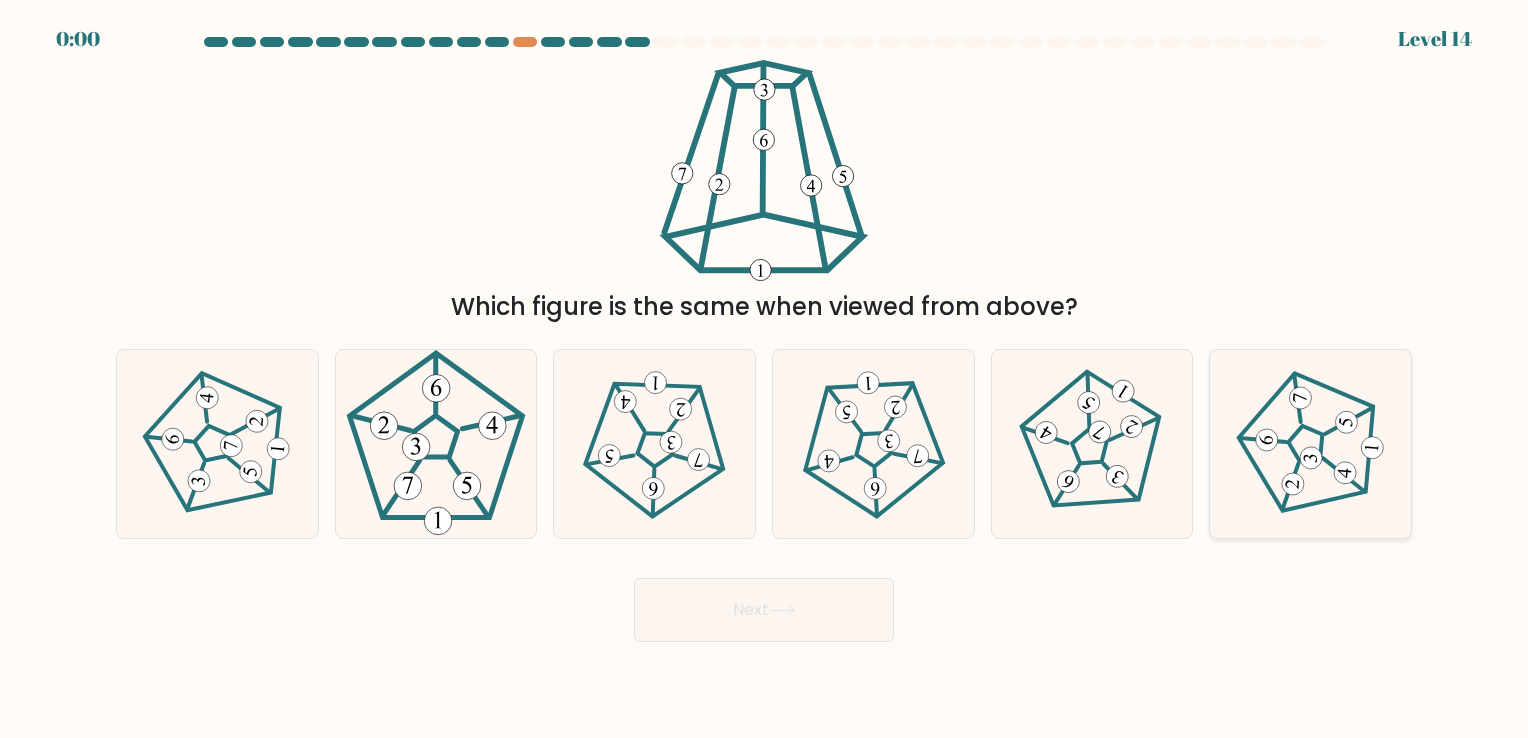 click at bounding box center (1311, 444) 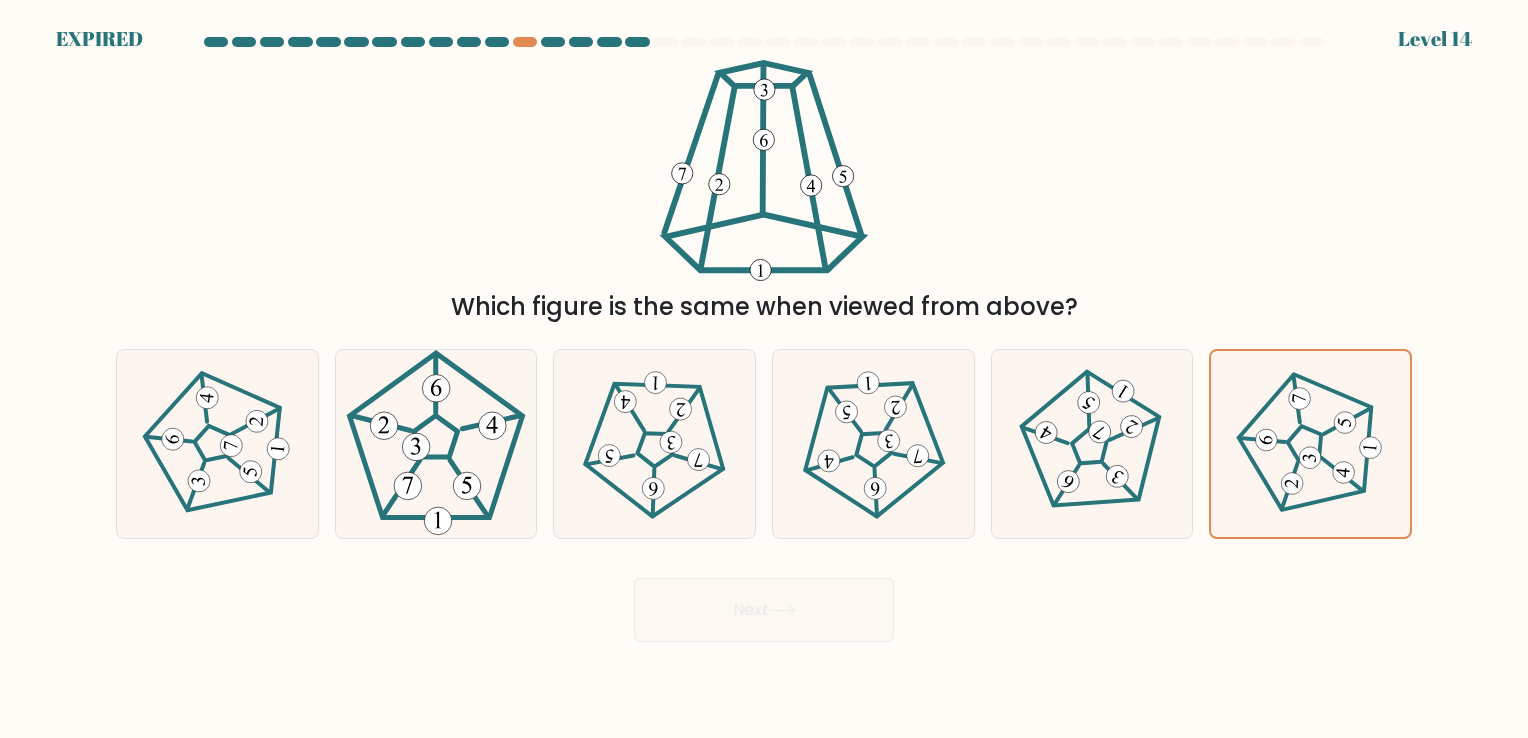 click on "Next" at bounding box center [764, 602] 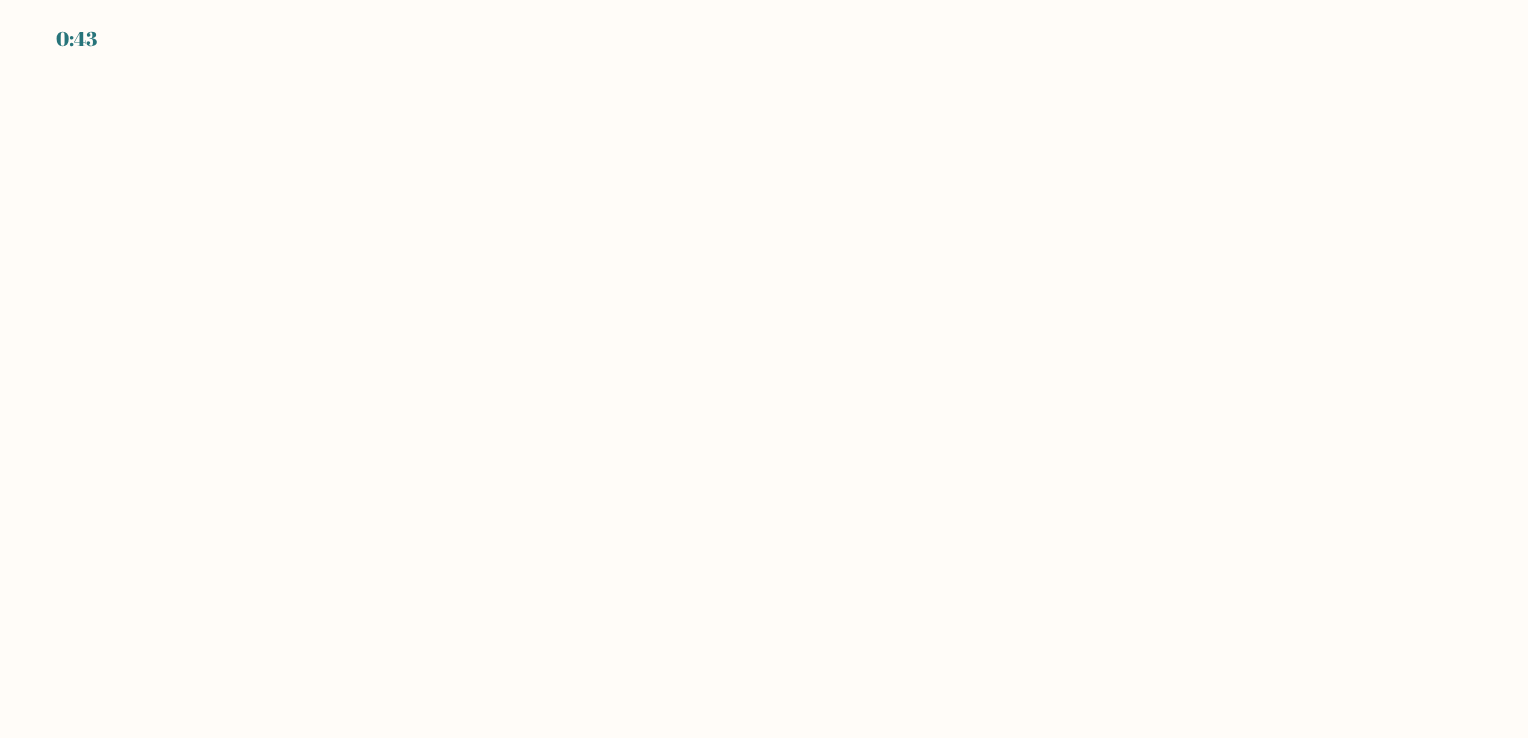scroll, scrollTop: 0, scrollLeft: 0, axis: both 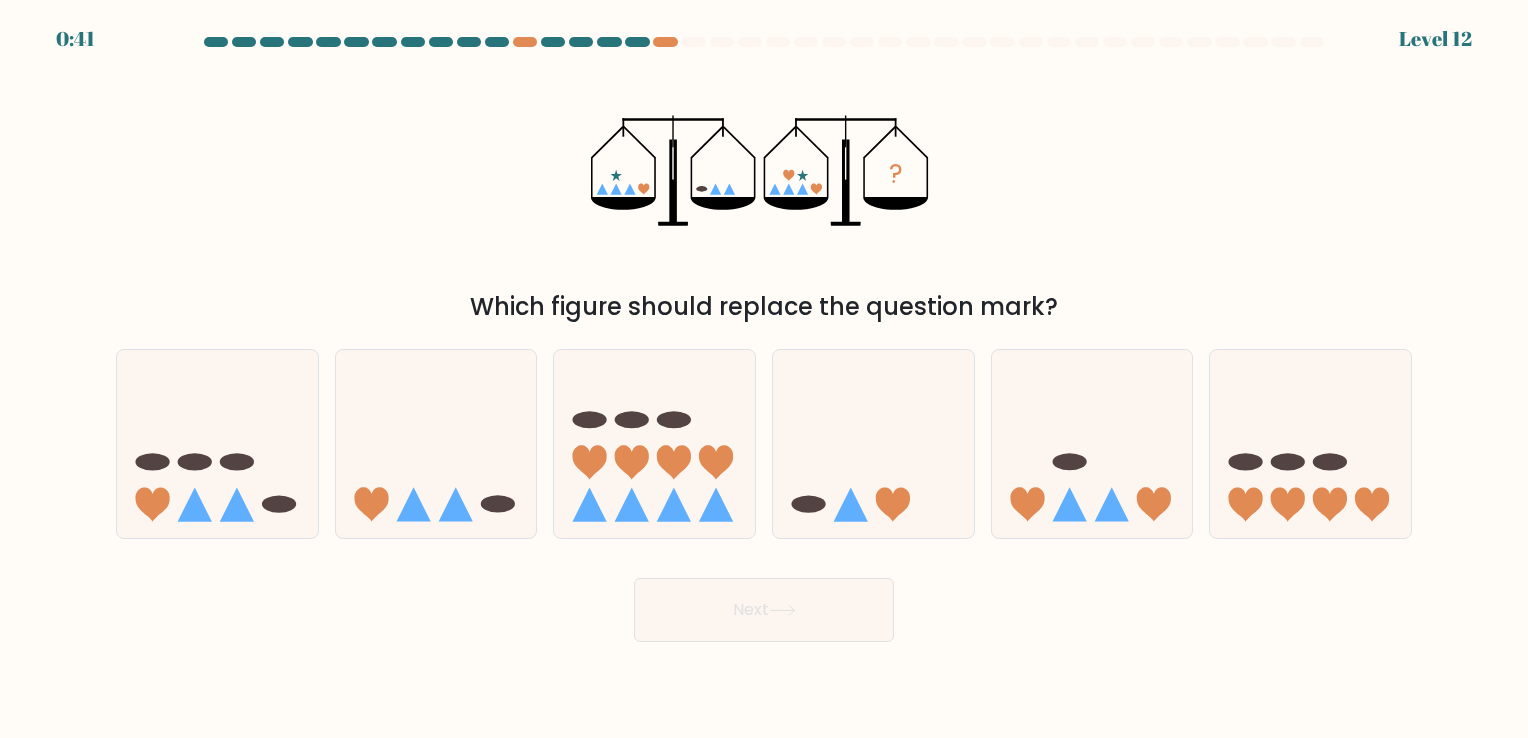 click on "0:41
Level 12" at bounding box center [764, 369] 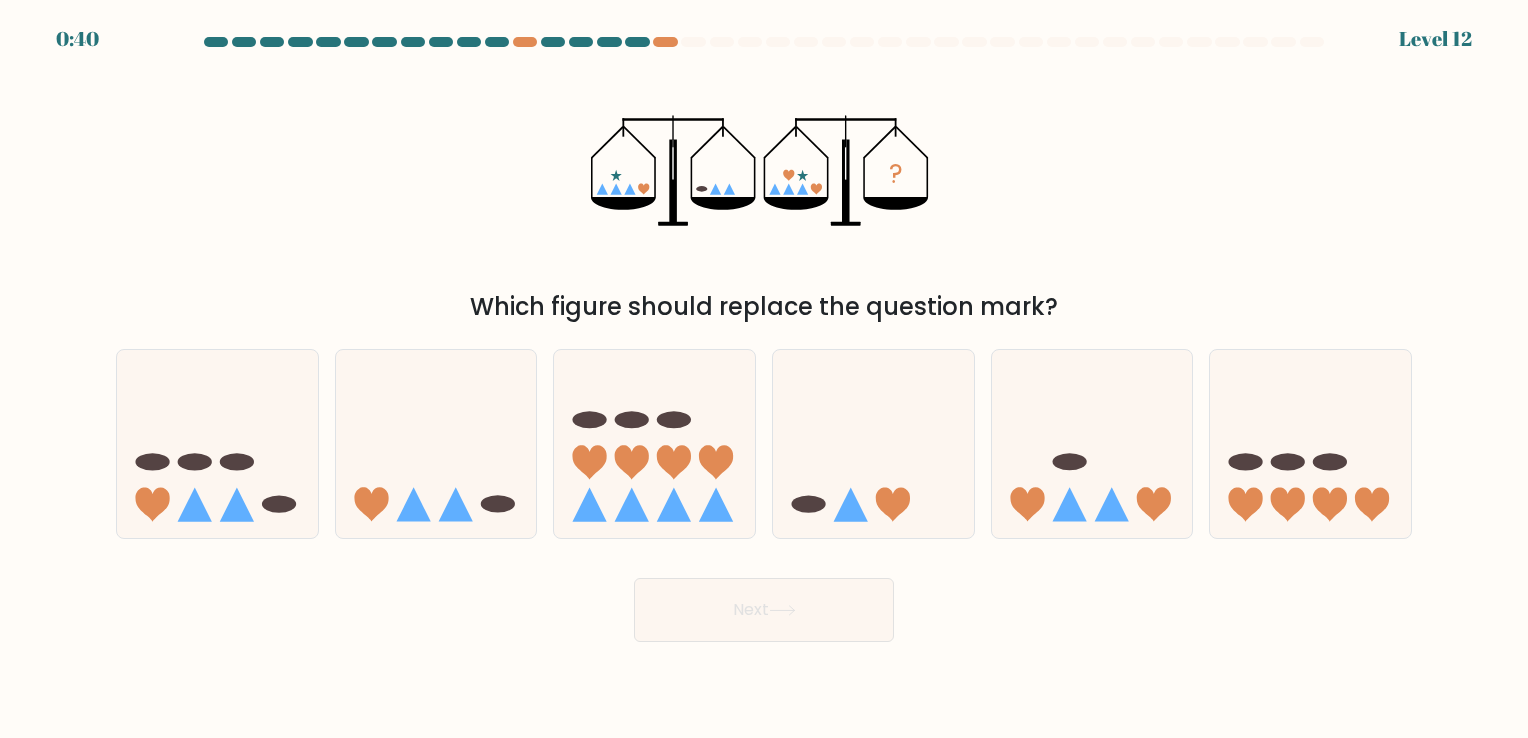 click on "0:40
Level 12" at bounding box center [764, 369] 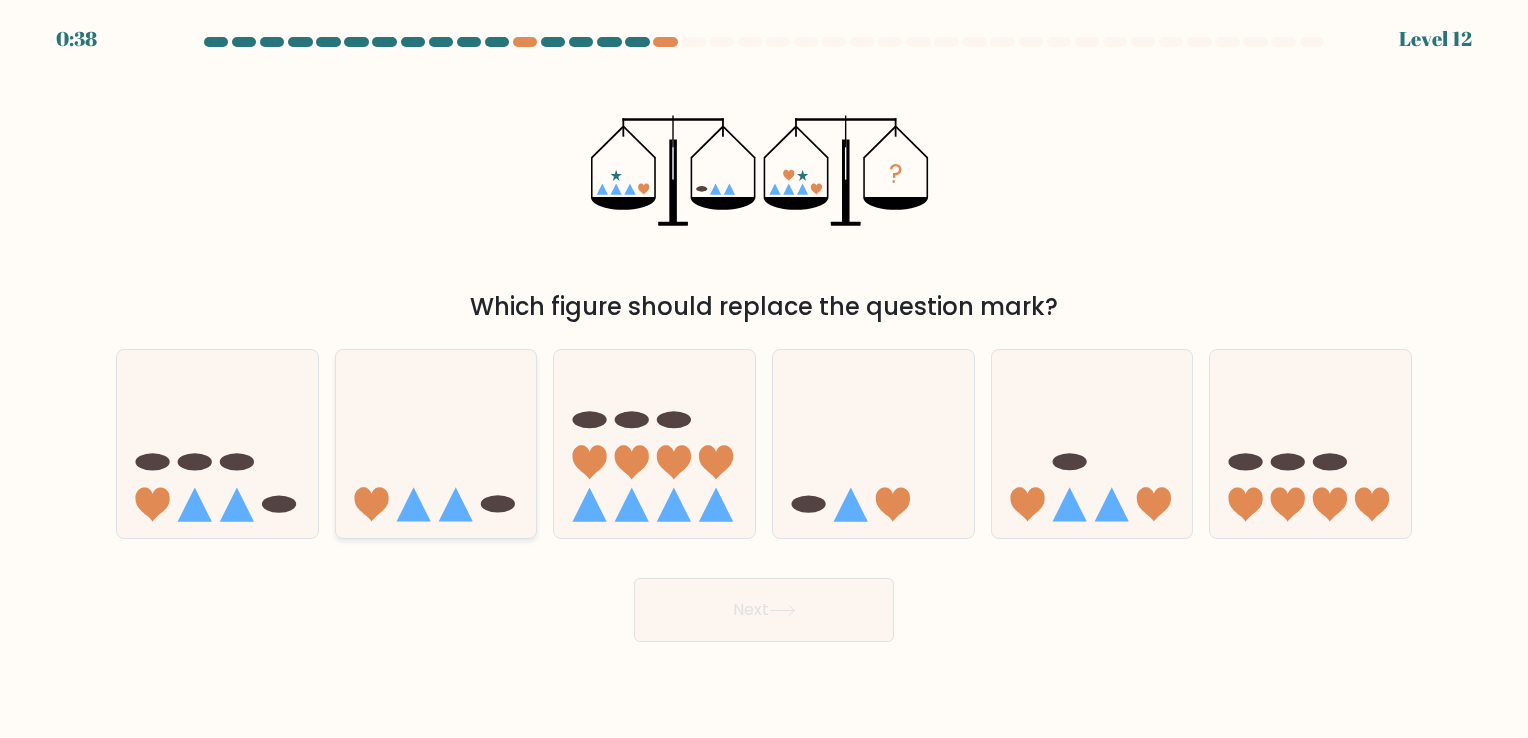 click at bounding box center [436, 444] 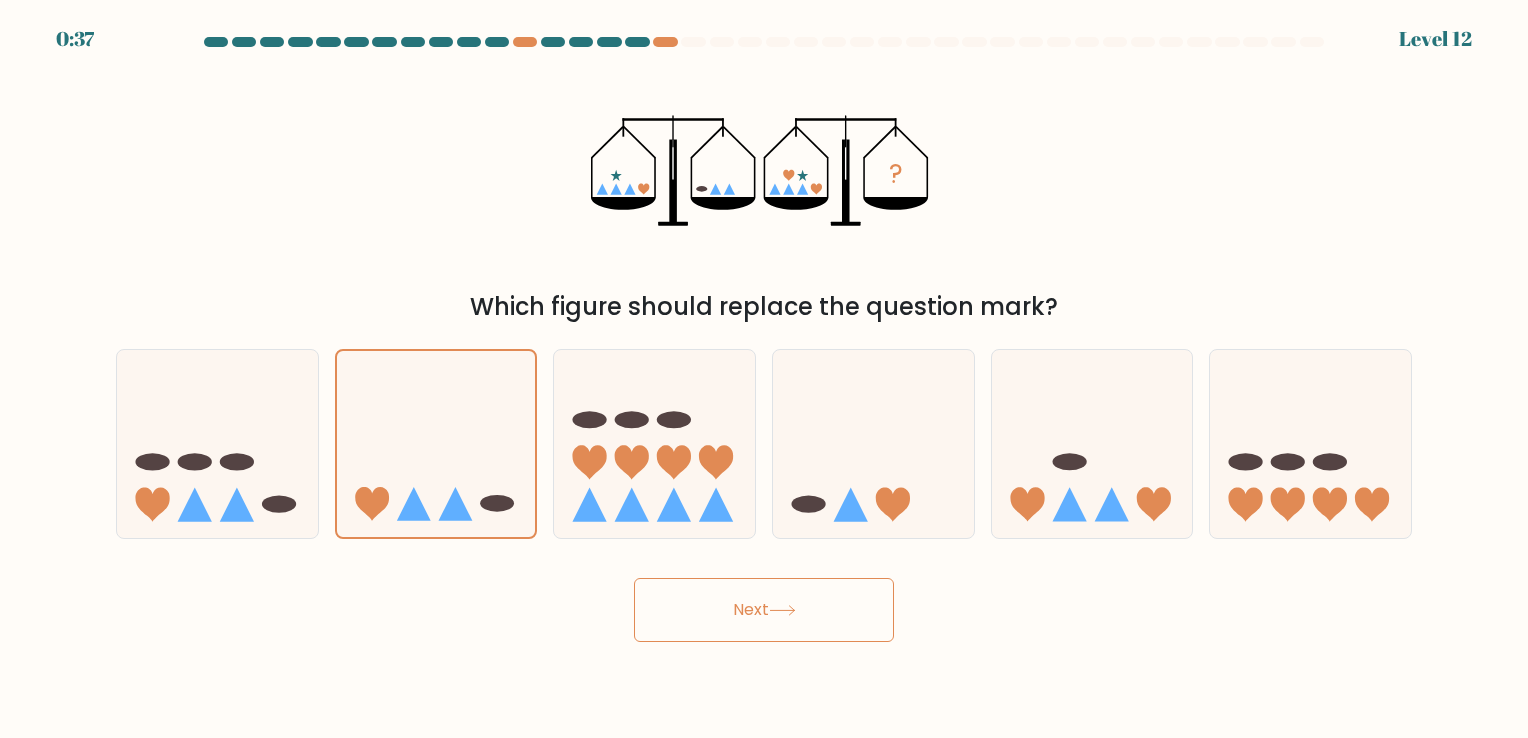click on "Next" at bounding box center [764, 610] 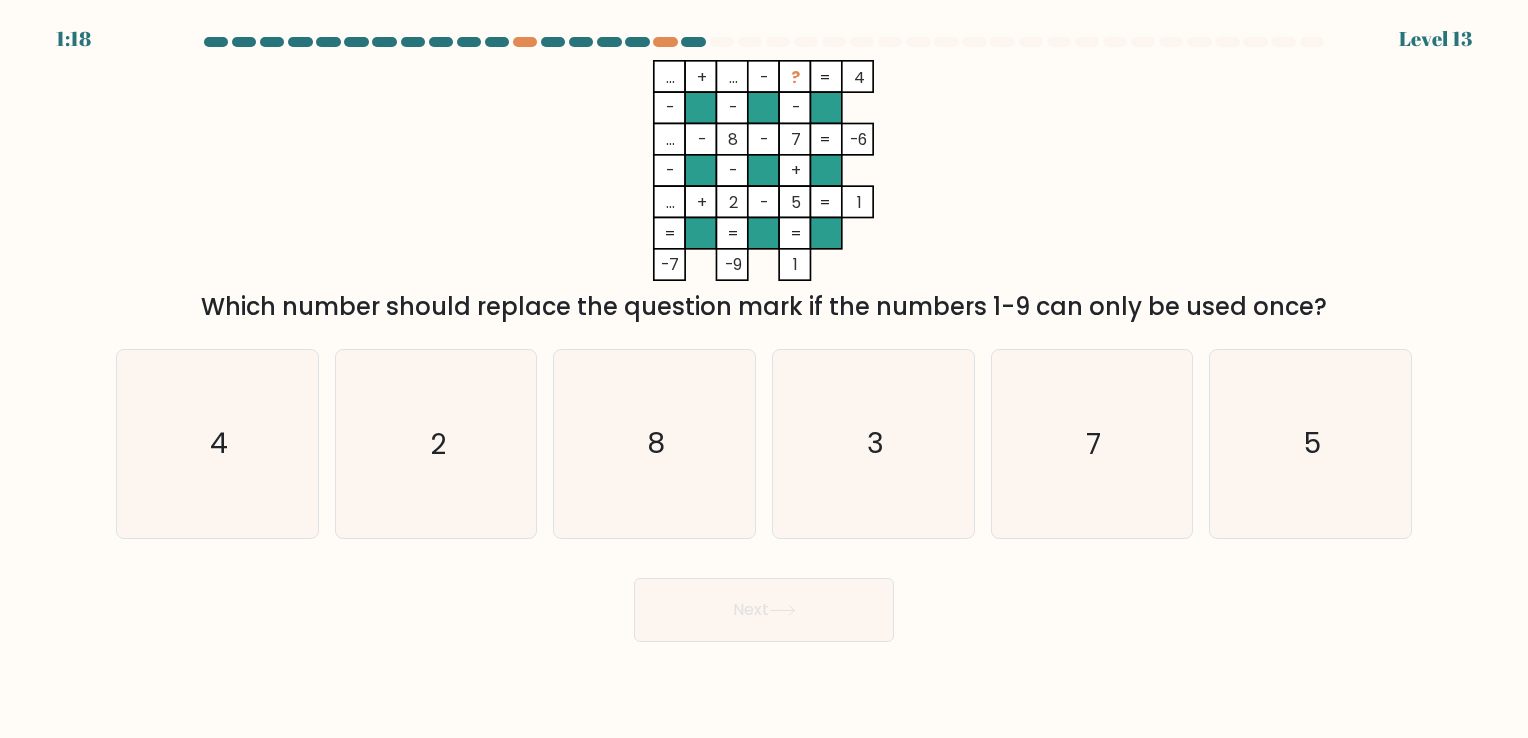 click on "Next" at bounding box center (764, 602) 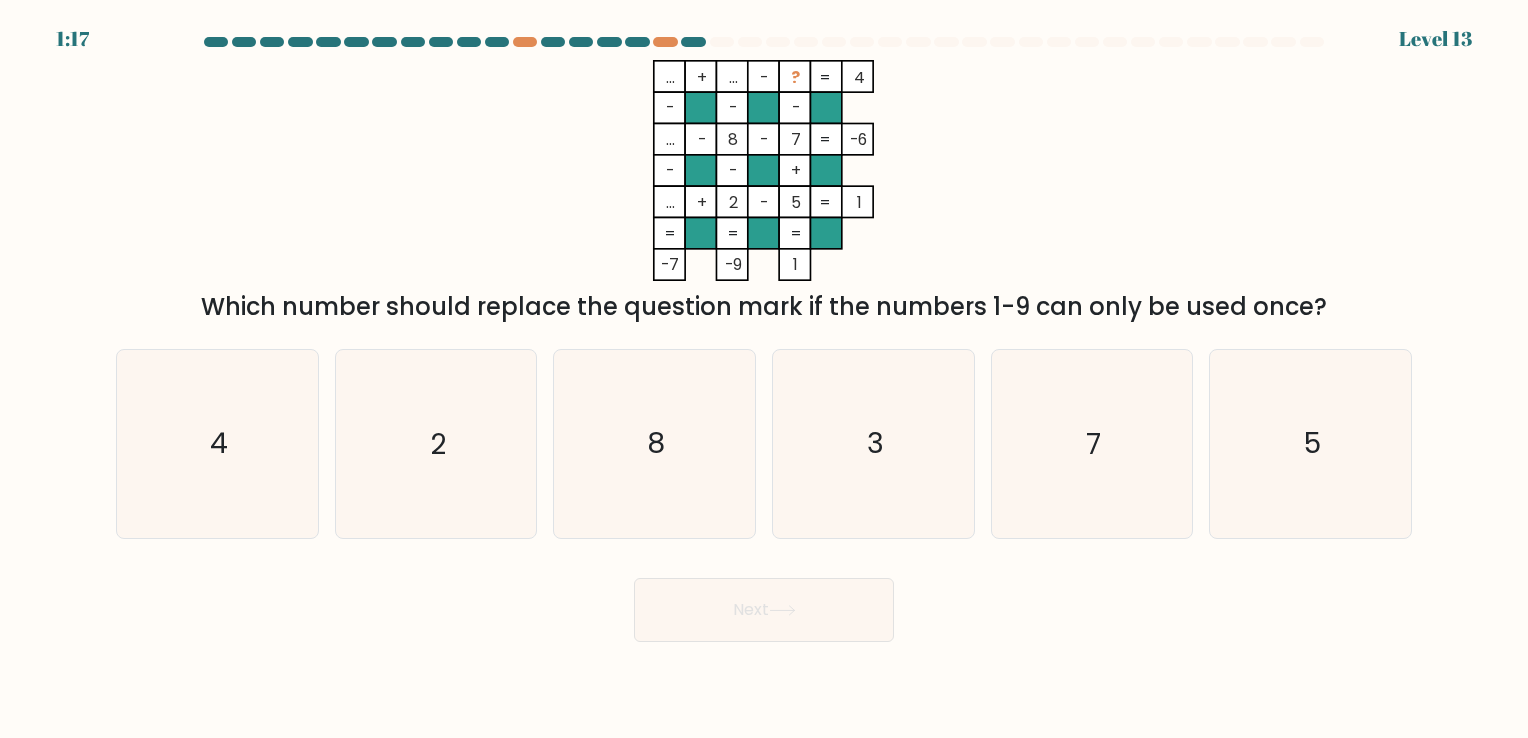 click on "Next" at bounding box center (764, 602) 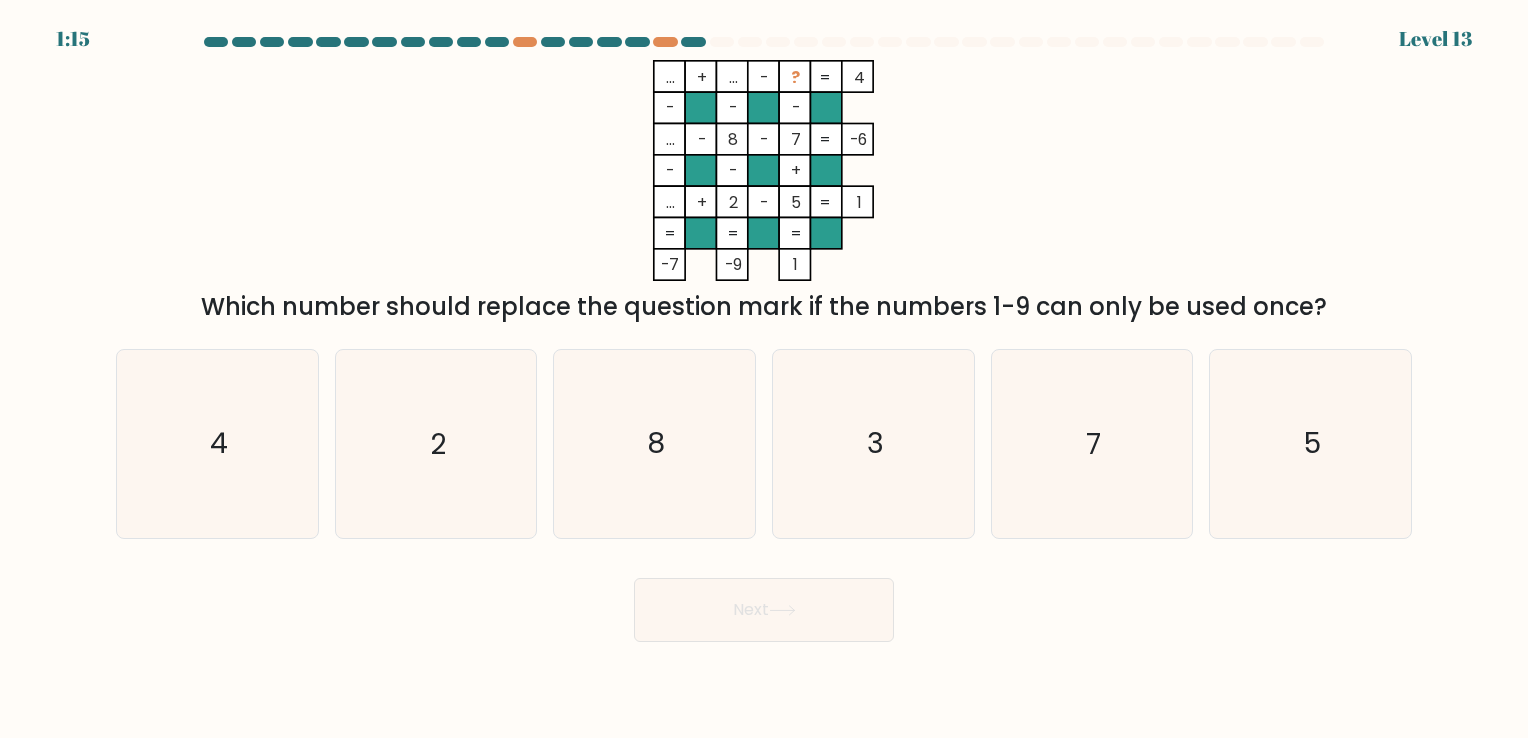 click on "1:15
Level 13" at bounding box center [764, 369] 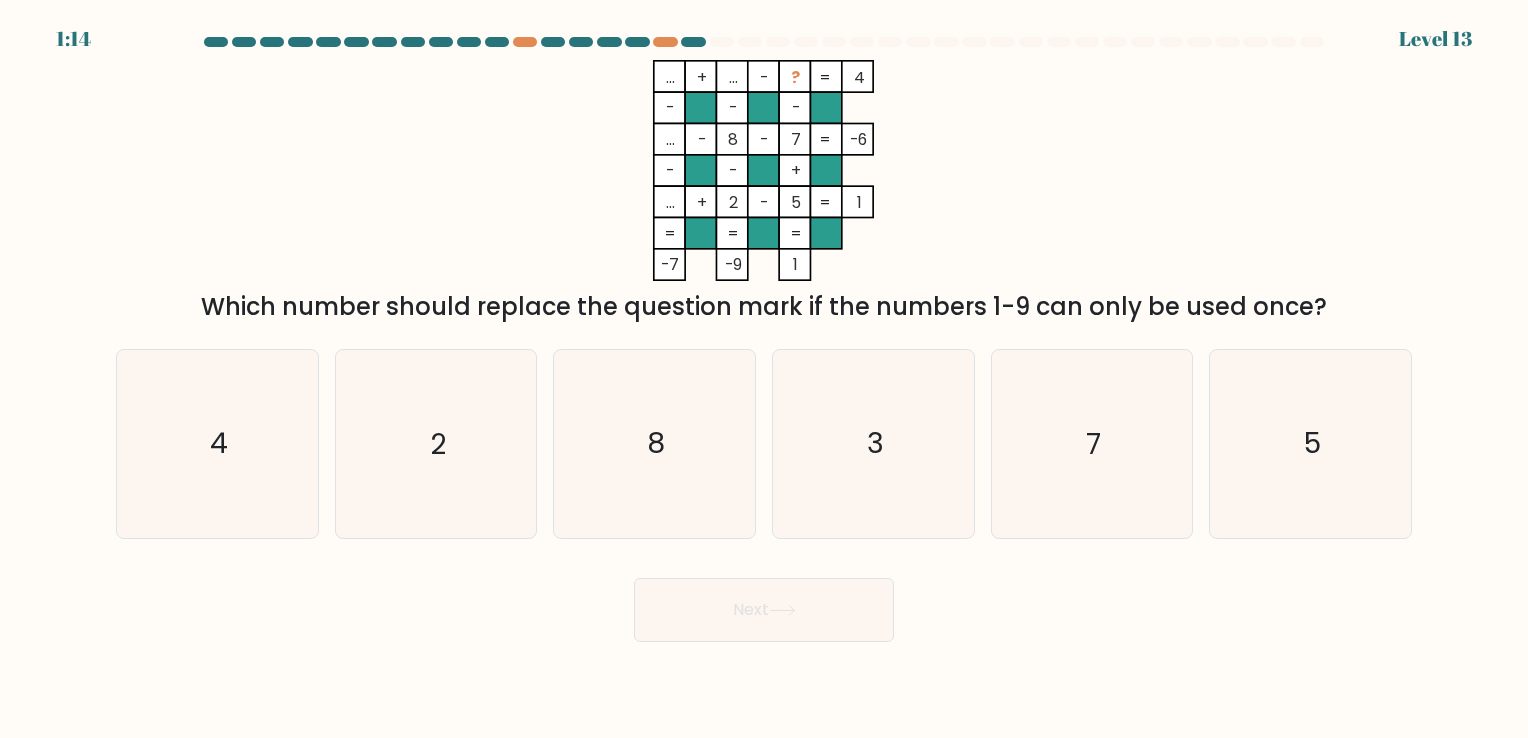 click on "1:14
Level 13" at bounding box center [764, 369] 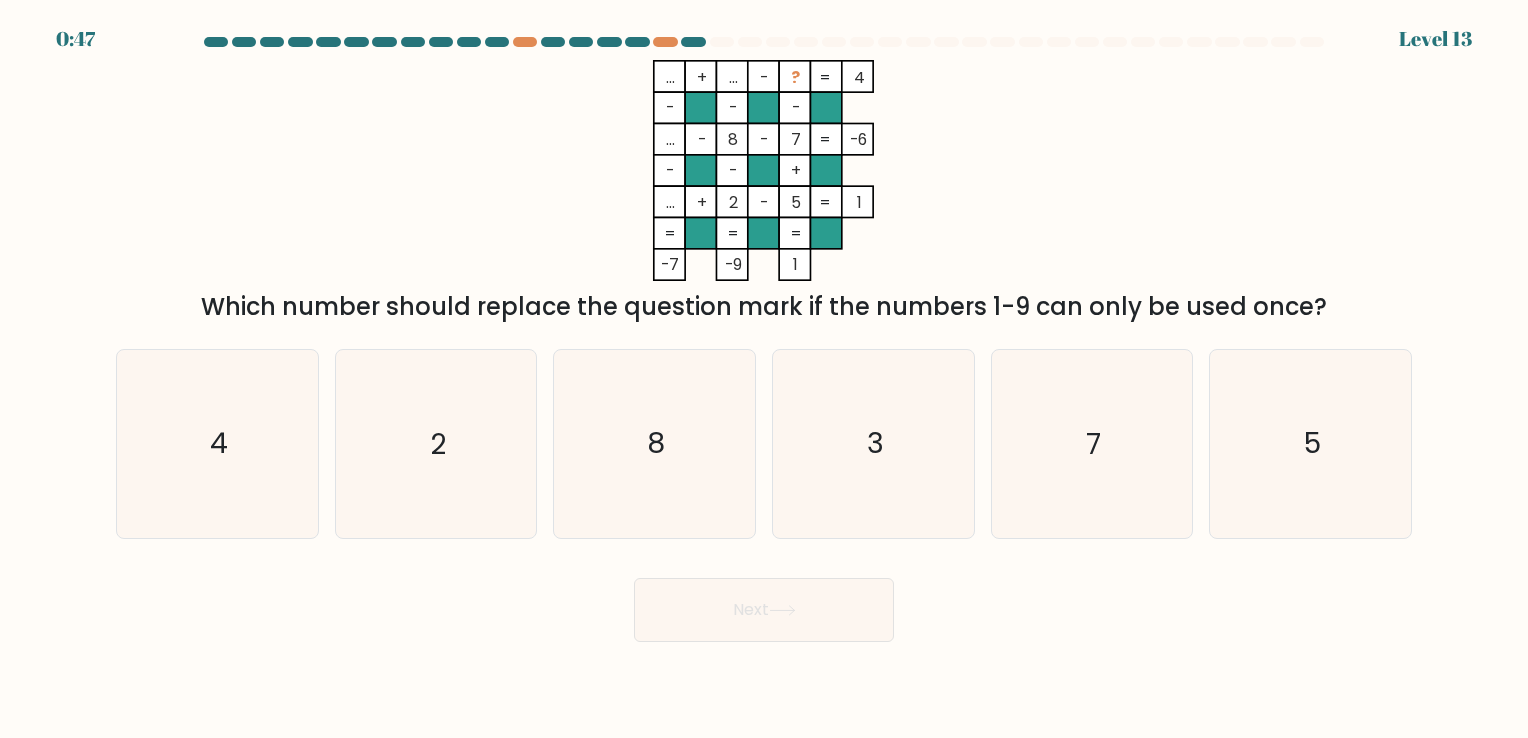 click on "Next" at bounding box center [764, 602] 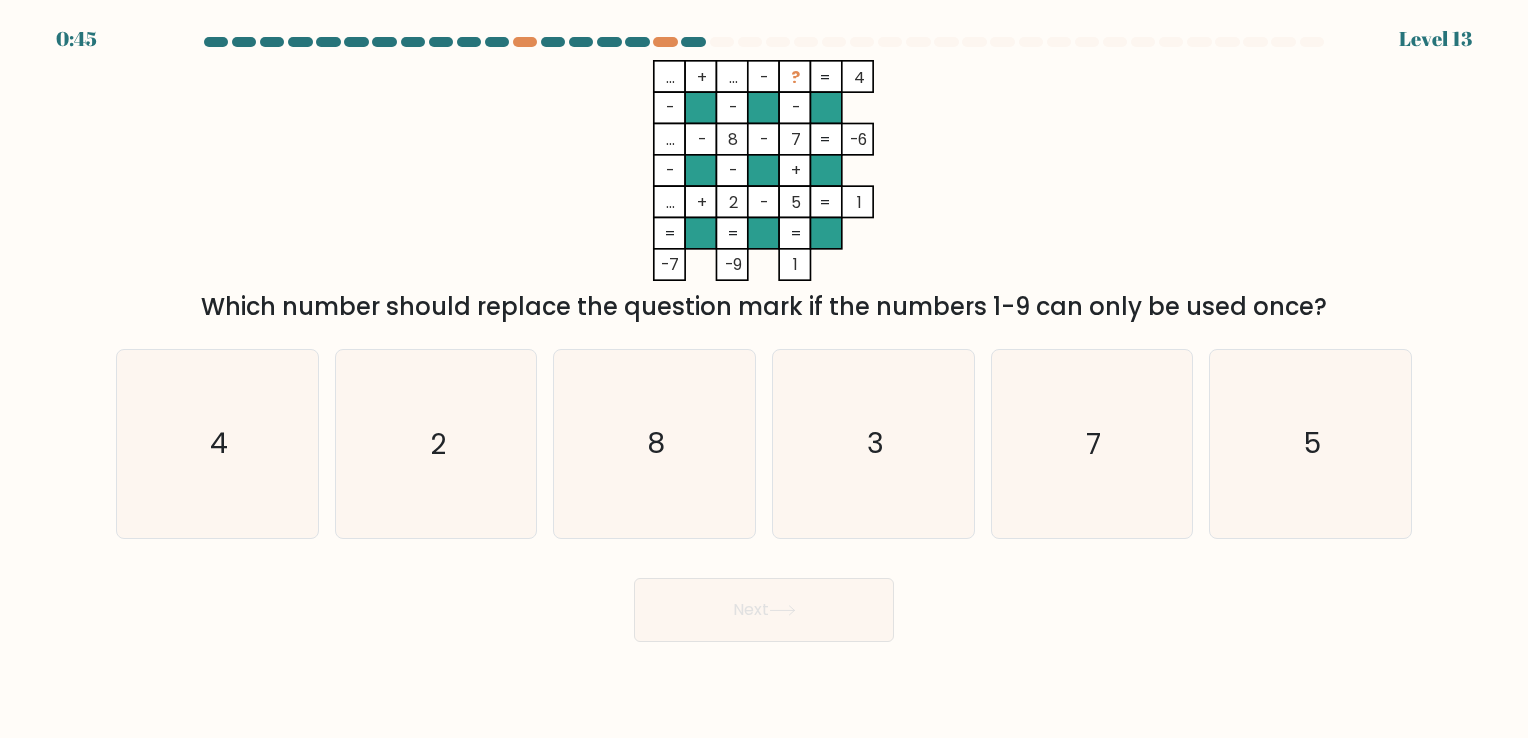 click on "Next" at bounding box center [764, 602] 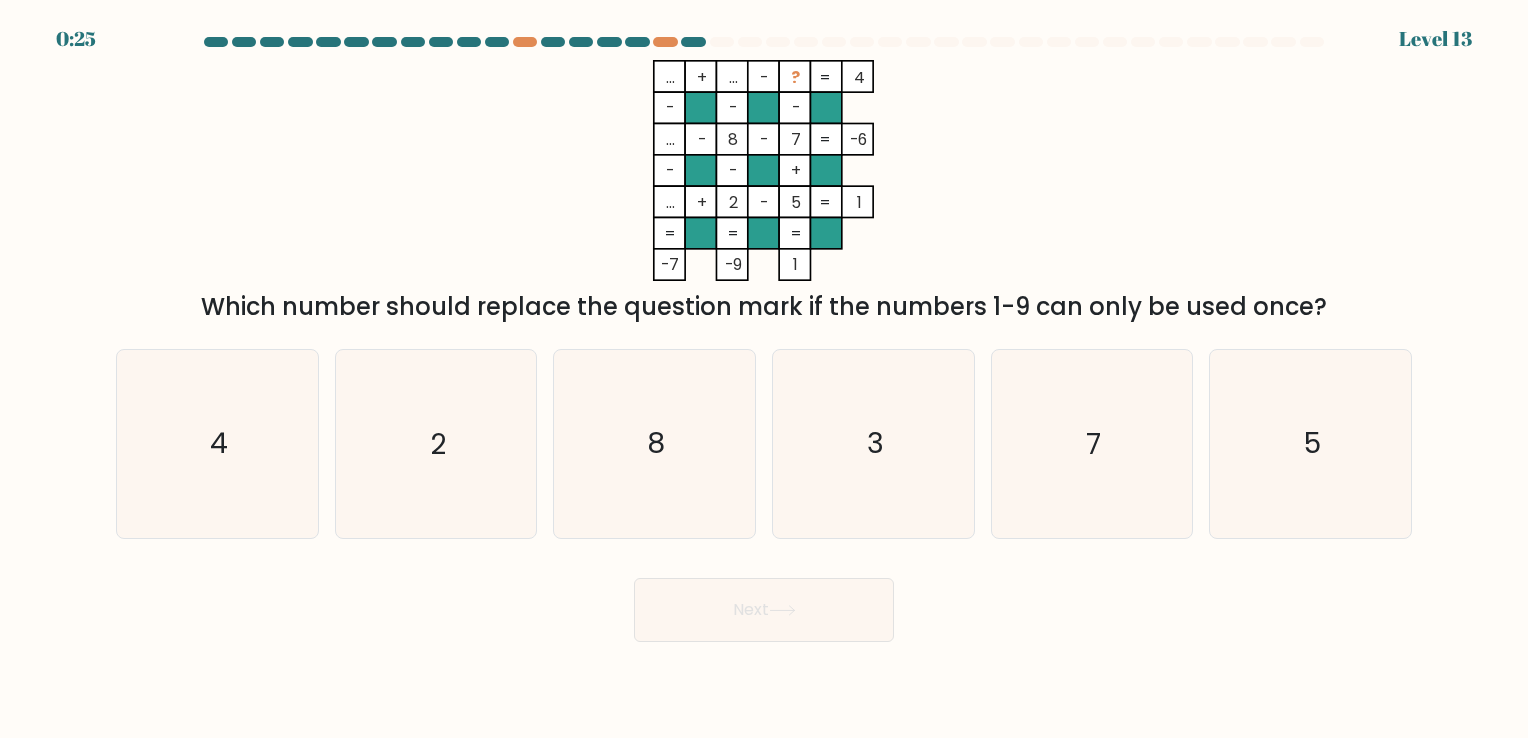 click on "Next" at bounding box center (764, 602) 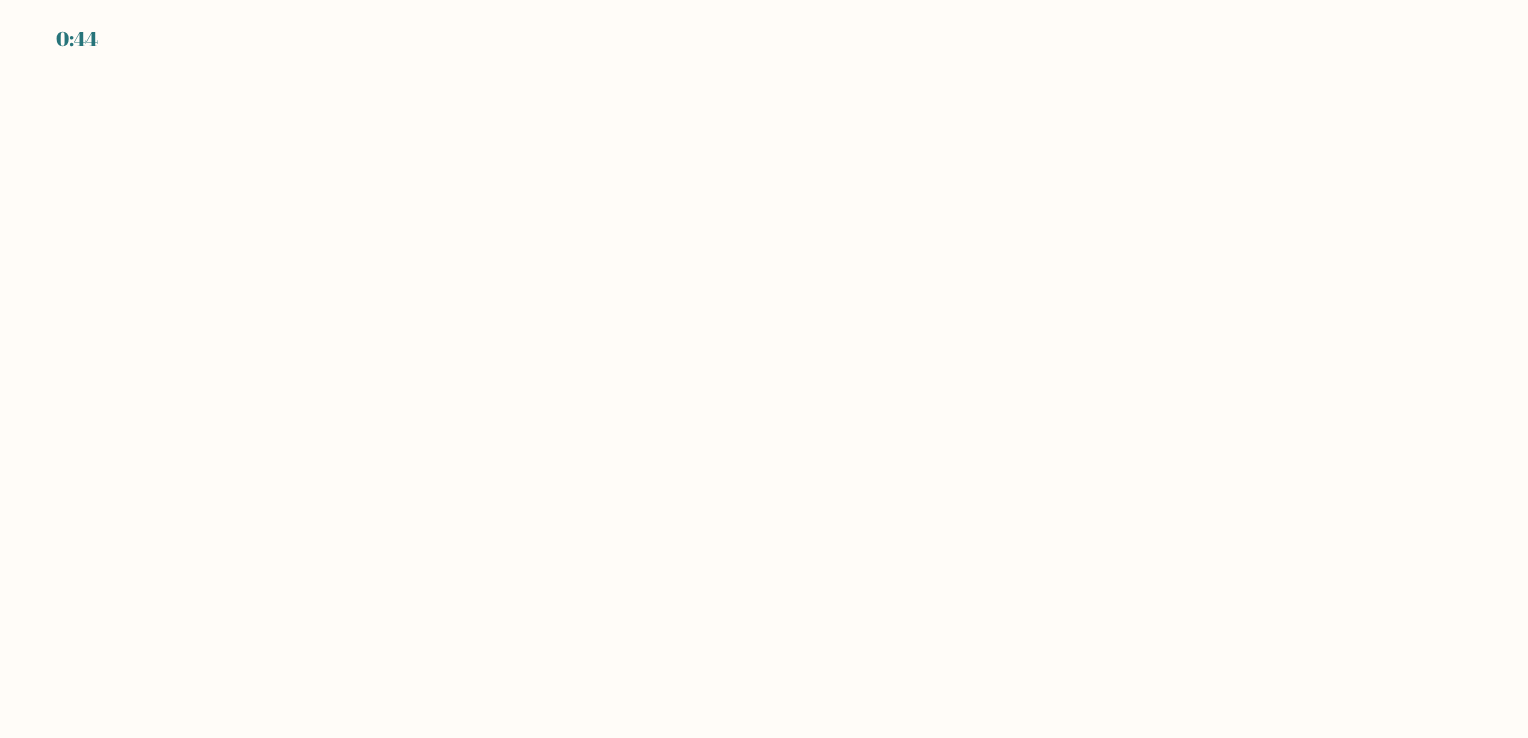 scroll, scrollTop: 0, scrollLeft: 0, axis: both 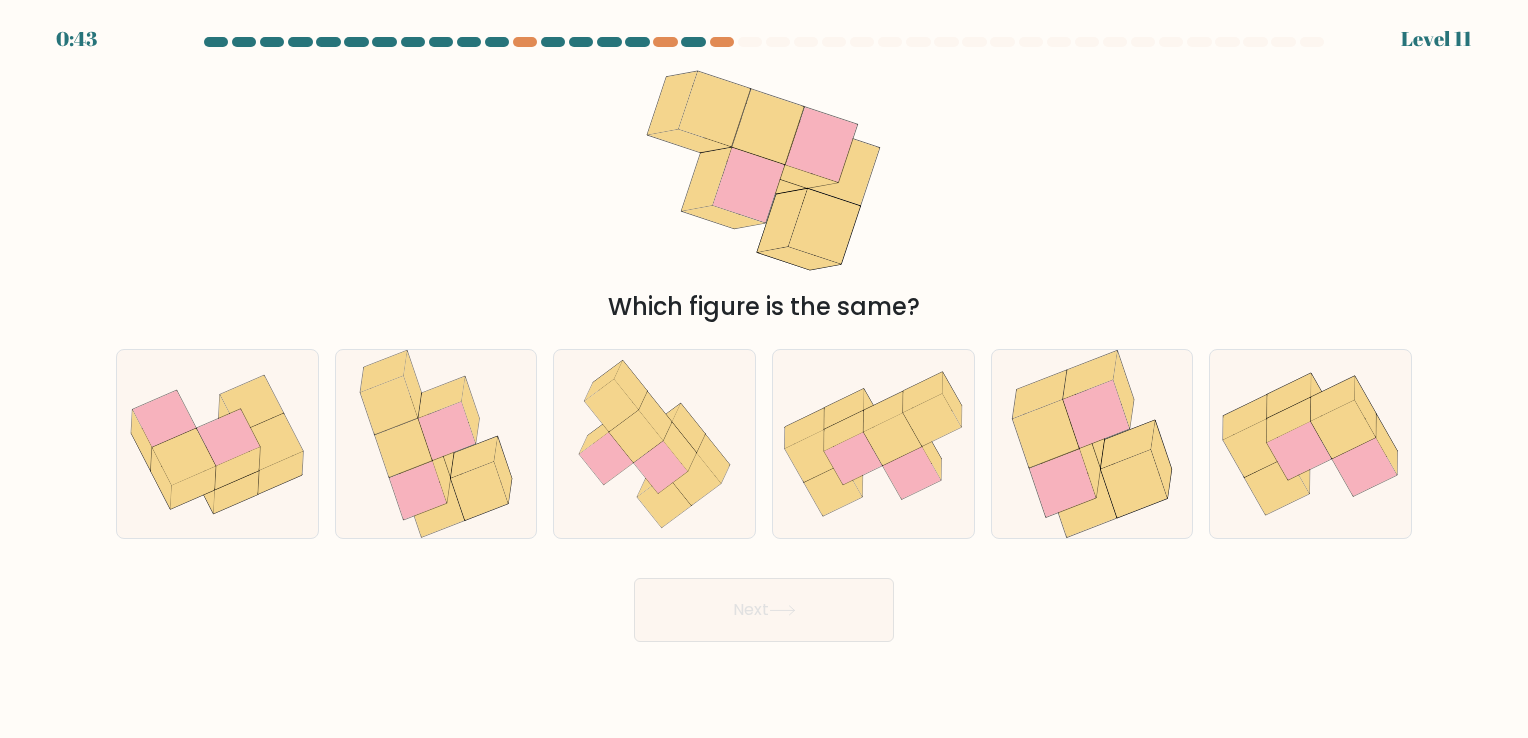 click on "c." at bounding box center (654, 443) 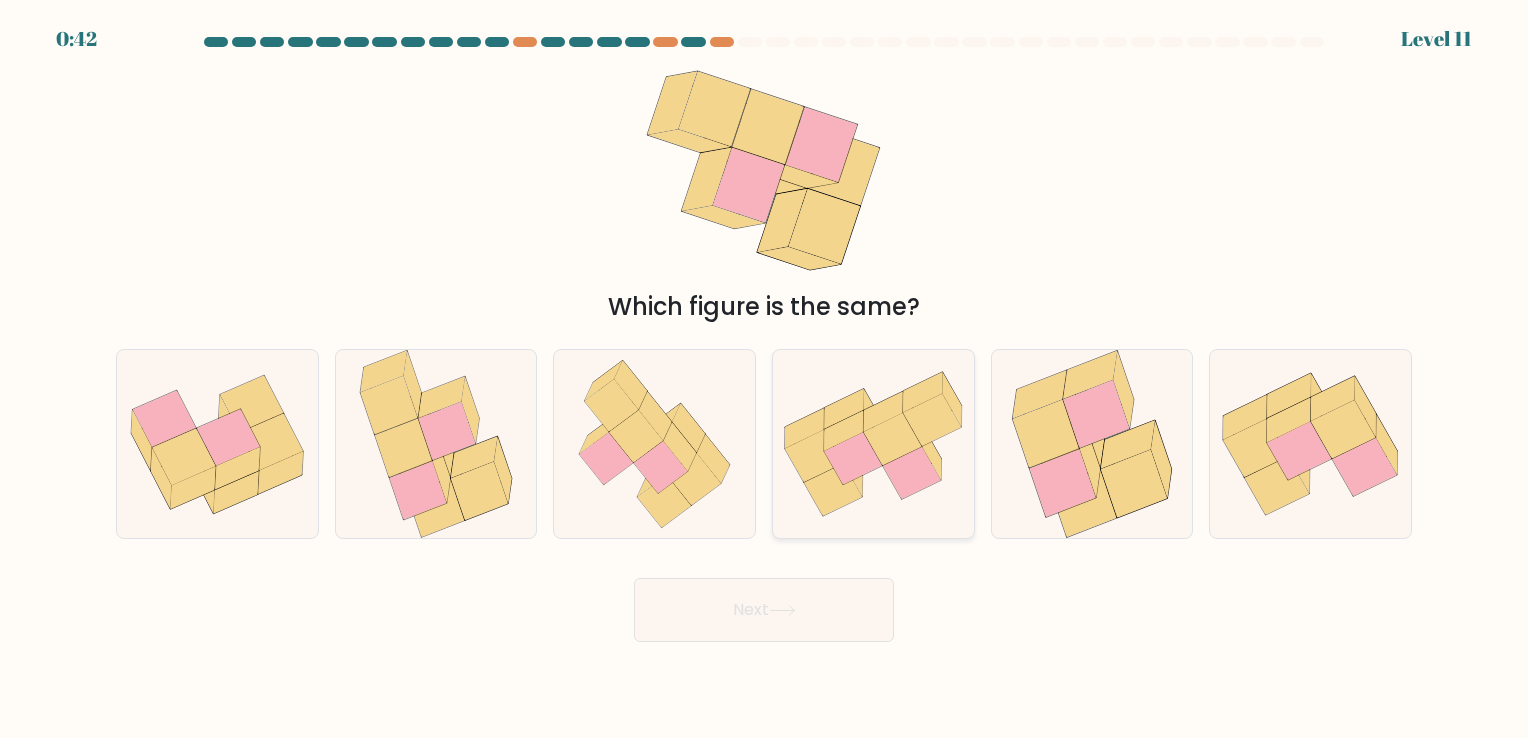 click at bounding box center [833, 490] 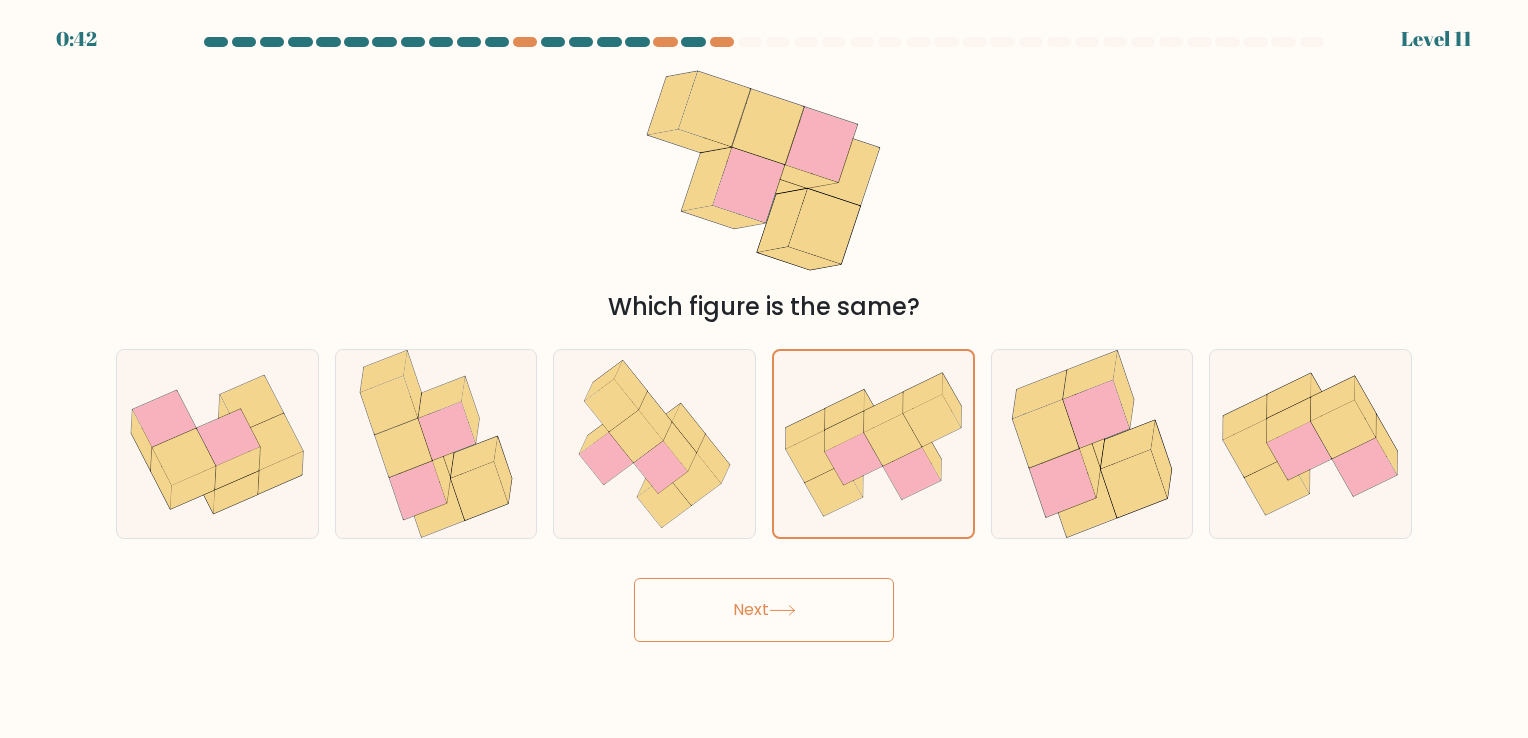 click on "Next" at bounding box center [764, 602] 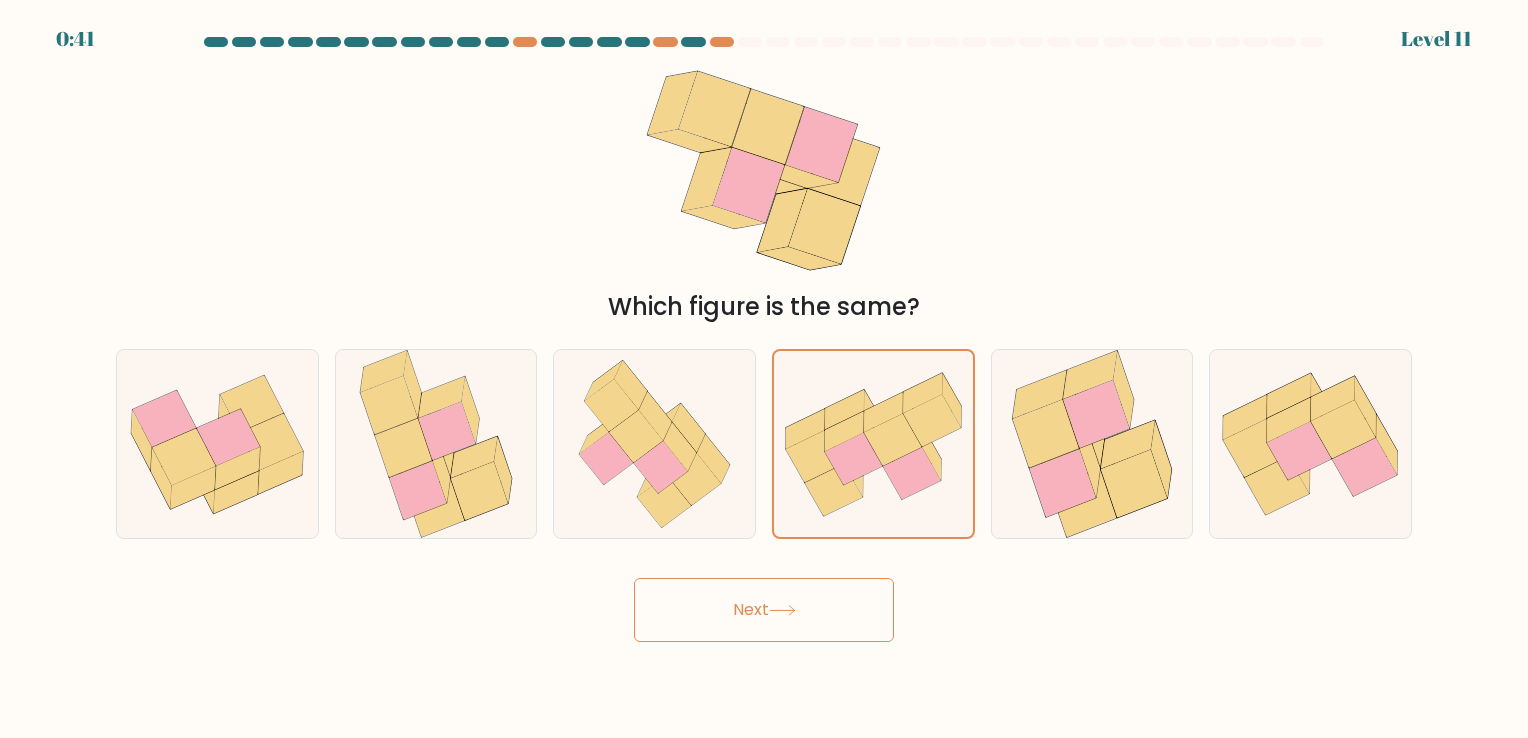 drag, startPoint x: 801, startPoint y: 558, endPoint x: 784, endPoint y: 608, distance: 52.810986 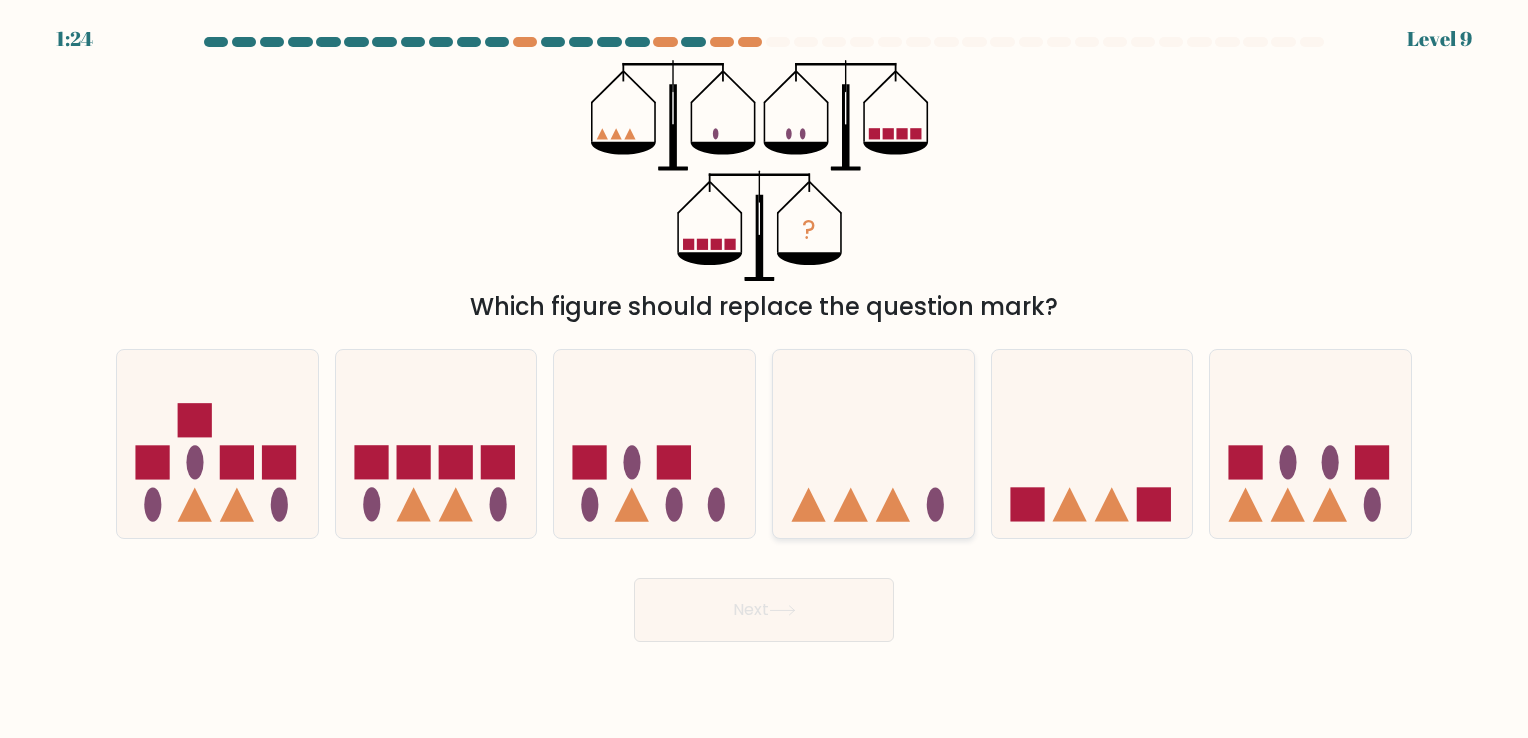 click at bounding box center [851, 505] 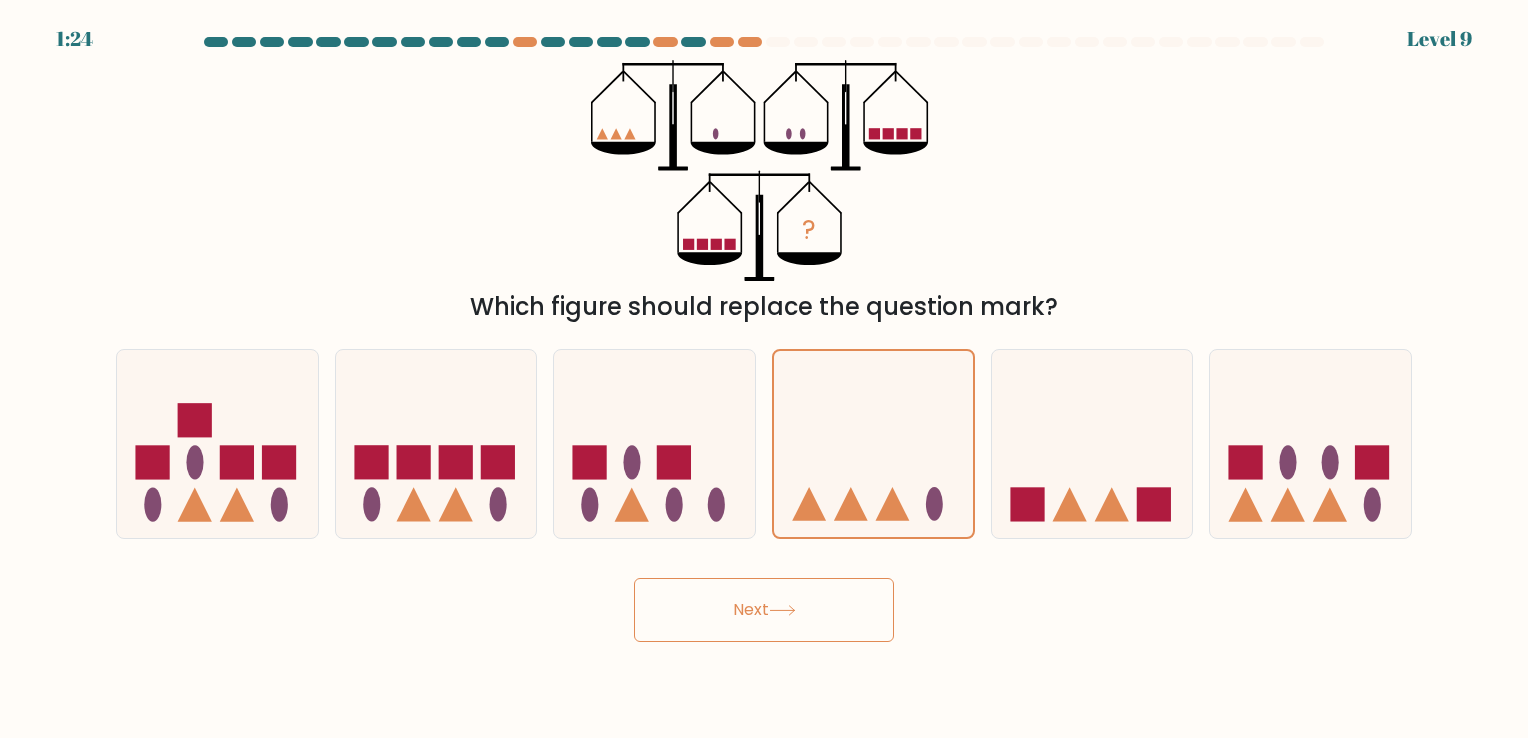 click on "Next" at bounding box center (764, 610) 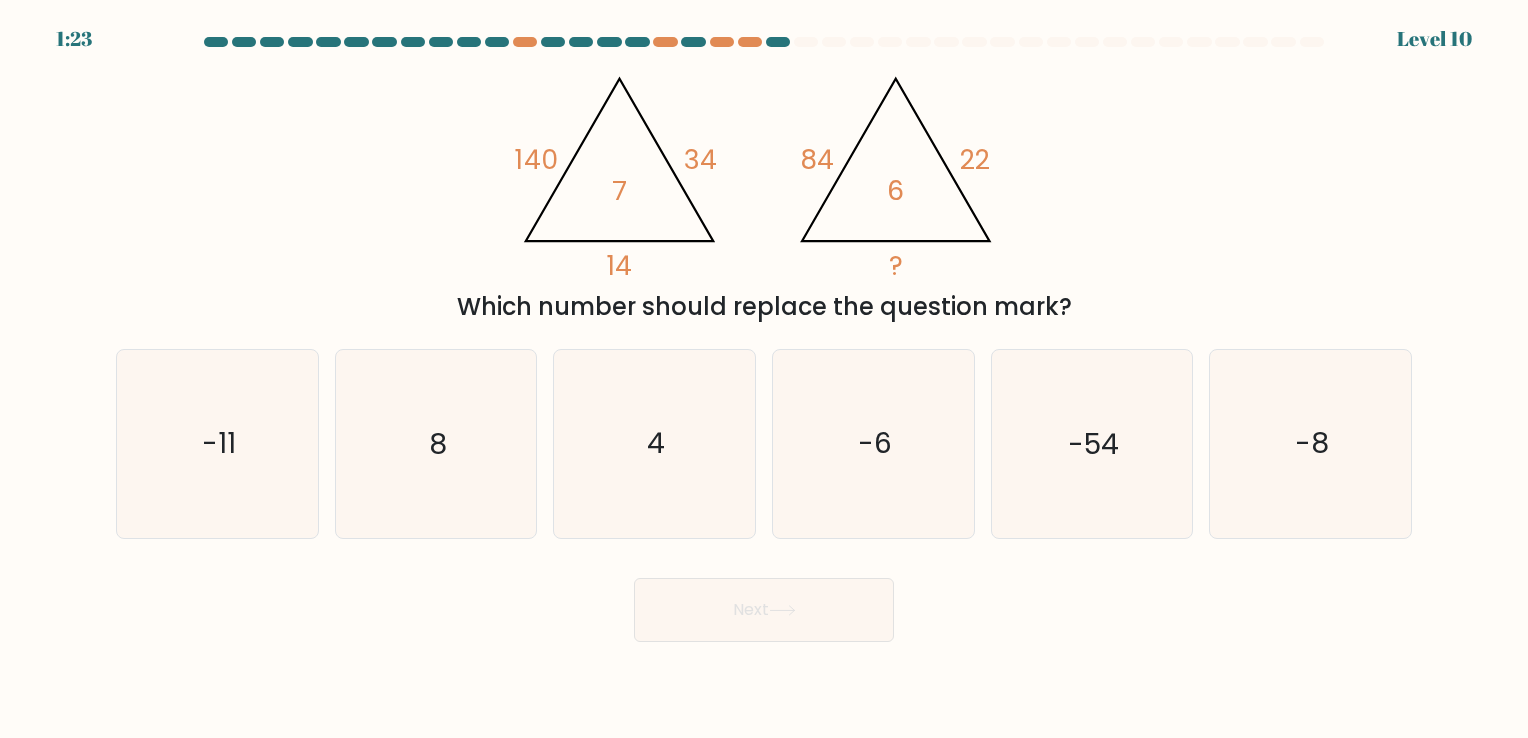click on "-6" at bounding box center [873, 443] 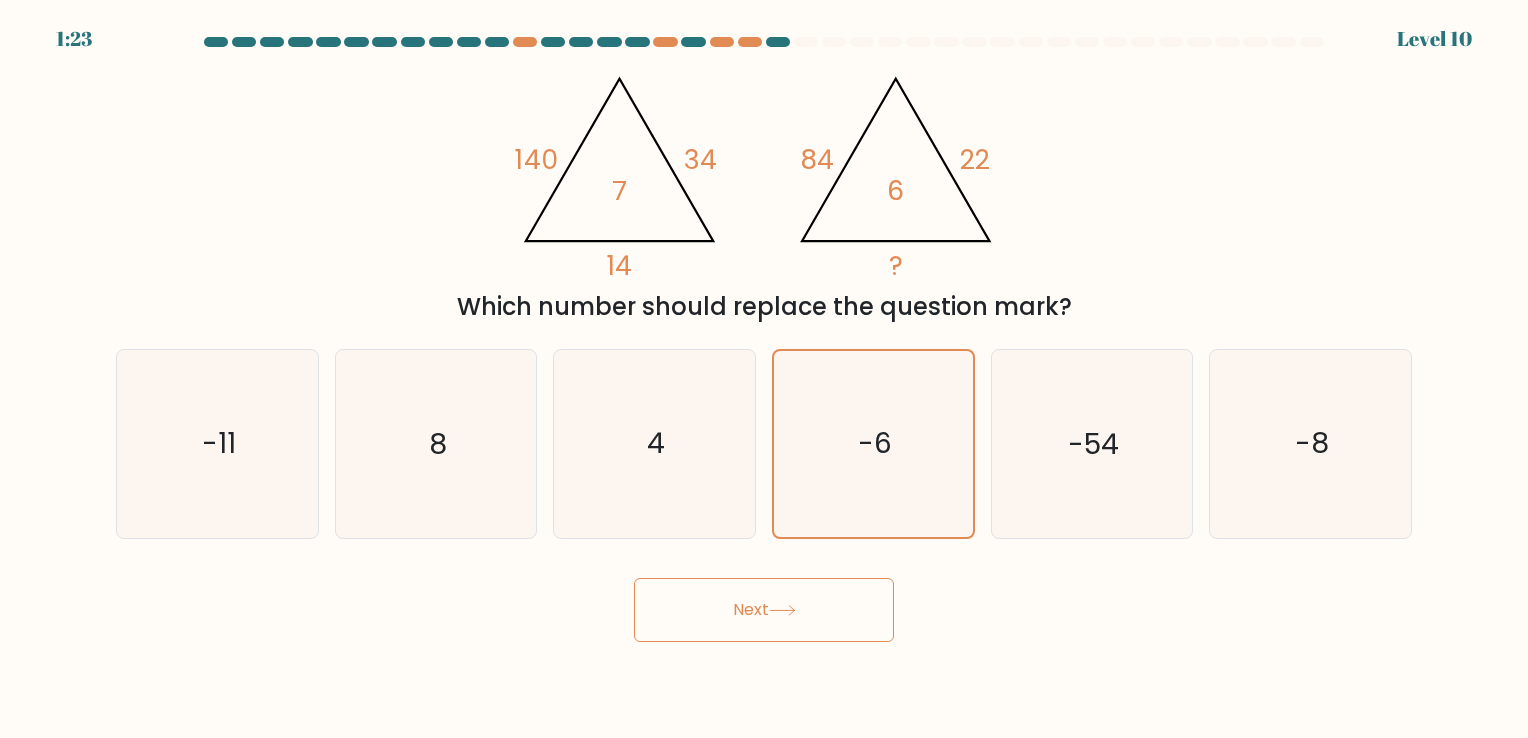 click on "Next" at bounding box center [764, 610] 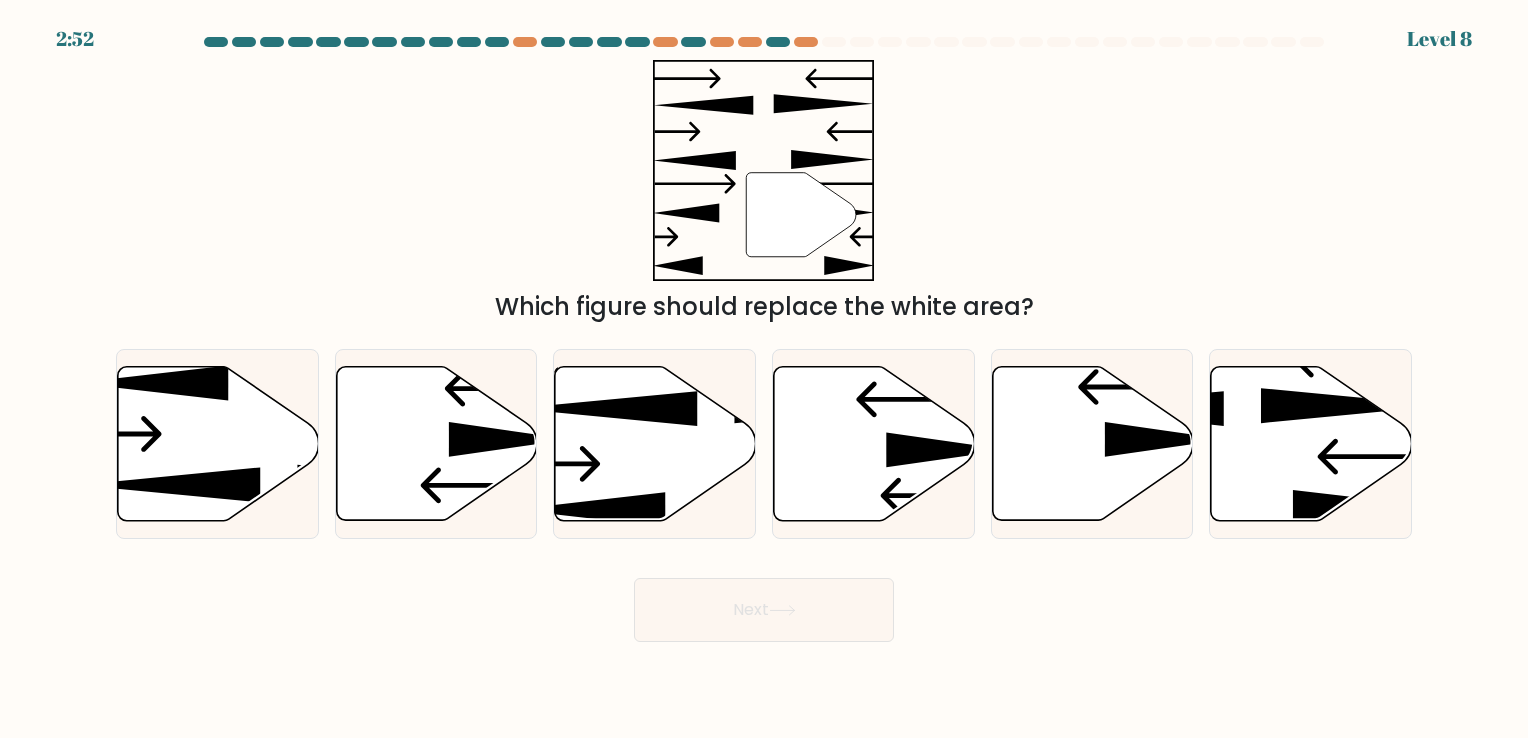 click on "Next" at bounding box center [764, 610] 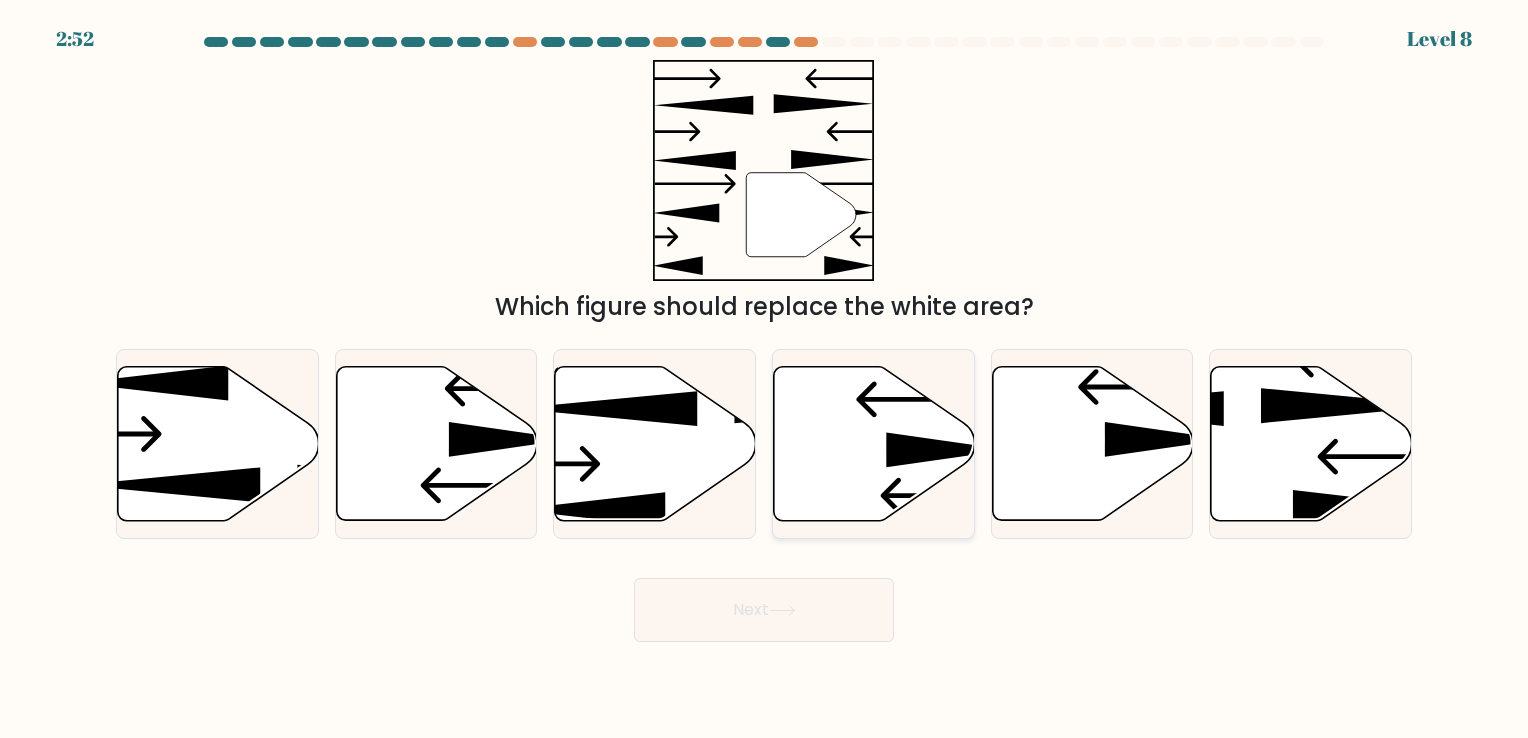 click at bounding box center [874, 443] 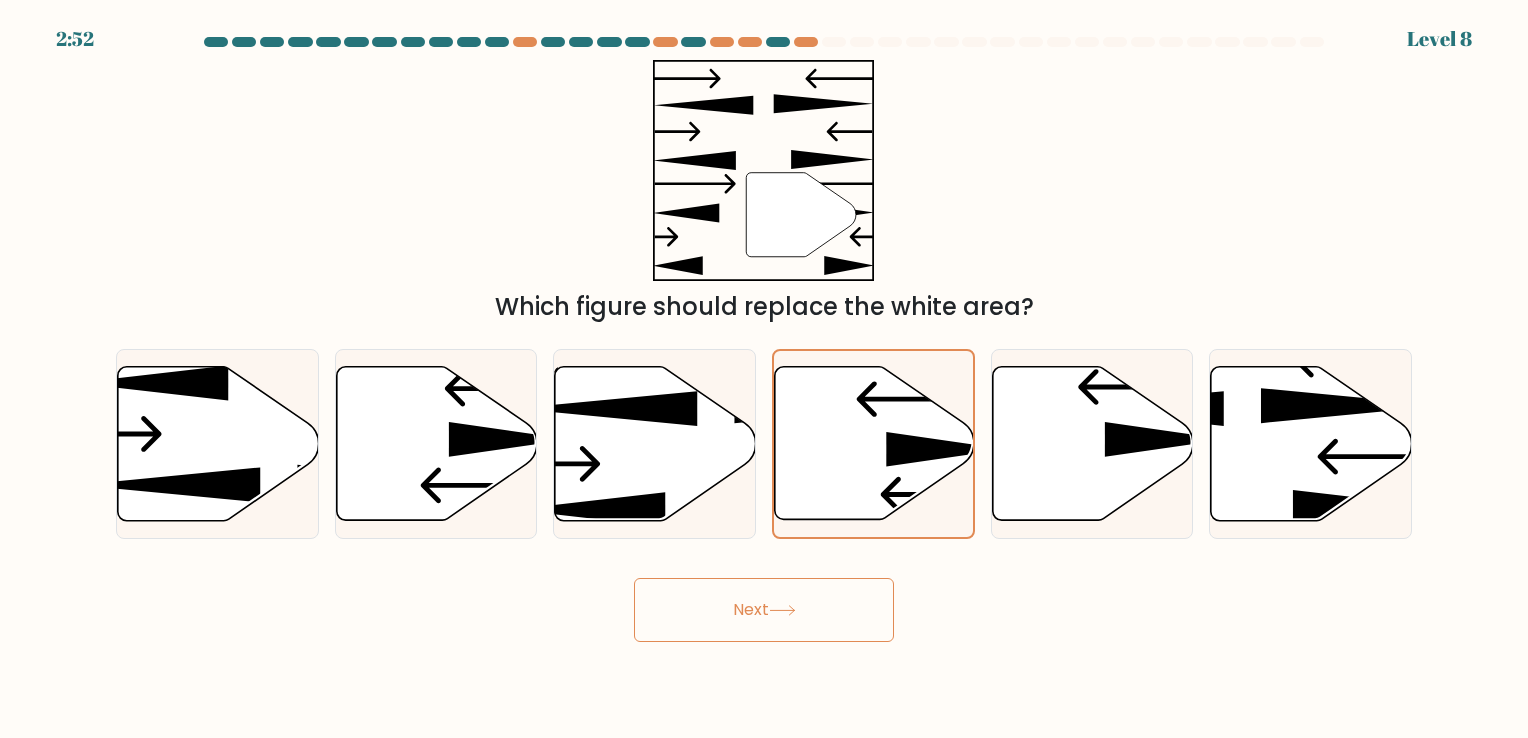click on "Next" at bounding box center (764, 610) 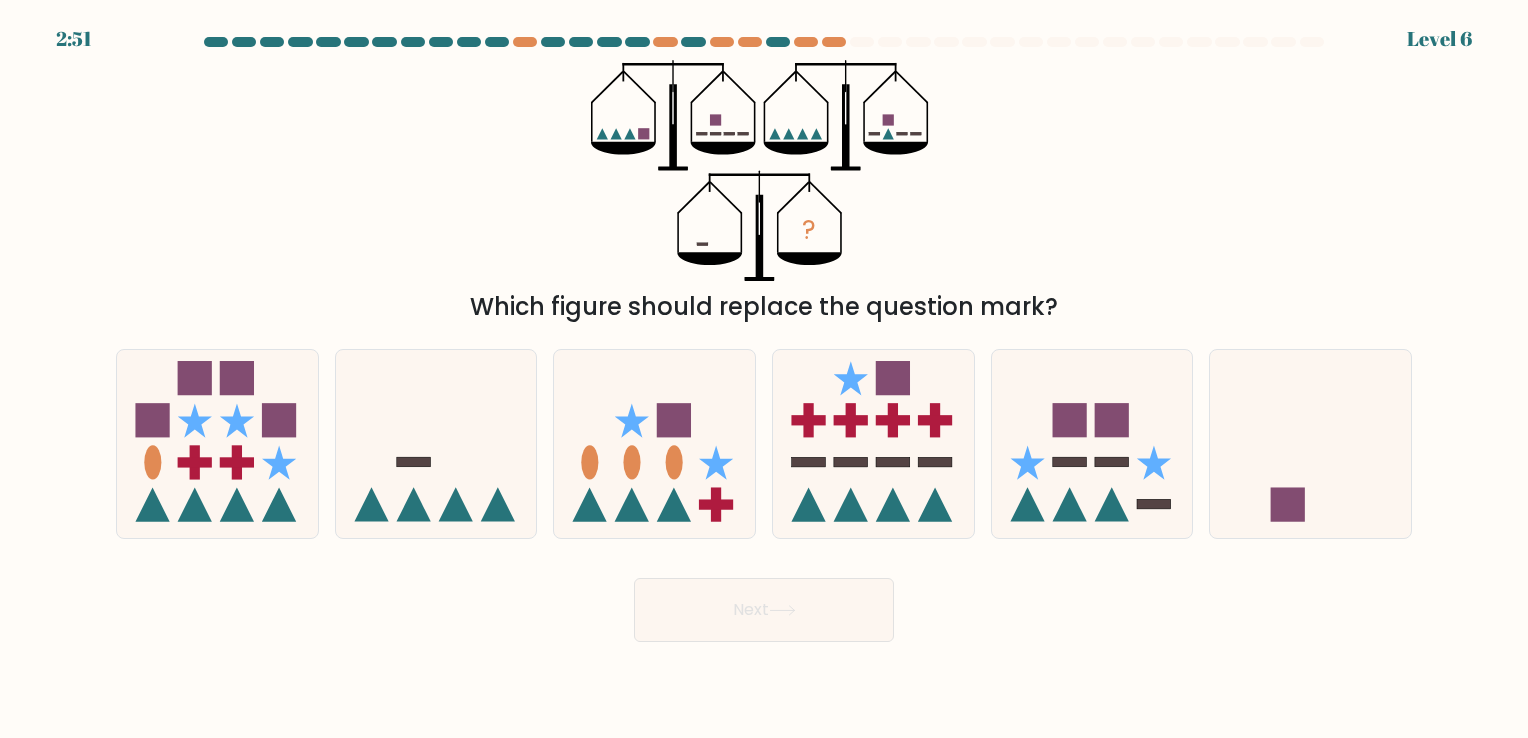 click at bounding box center (873, 444) 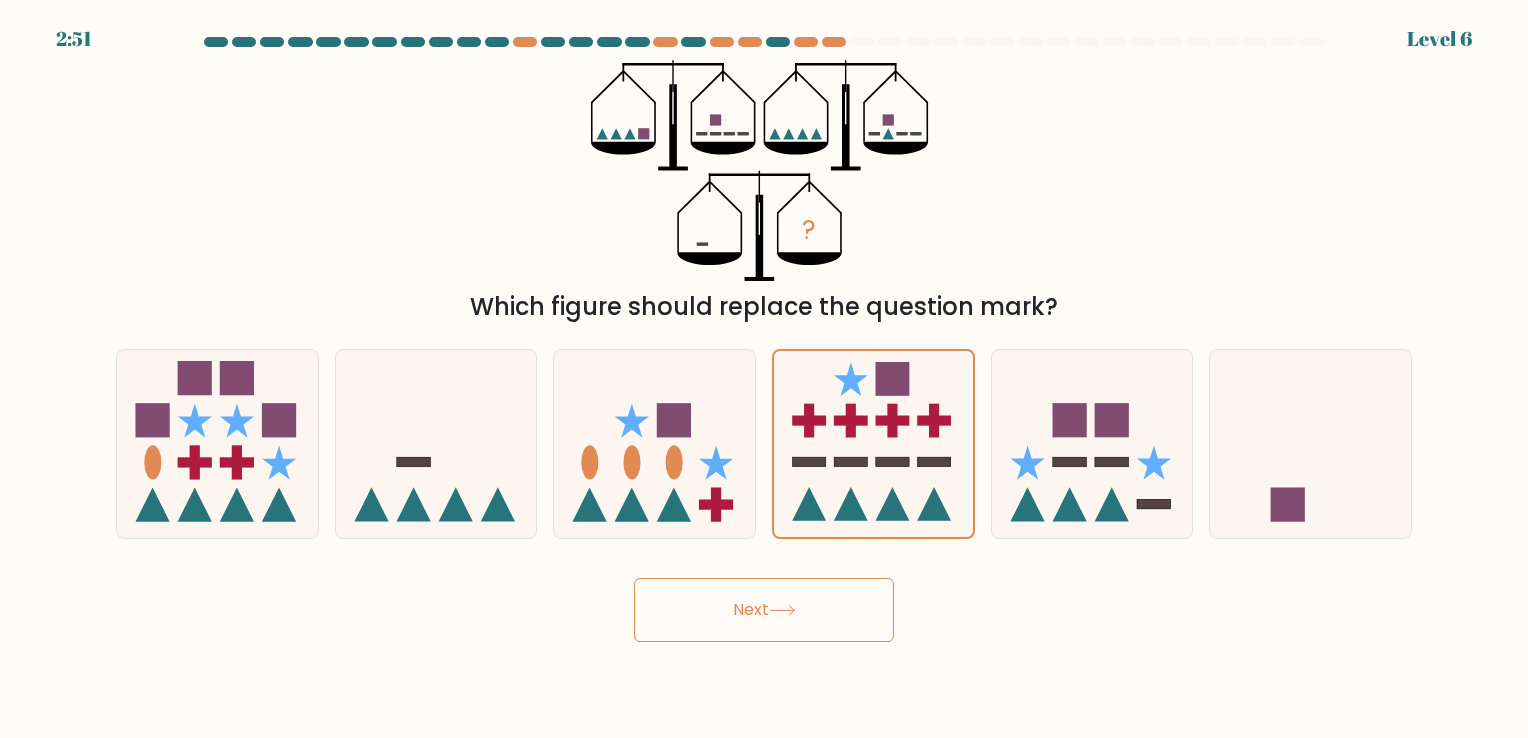 click on "Next" at bounding box center (764, 610) 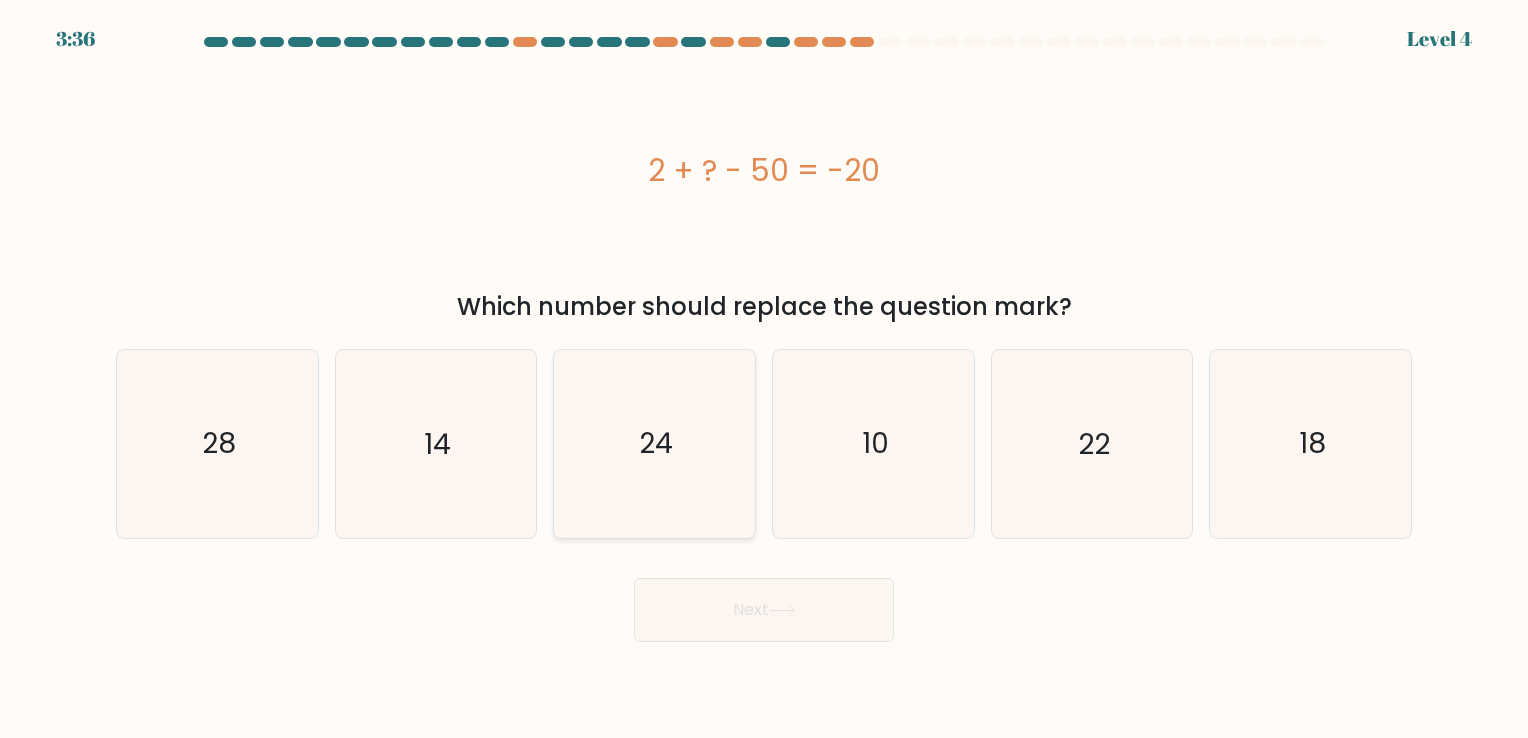 click on "24" at bounding box center (654, 443) 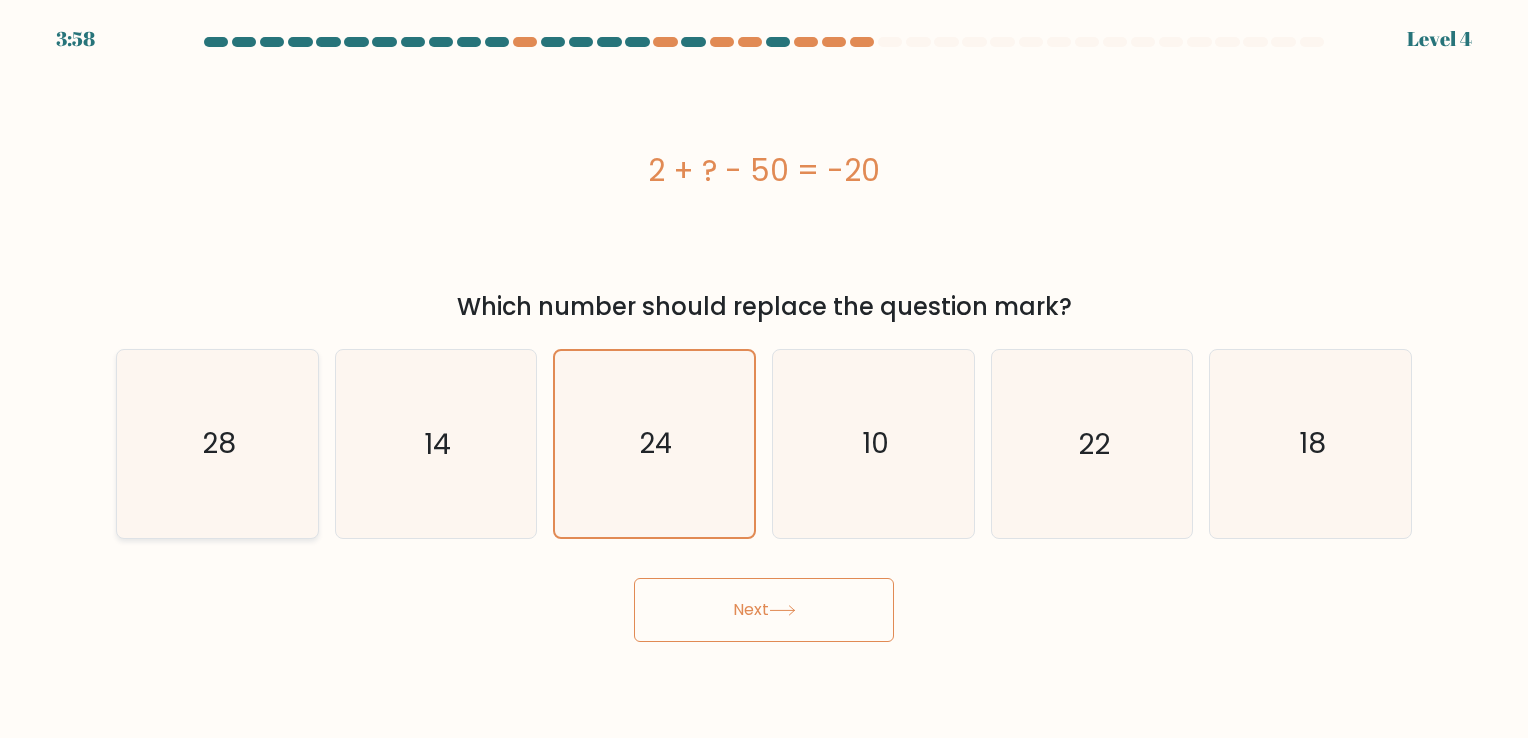 click on "28" at bounding box center [217, 443] 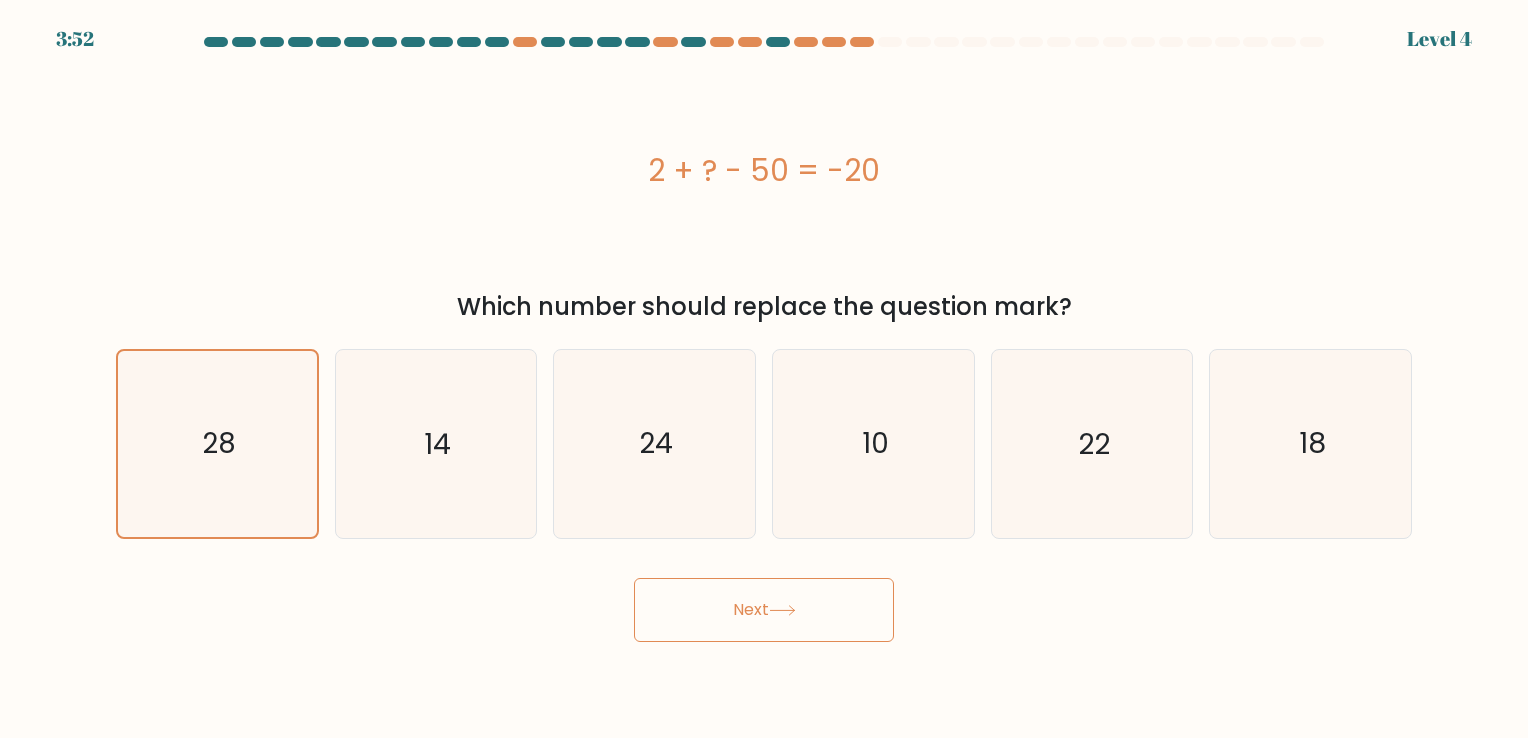 click on "Next" at bounding box center (764, 610) 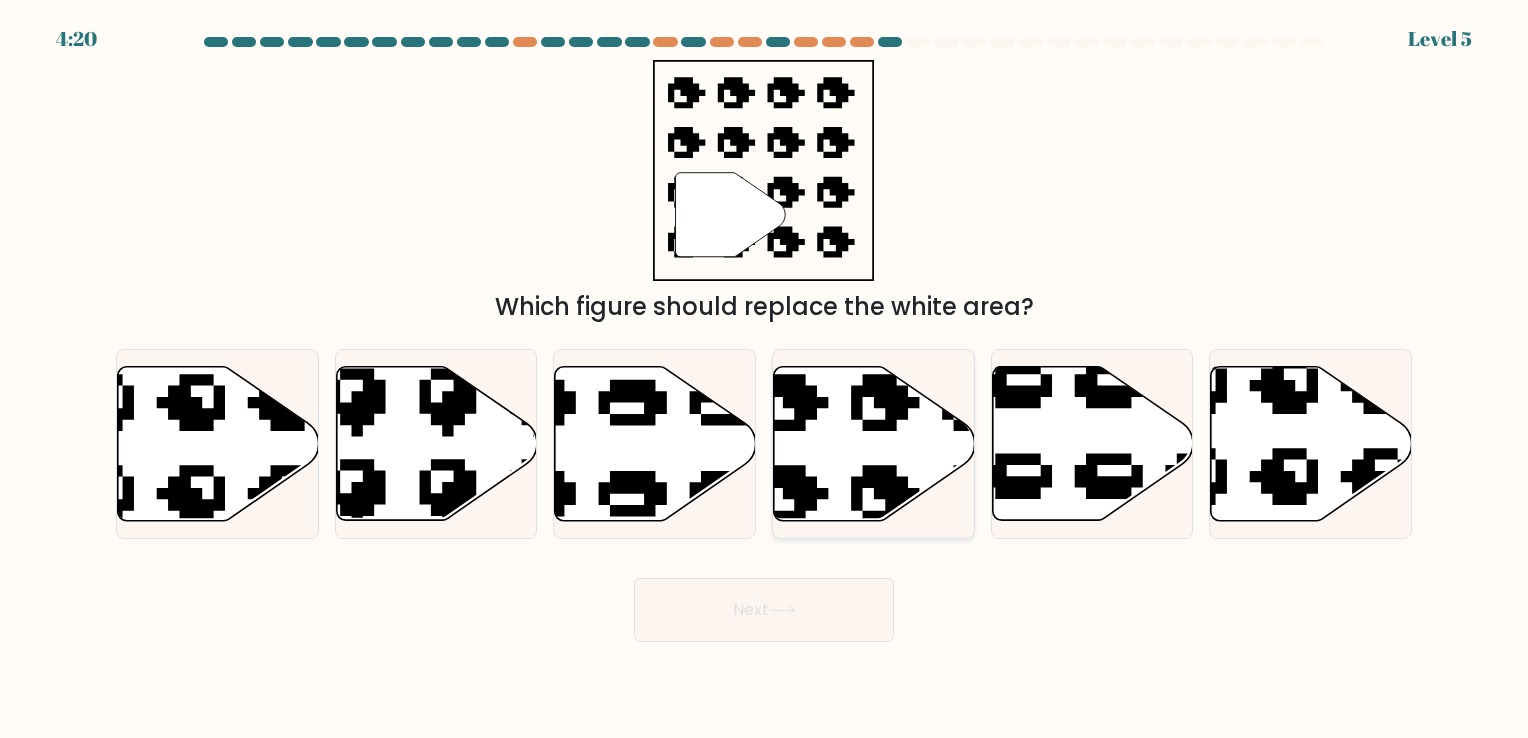 click at bounding box center [874, 443] 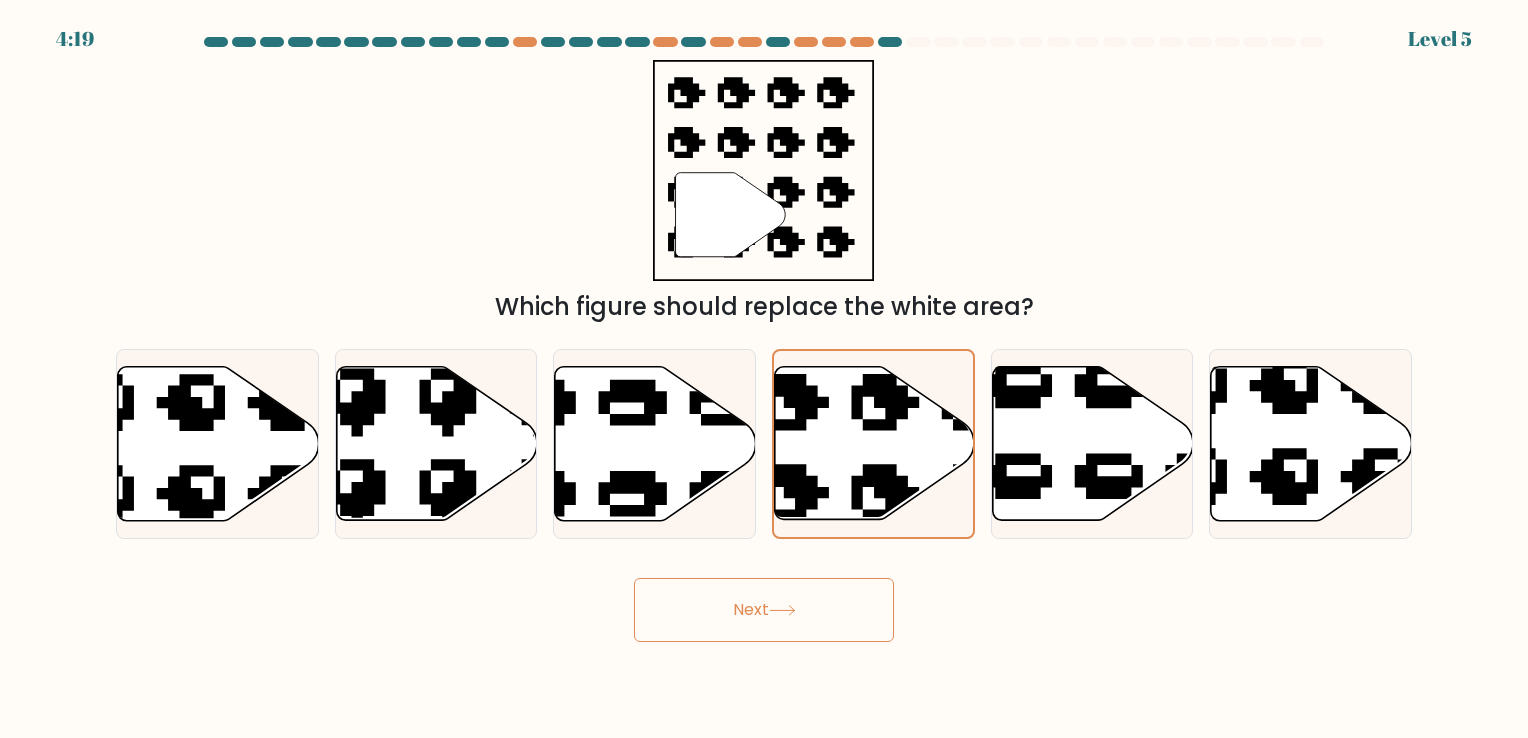 click on "Next" at bounding box center [764, 610] 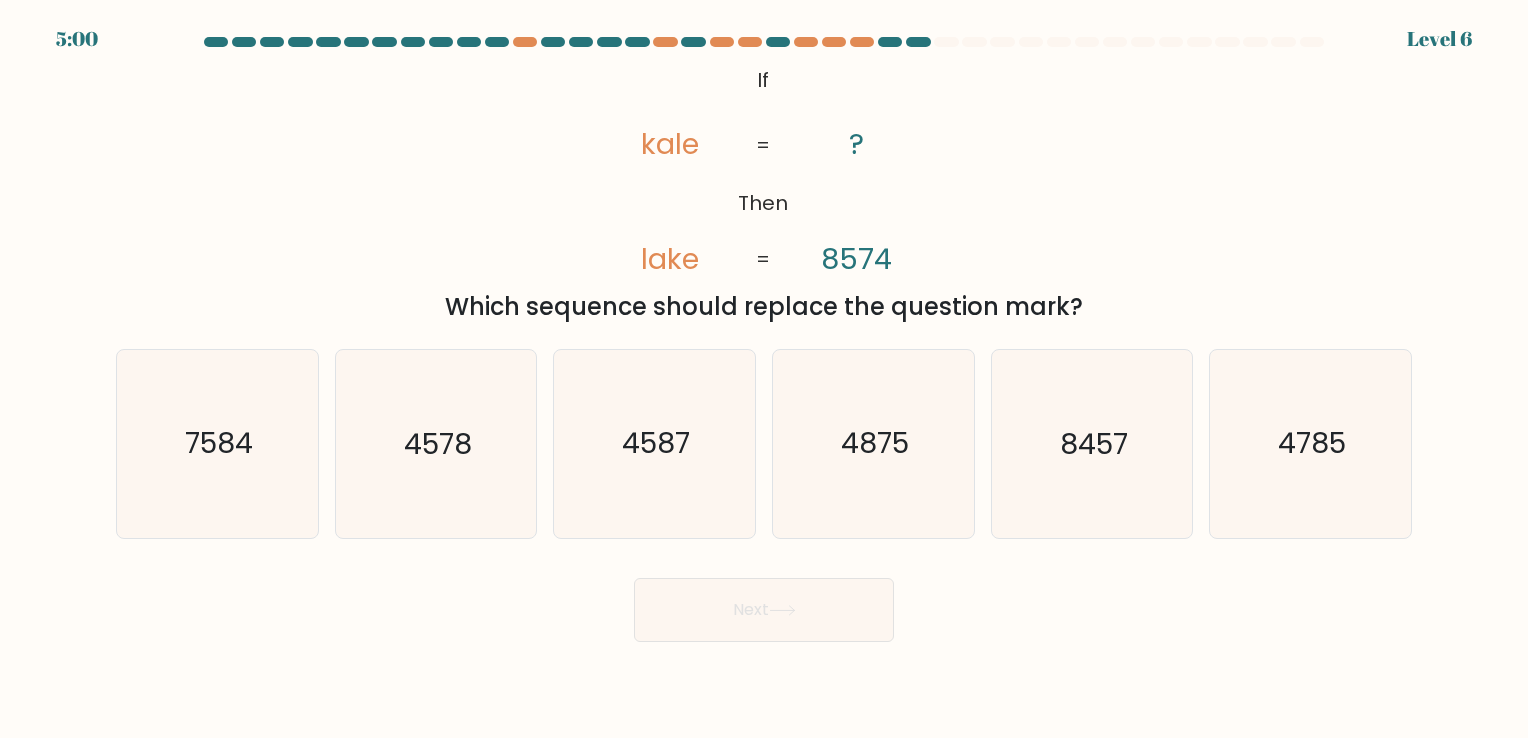 click on "Next" at bounding box center (764, 602) 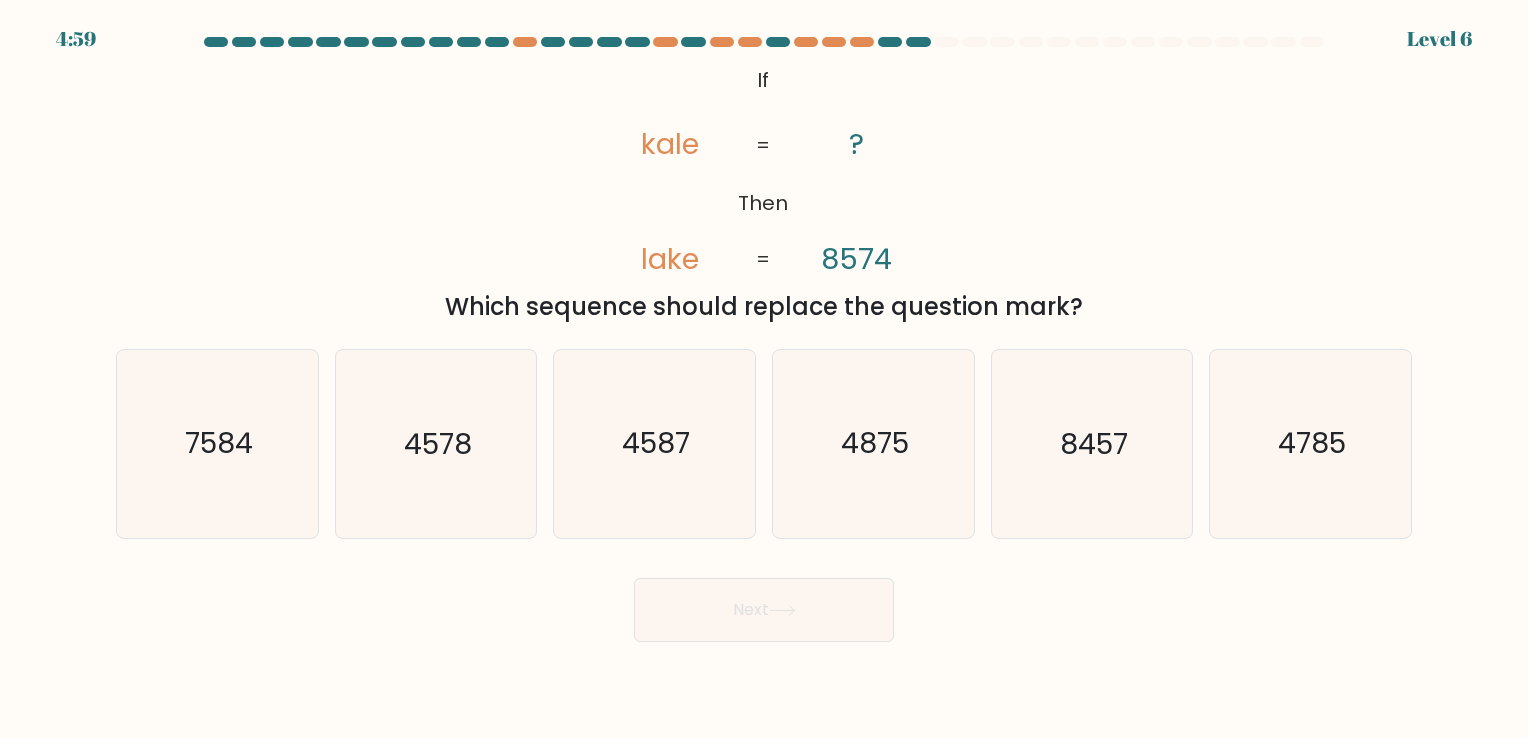 click on "Next" at bounding box center [764, 602] 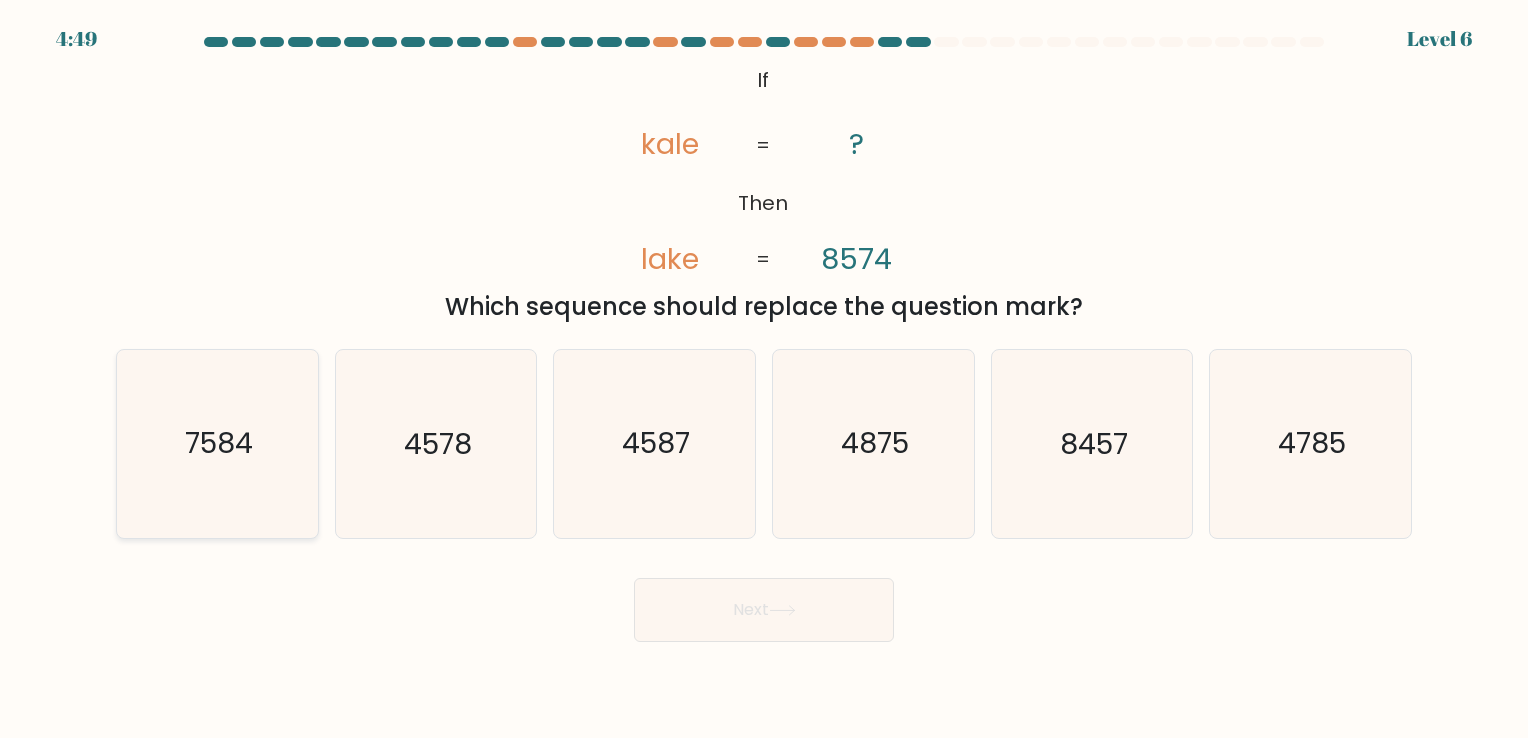 click on "7584" at bounding box center [217, 443] 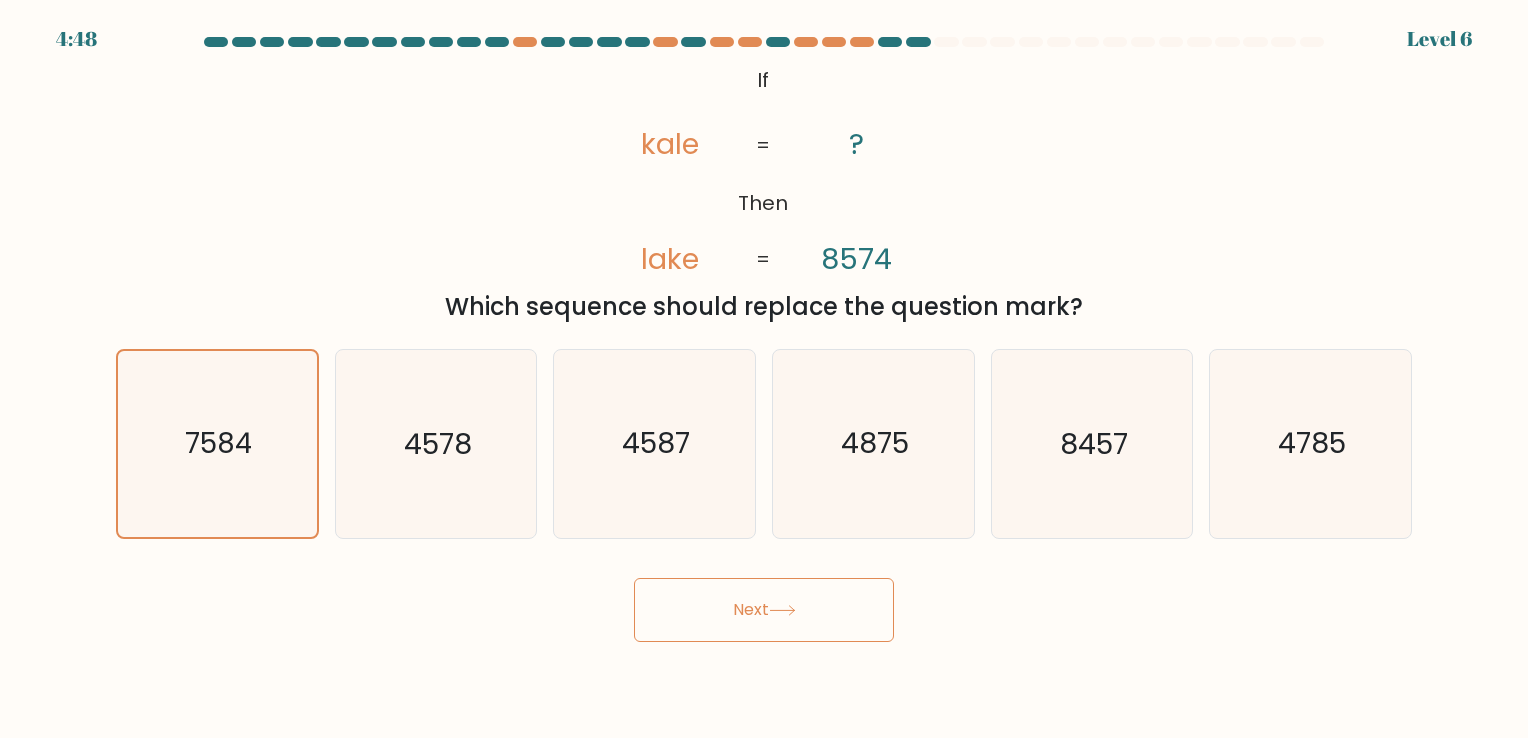 click on "Next" at bounding box center [764, 610] 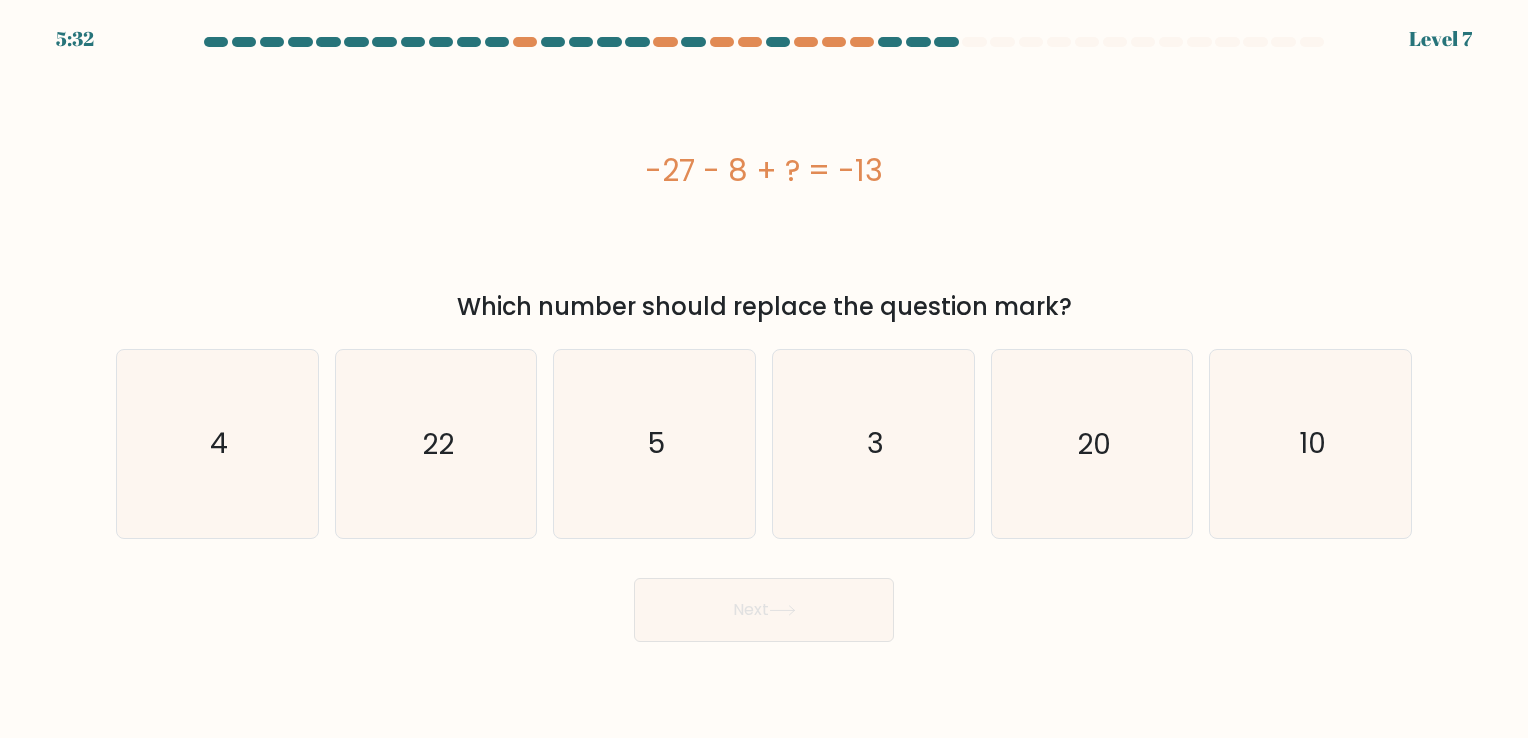 click on "6:29
Lorem 0
i." at bounding box center [764, 369] 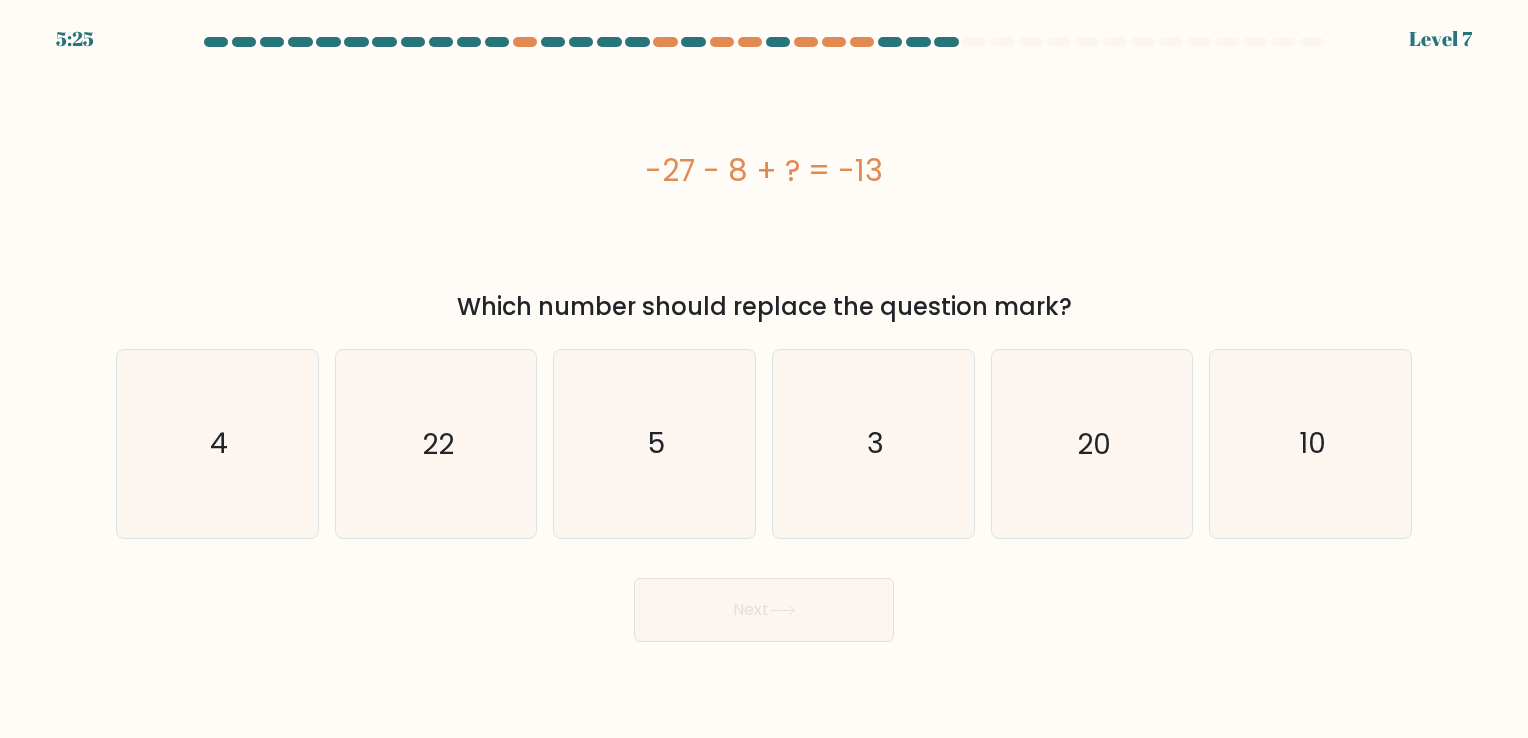 click on "Next" at bounding box center (764, 602) 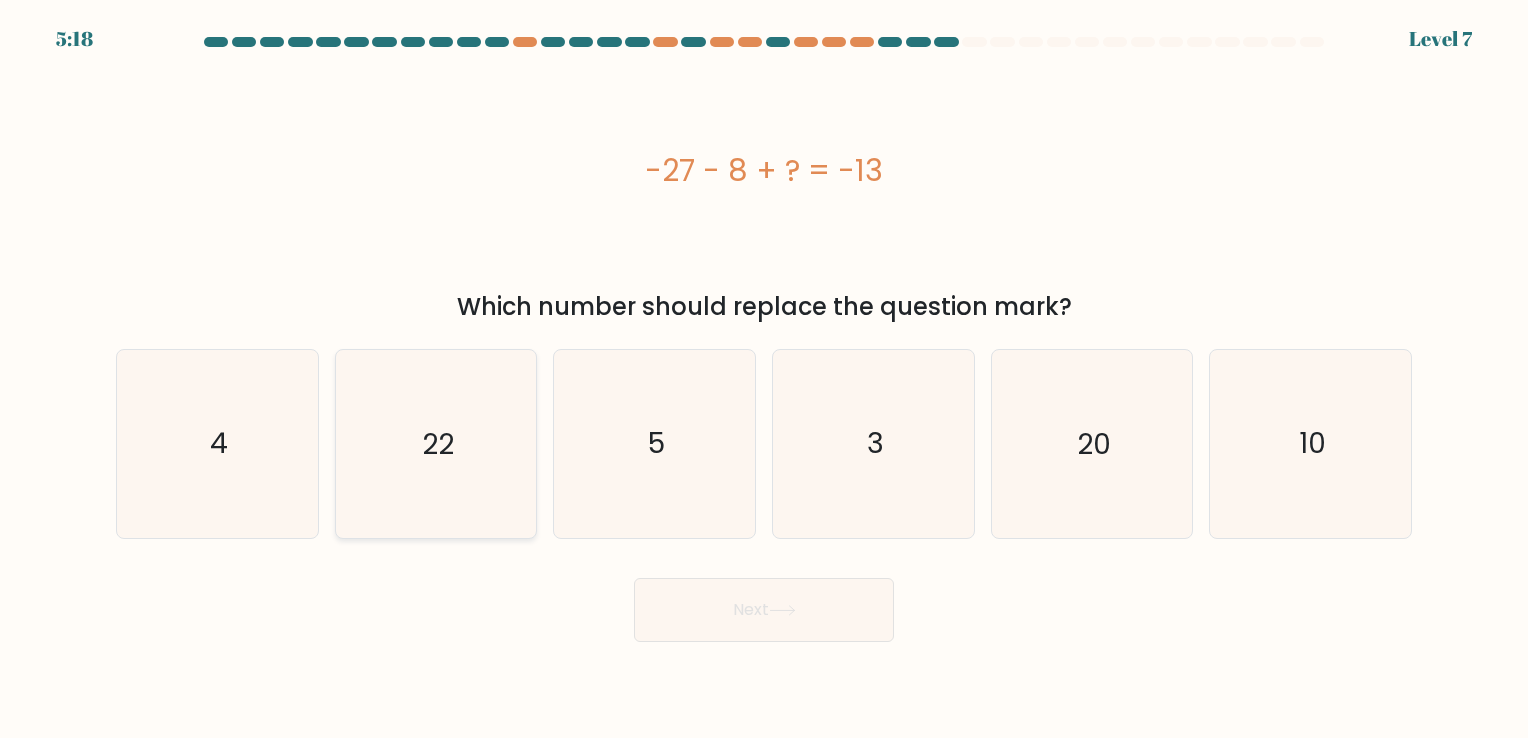 click on "22" at bounding box center [435, 443] 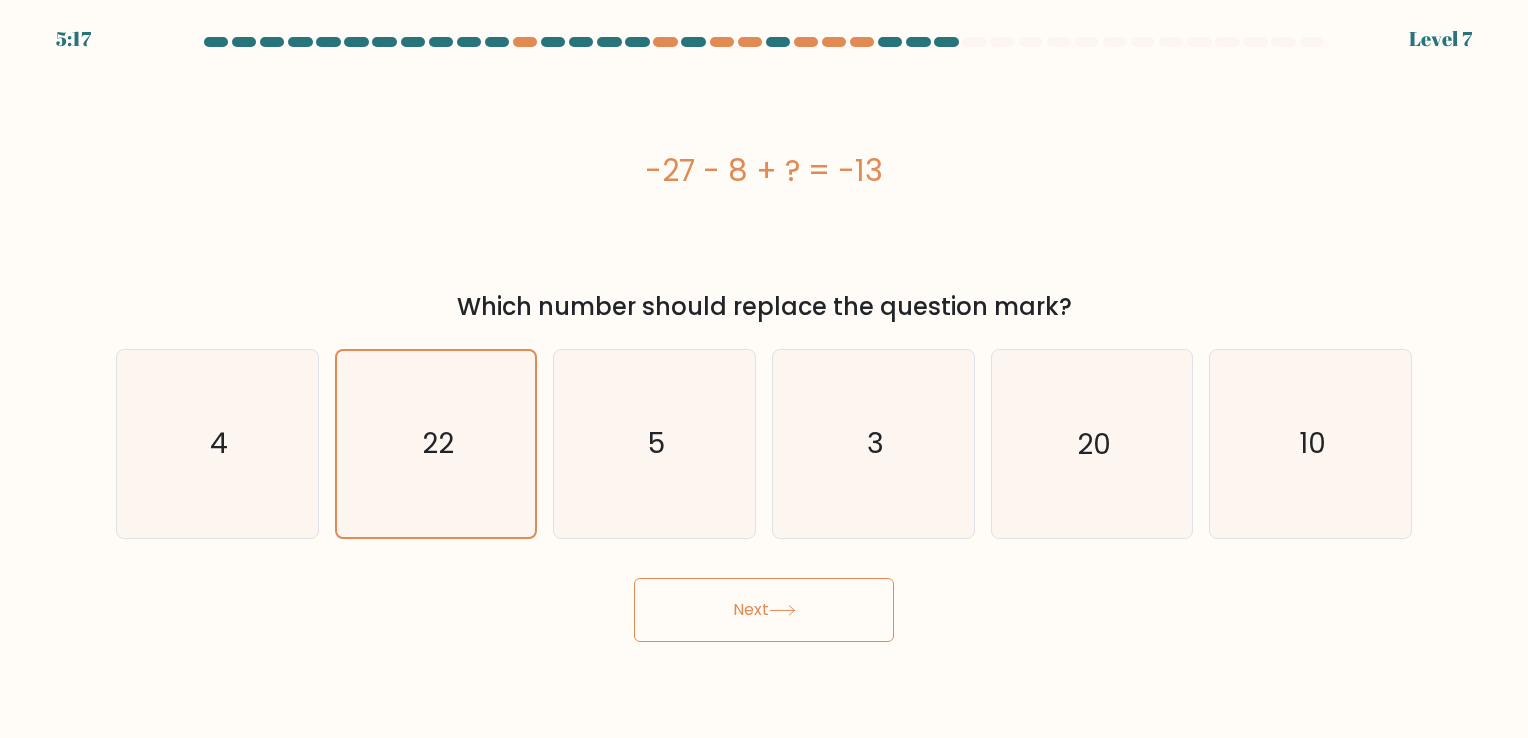click on "Next" at bounding box center (764, 610) 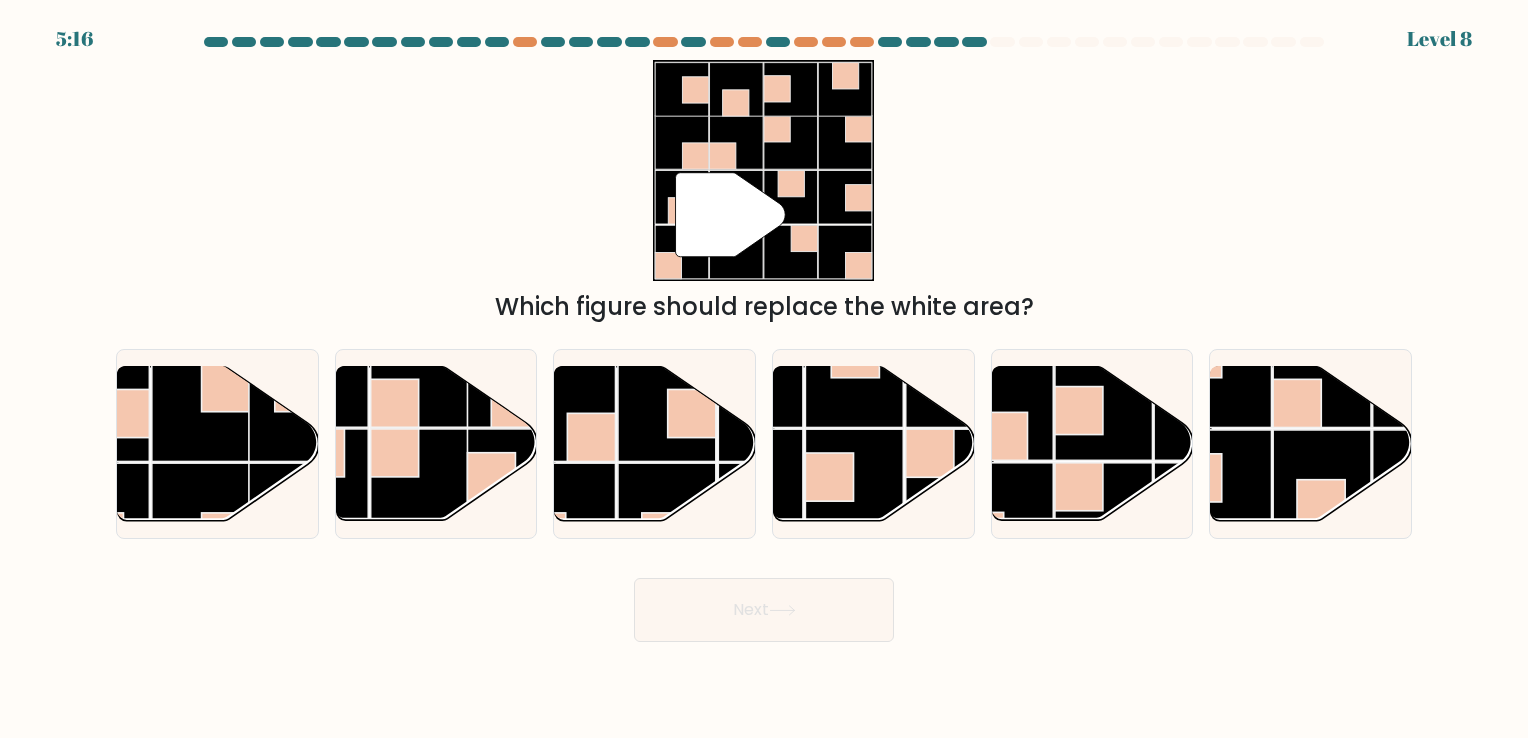 click on "Next" at bounding box center [764, 610] 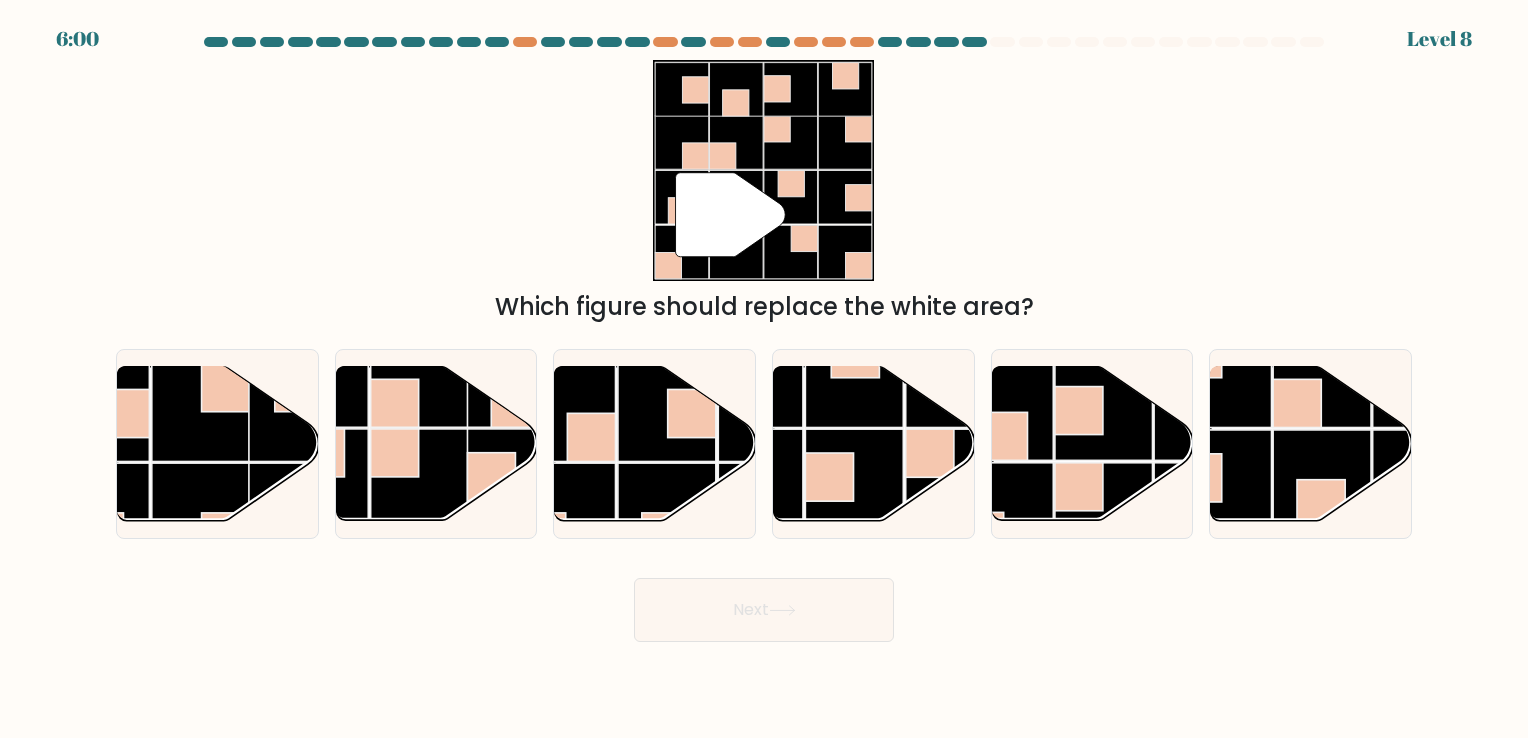 click on "Next" at bounding box center (764, 602) 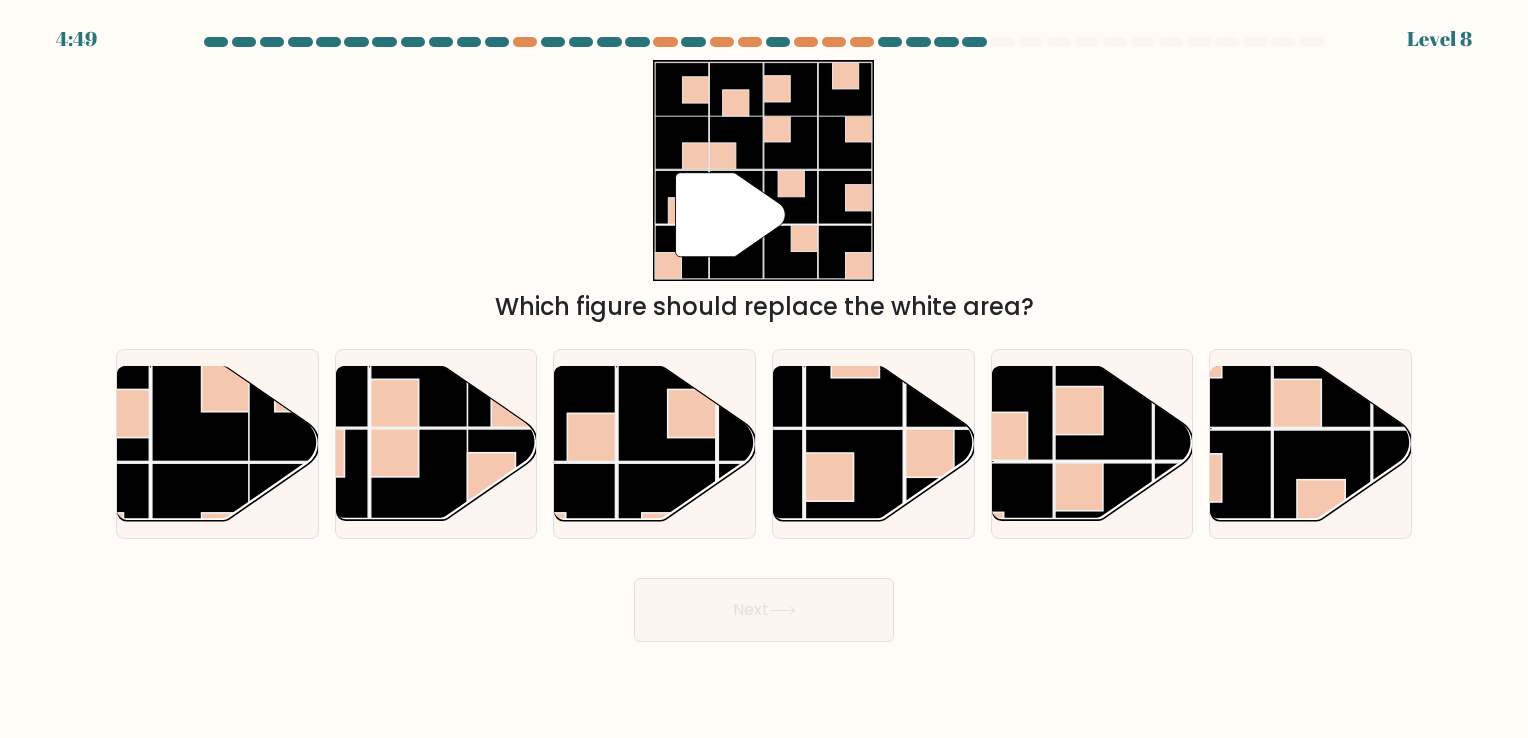 click on "6:53
Lorem 7" at bounding box center [764, 369] 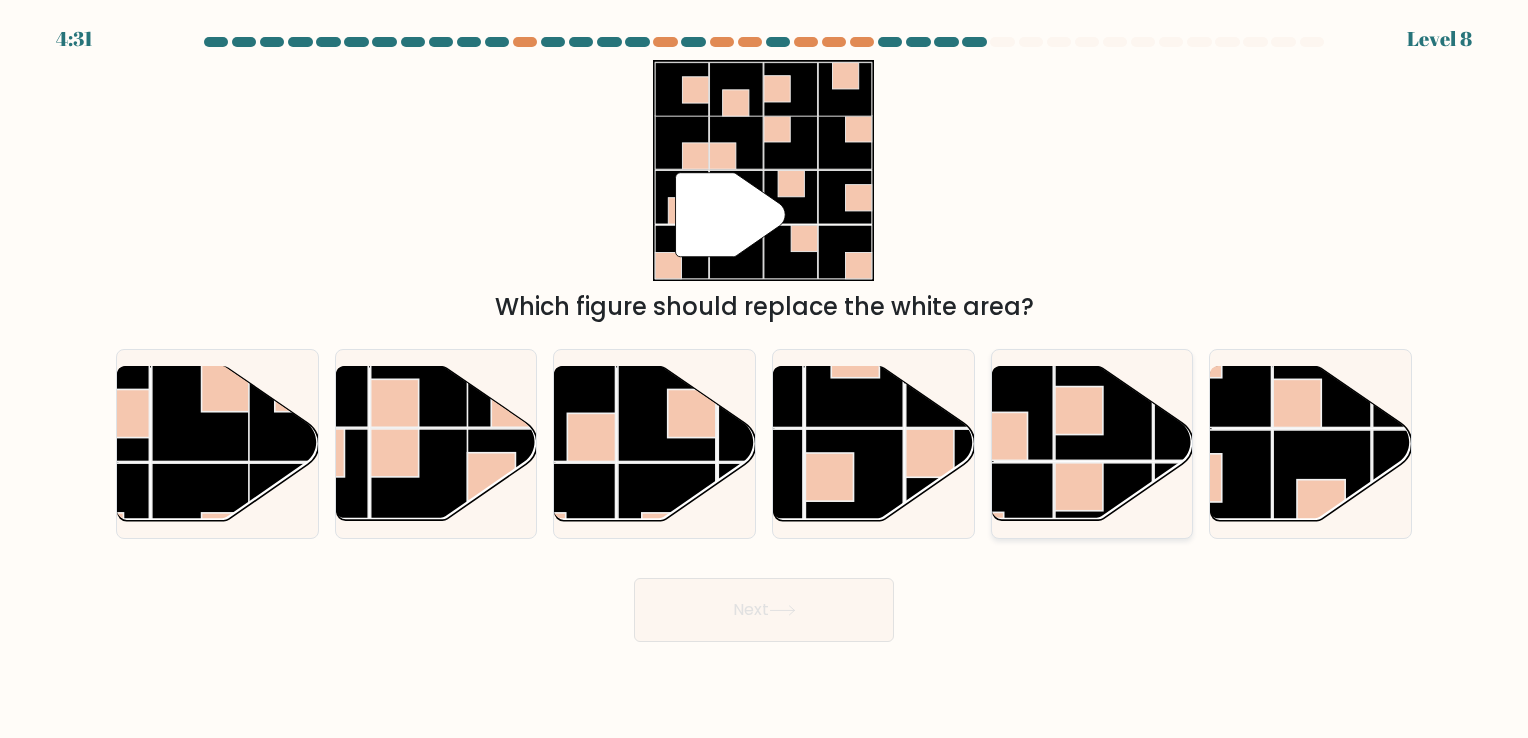 click at bounding box center (1092, 443) 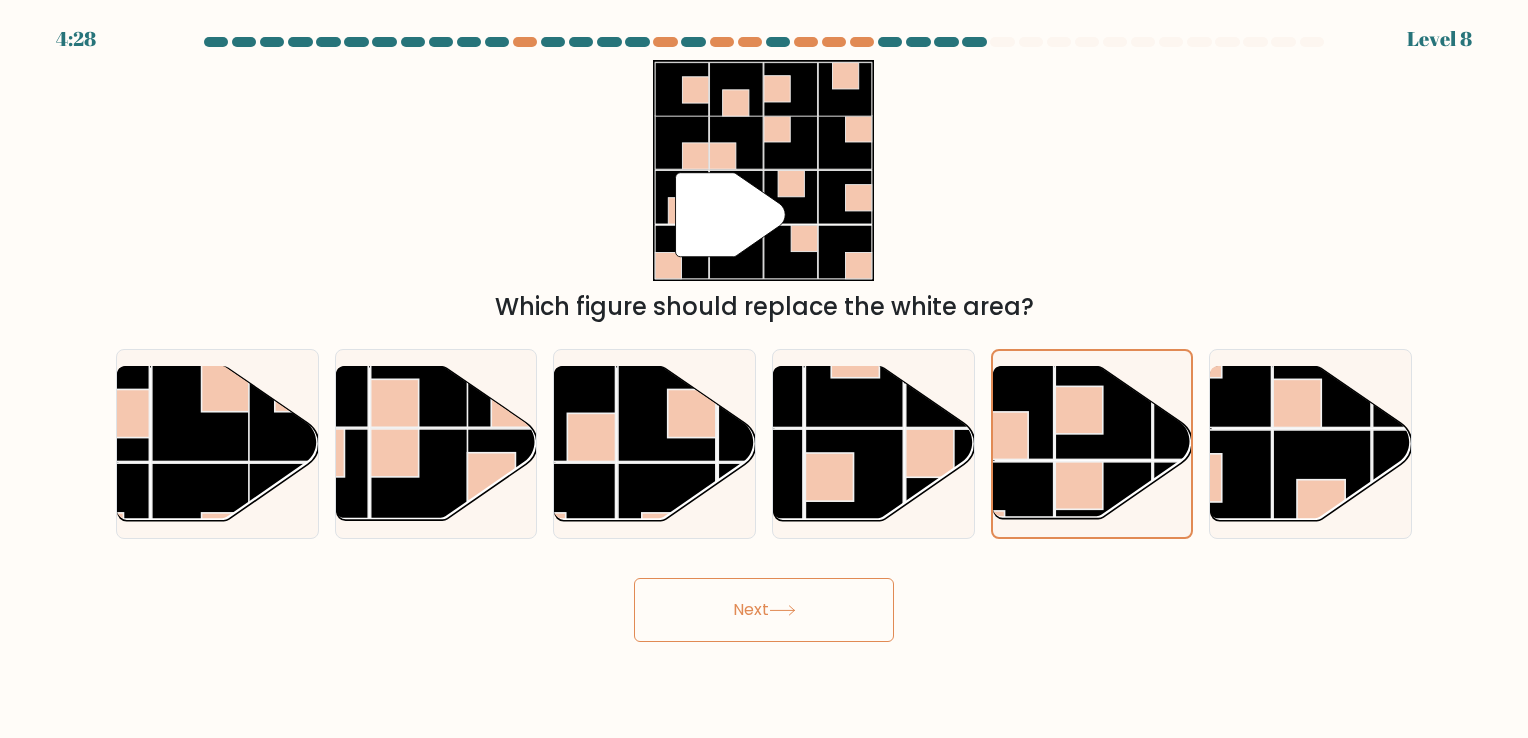 click on "Next" at bounding box center (764, 610) 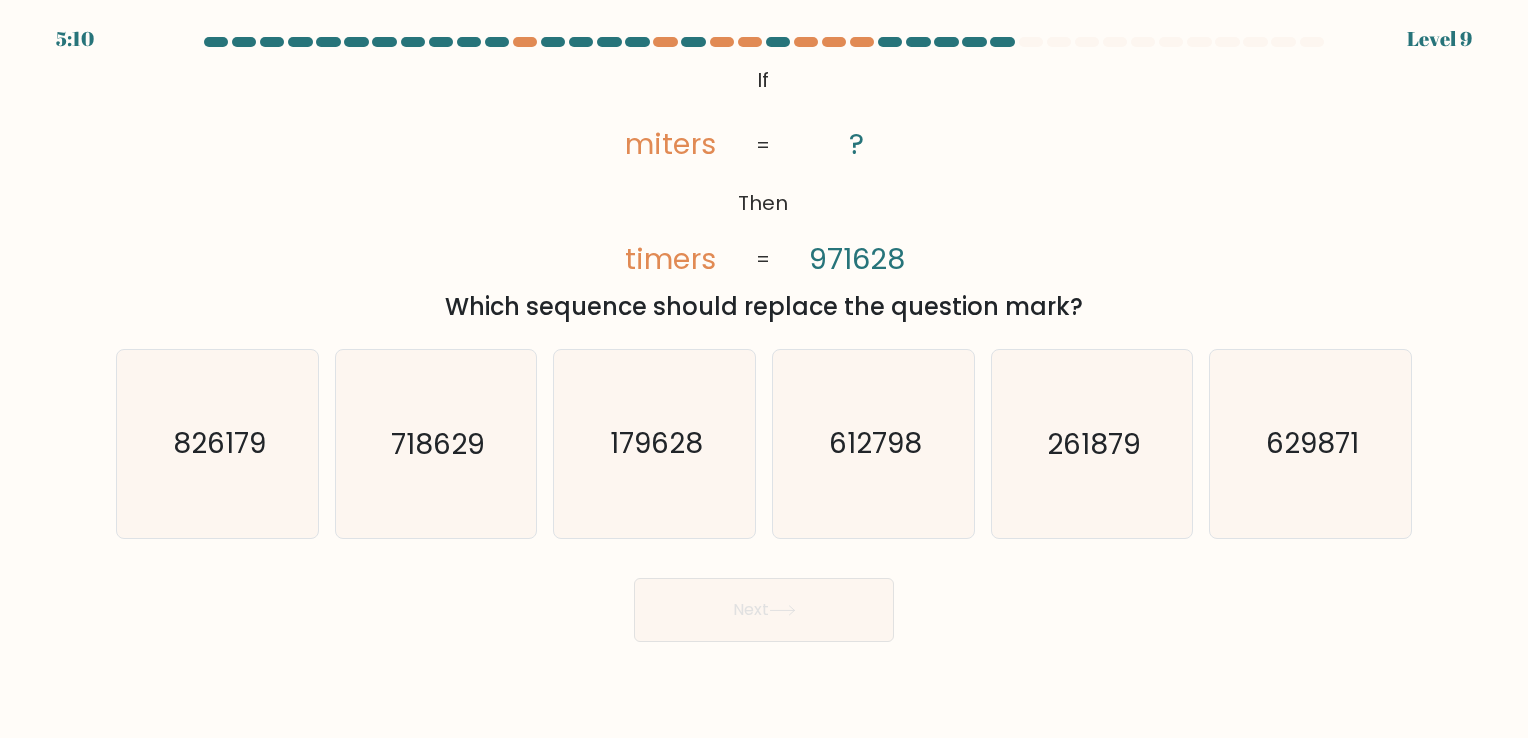 click on "2:38
Lorem 9
Ip" at bounding box center (764, 369) 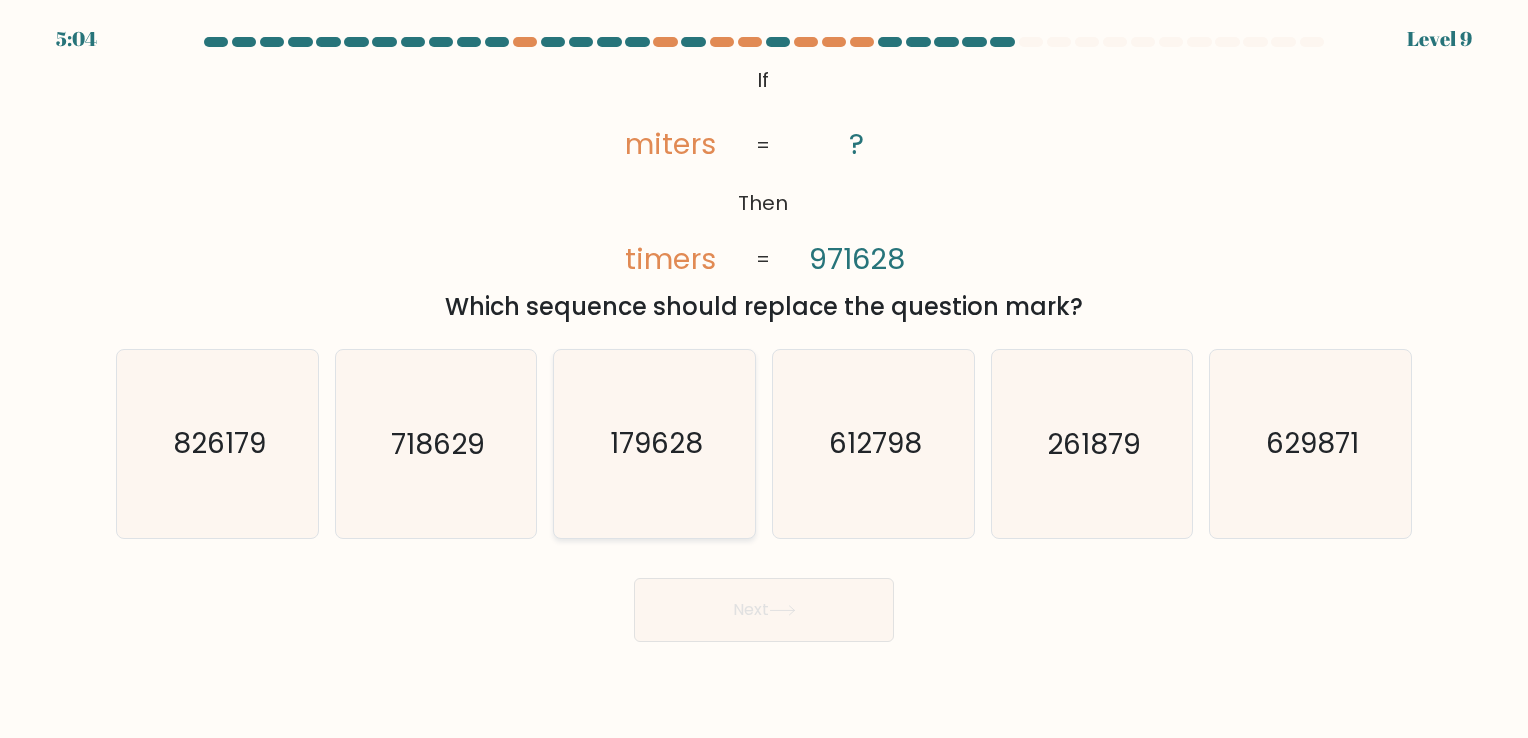 click on "179628" at bounding box center (654, 443) 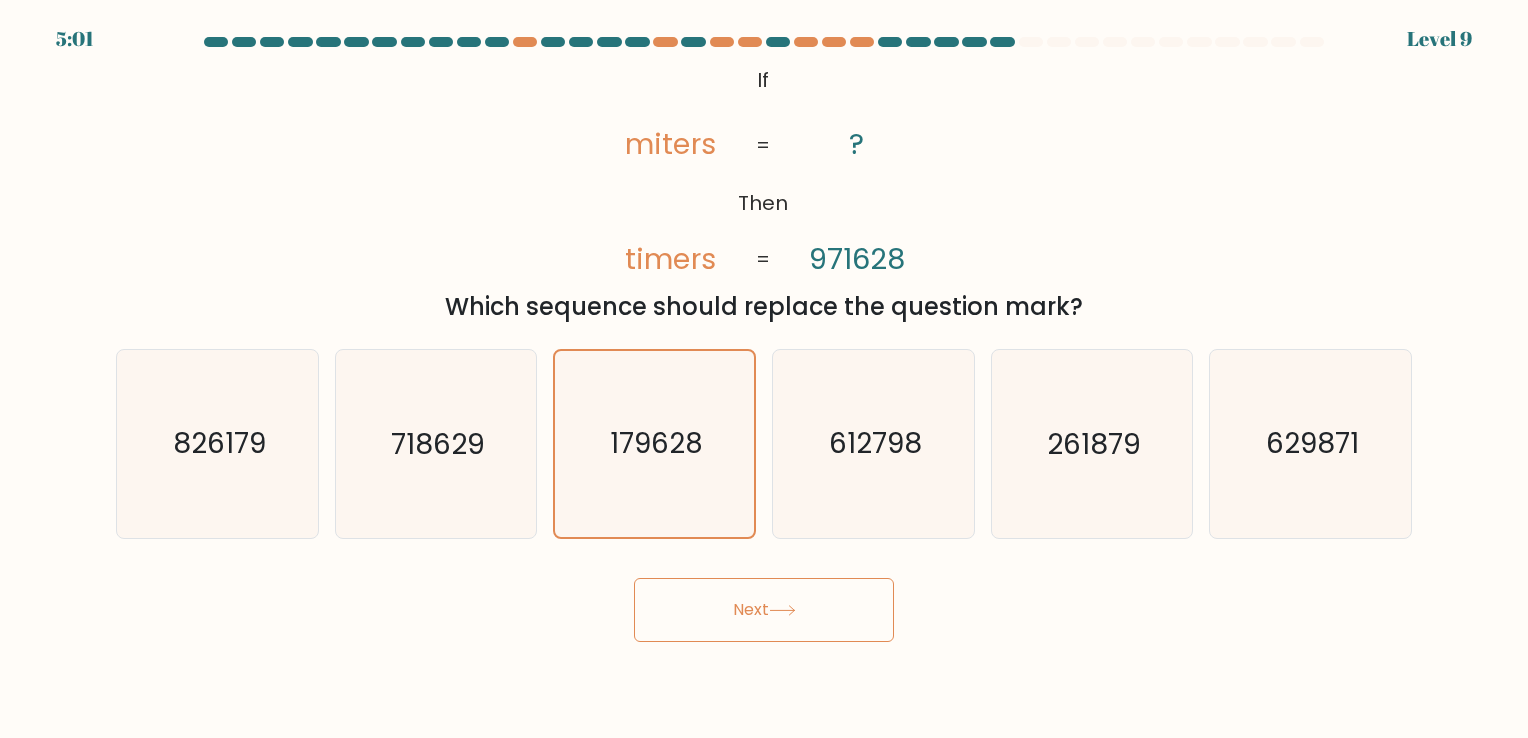 click on "Next" at bounding box center (764, 610) 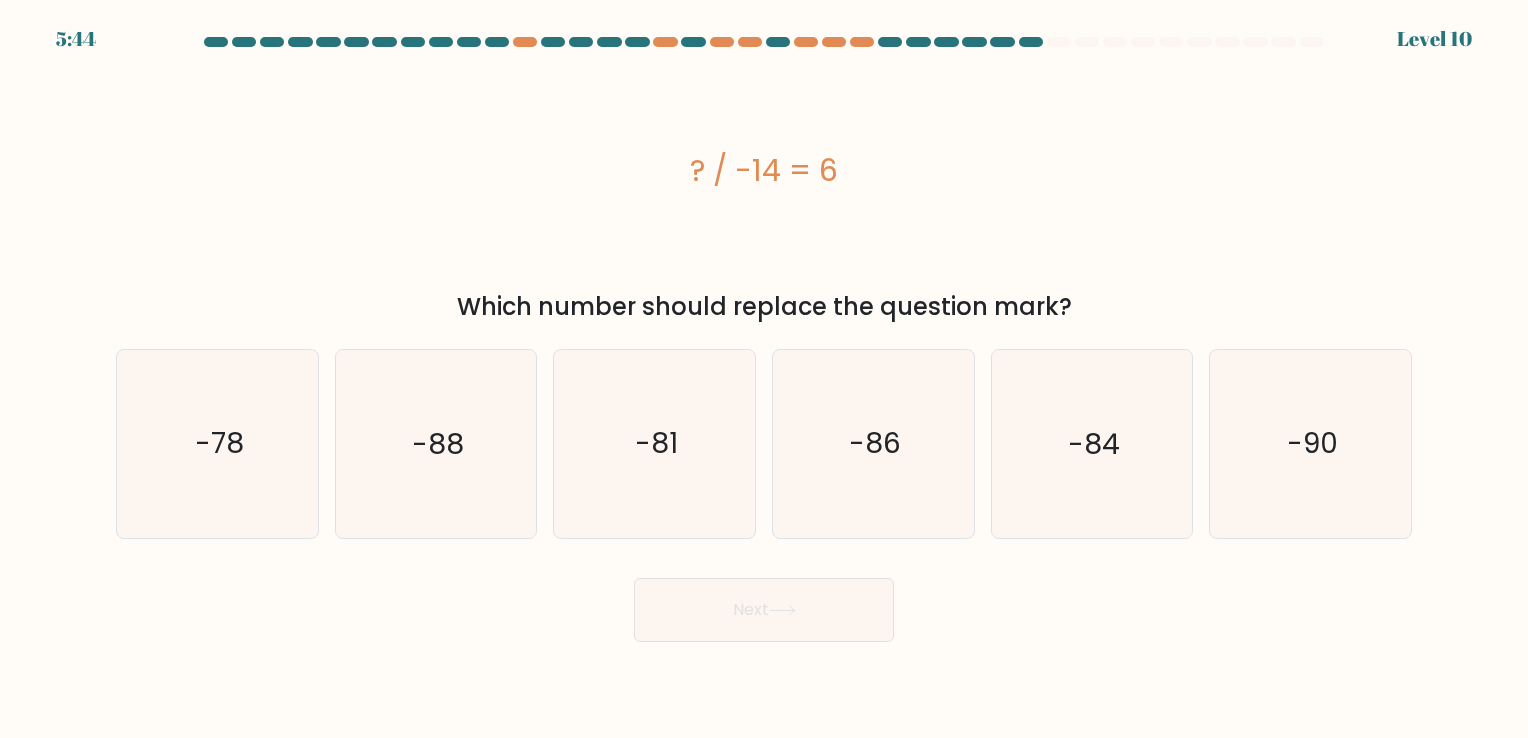 click on "Next" at bounding box center [764, 602] 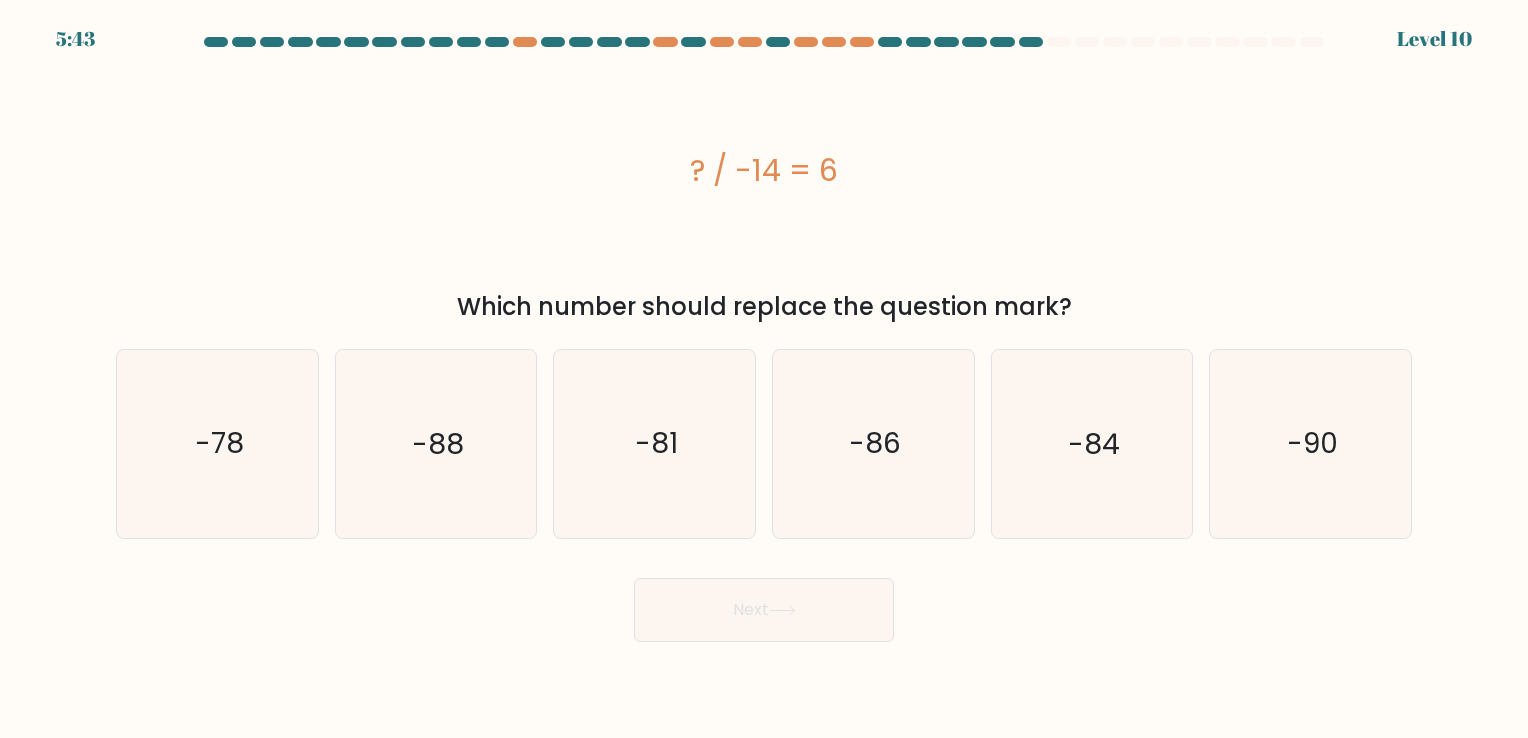 click on "Next" at bounding box center [764, 602] 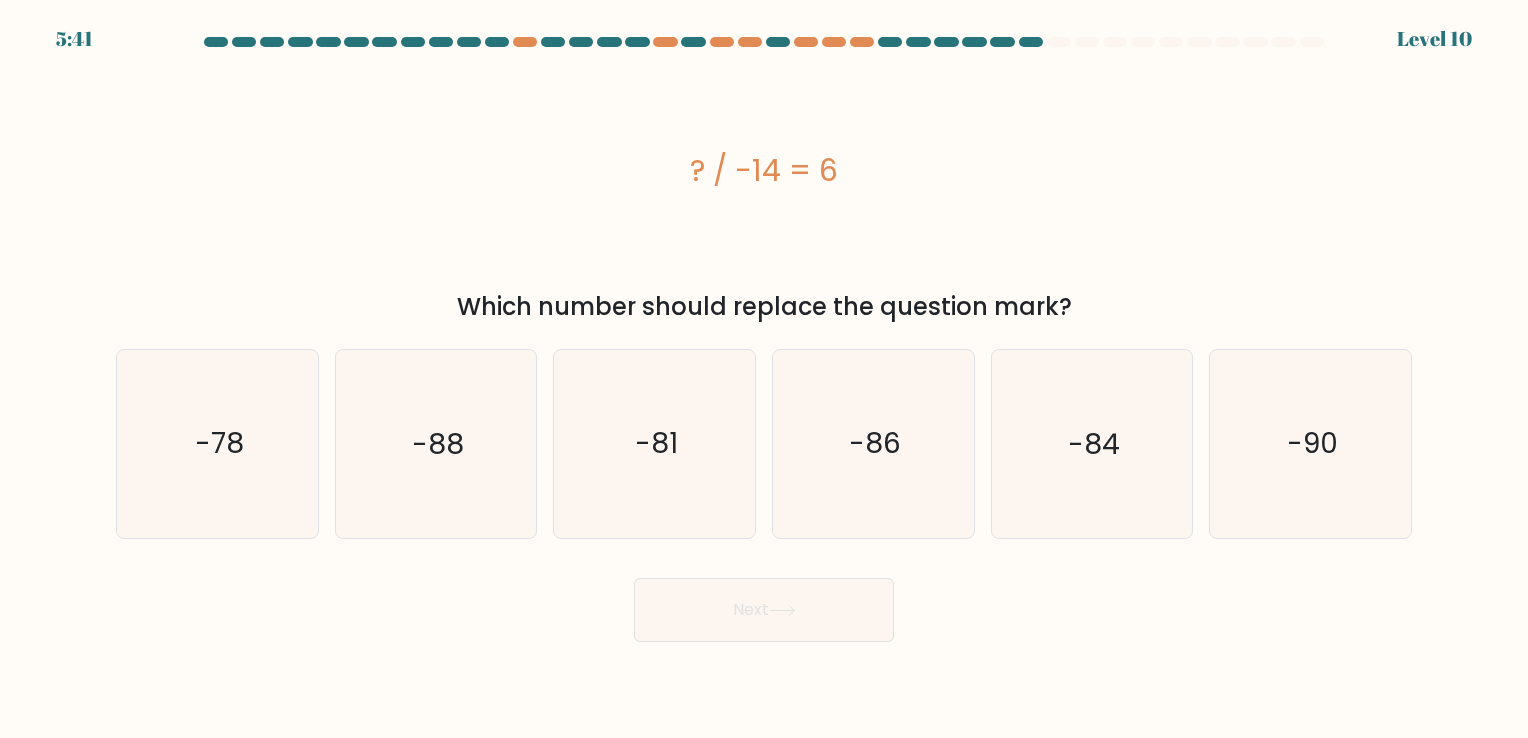 click on "Next" at bounding box center (764, 602) 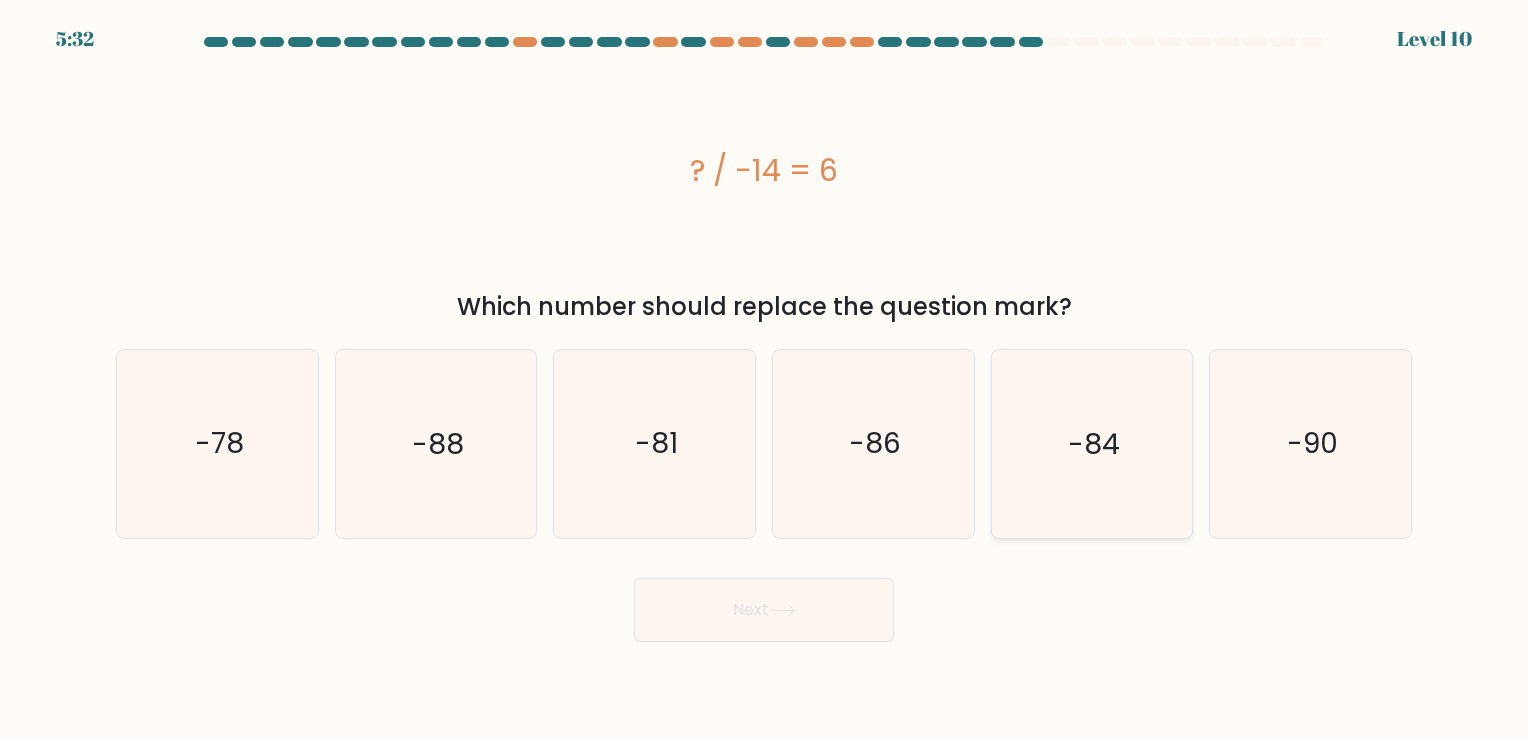 click on "-84" at bounding box center [1091, 443] 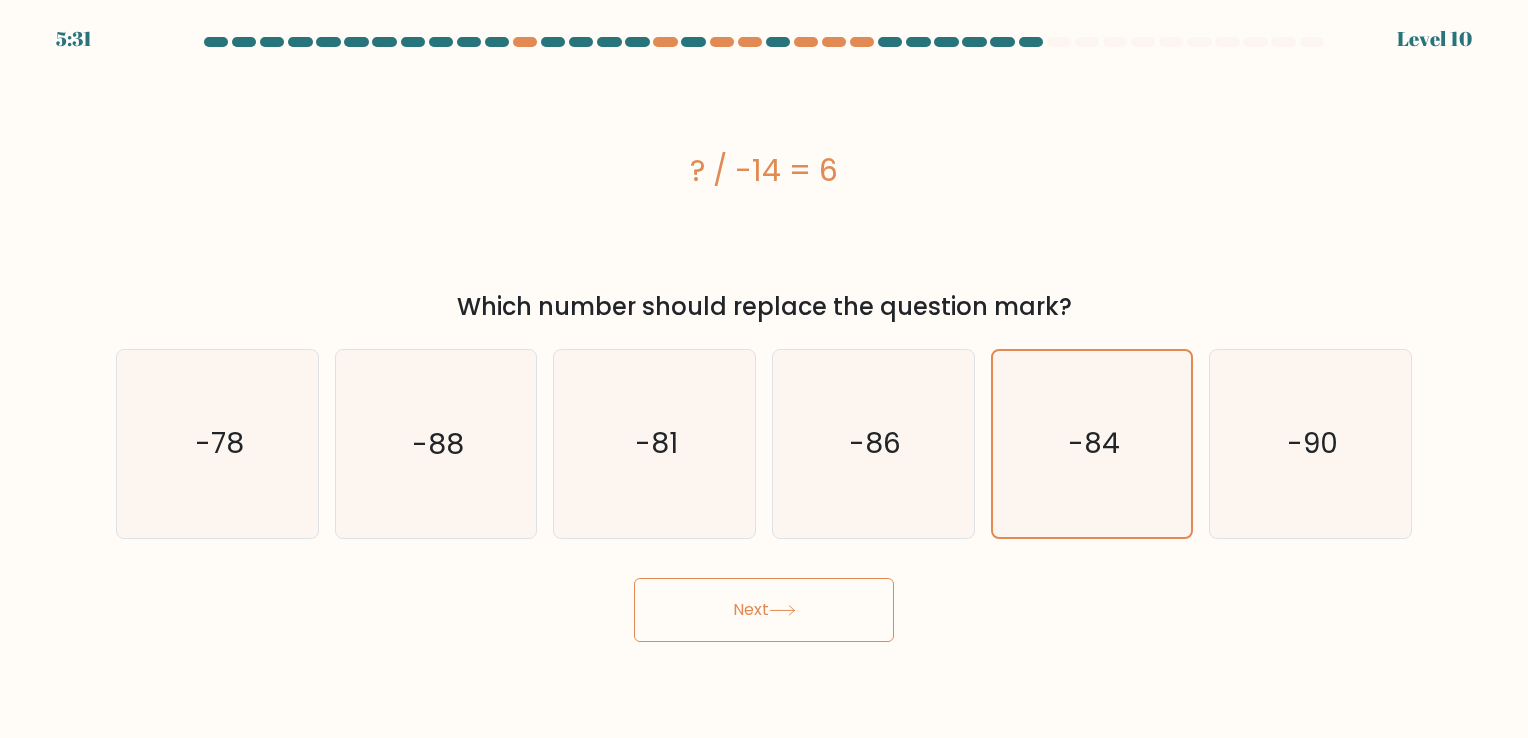 click on "Next" at bounding box center (764, 610) 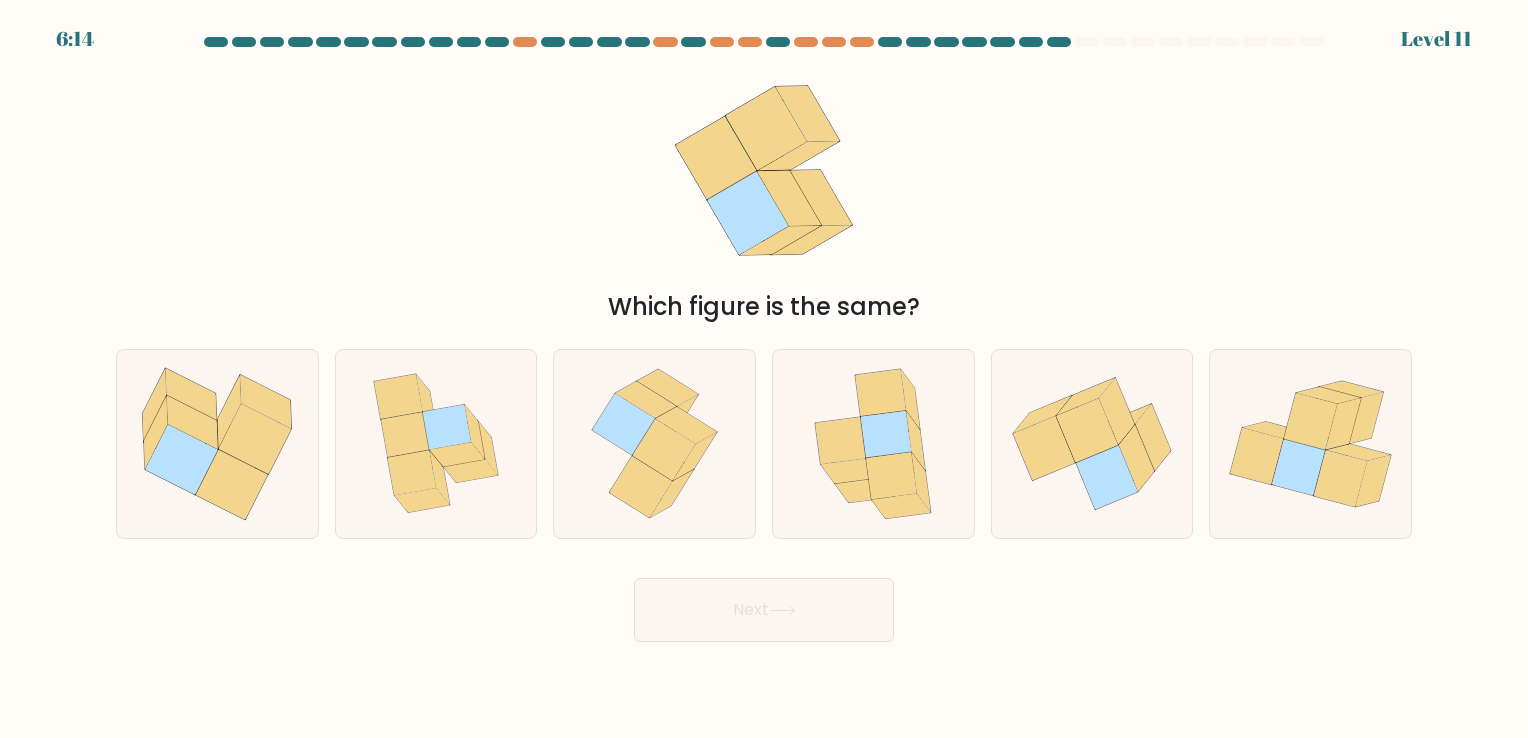 click on "Next" at bounding box center [764, 602] 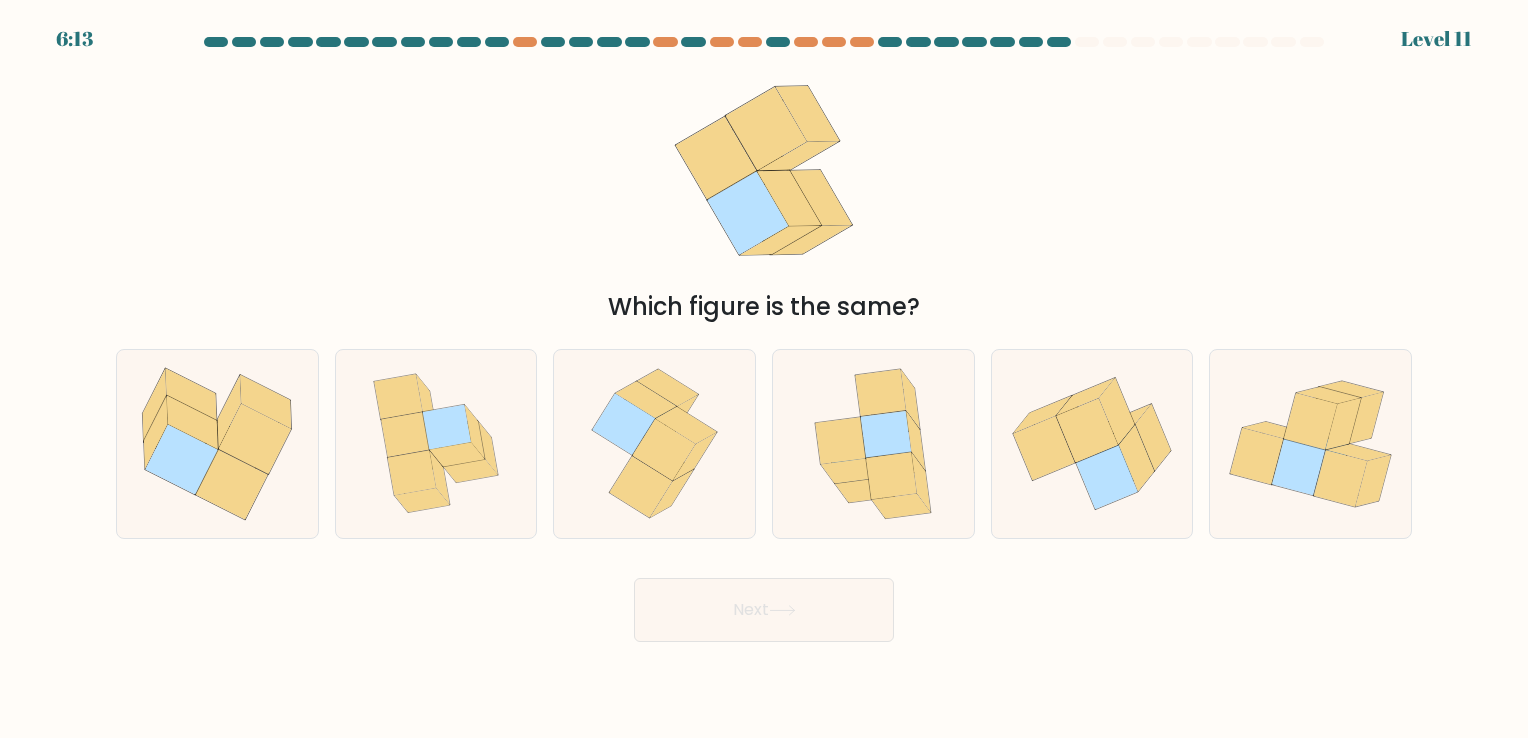 click on "1:19
Lorem 97" at bounding box center (764, 369) 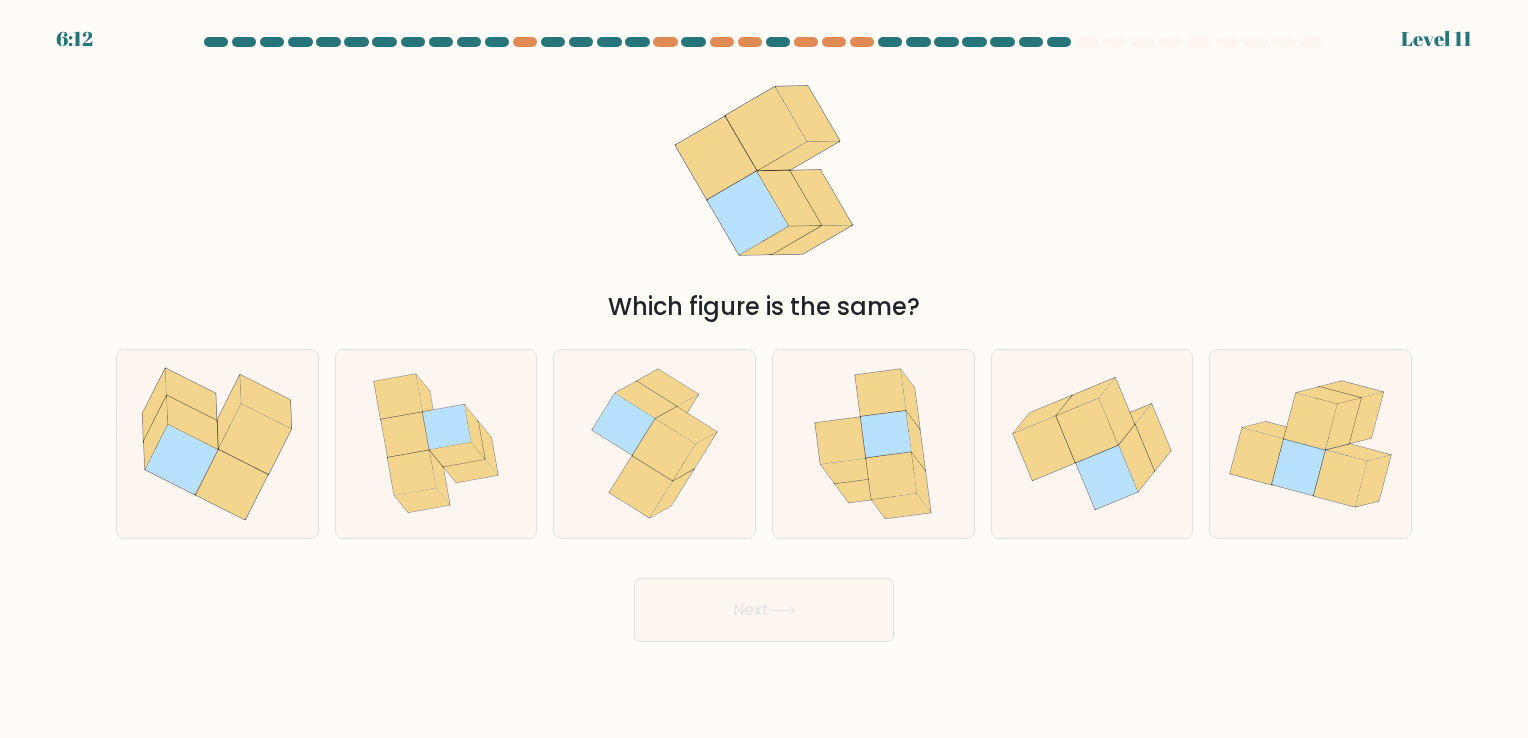click on "0:59
Lorem 82" at bounding box center (764, 369) 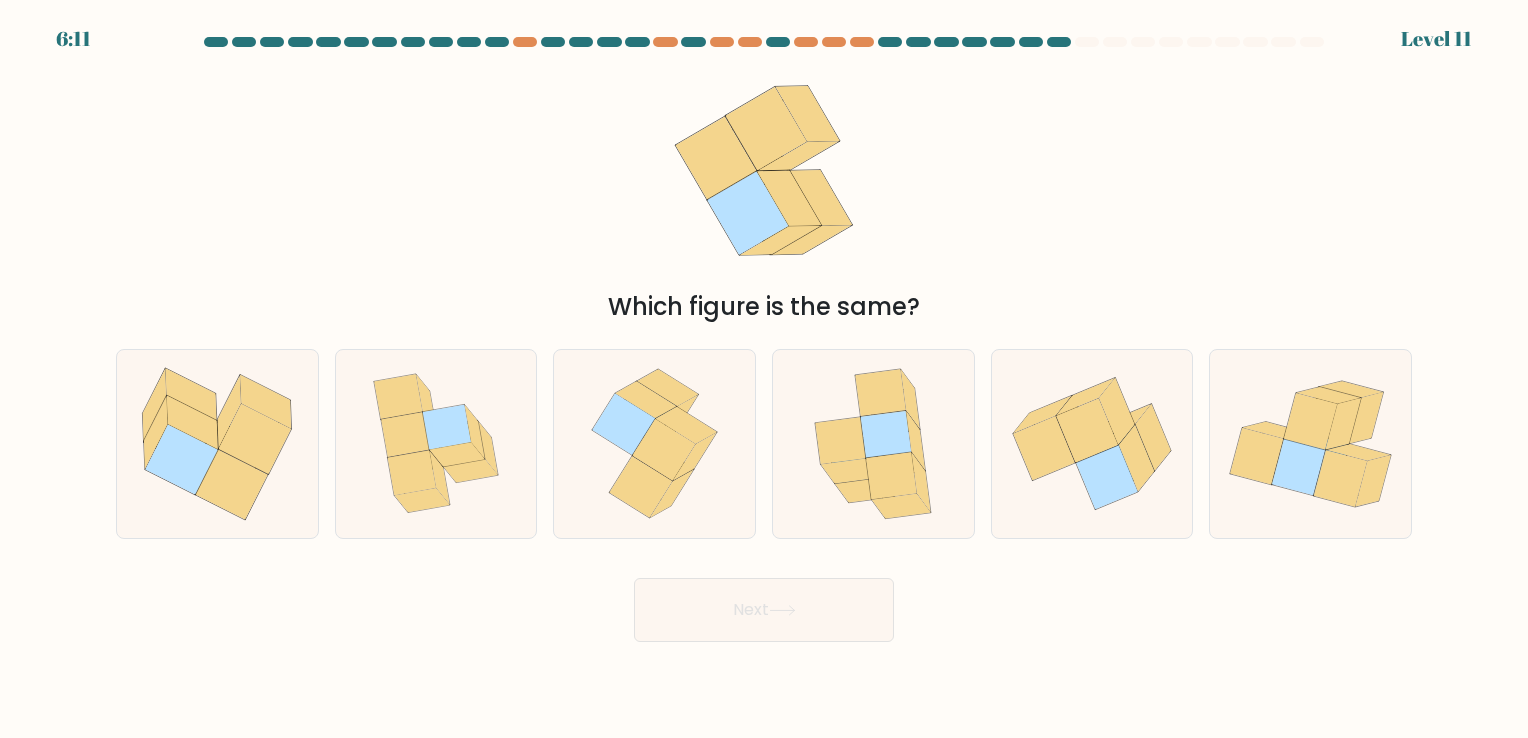 click on "0:97
Lorem 04" at bounding box center [764, 369] 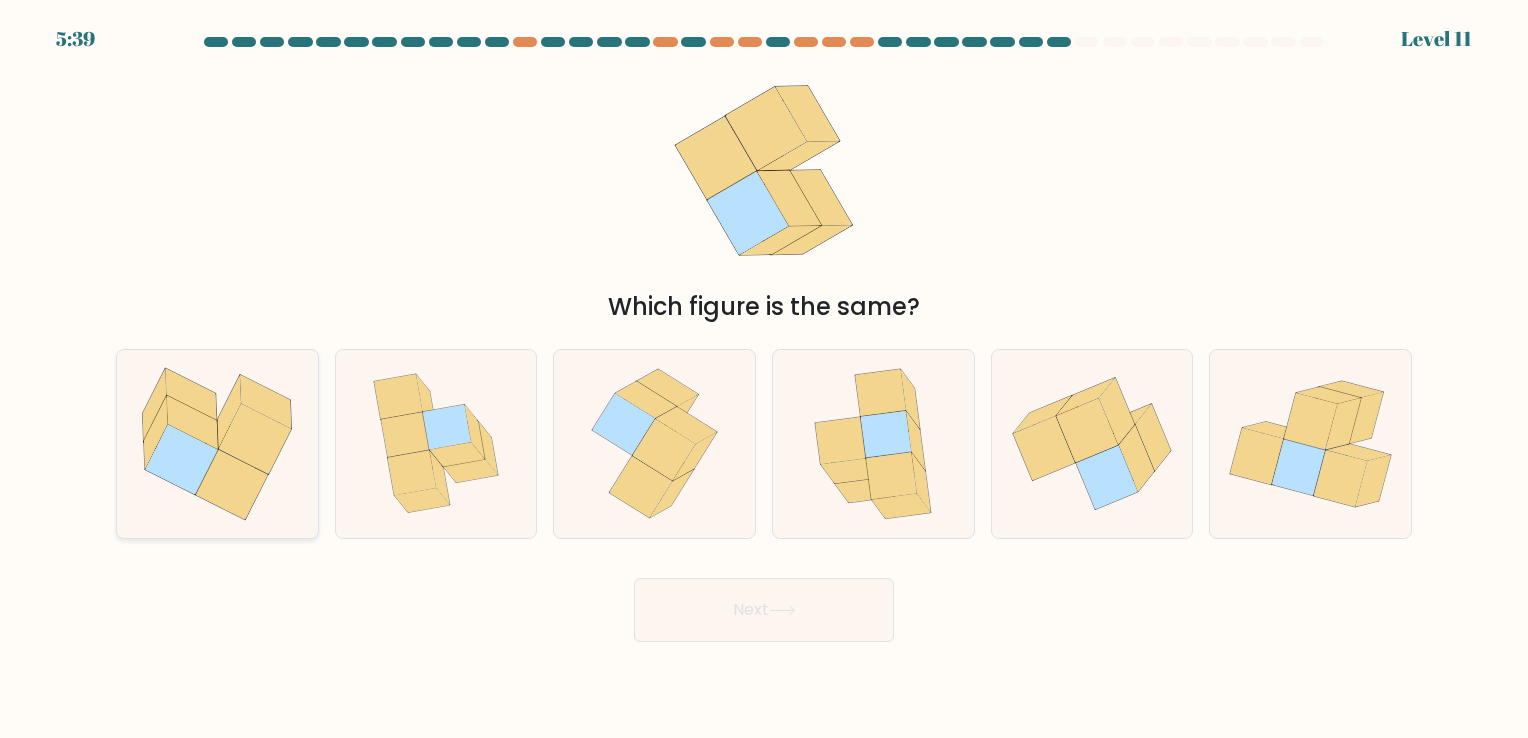 click at bounding box center [232, 485] 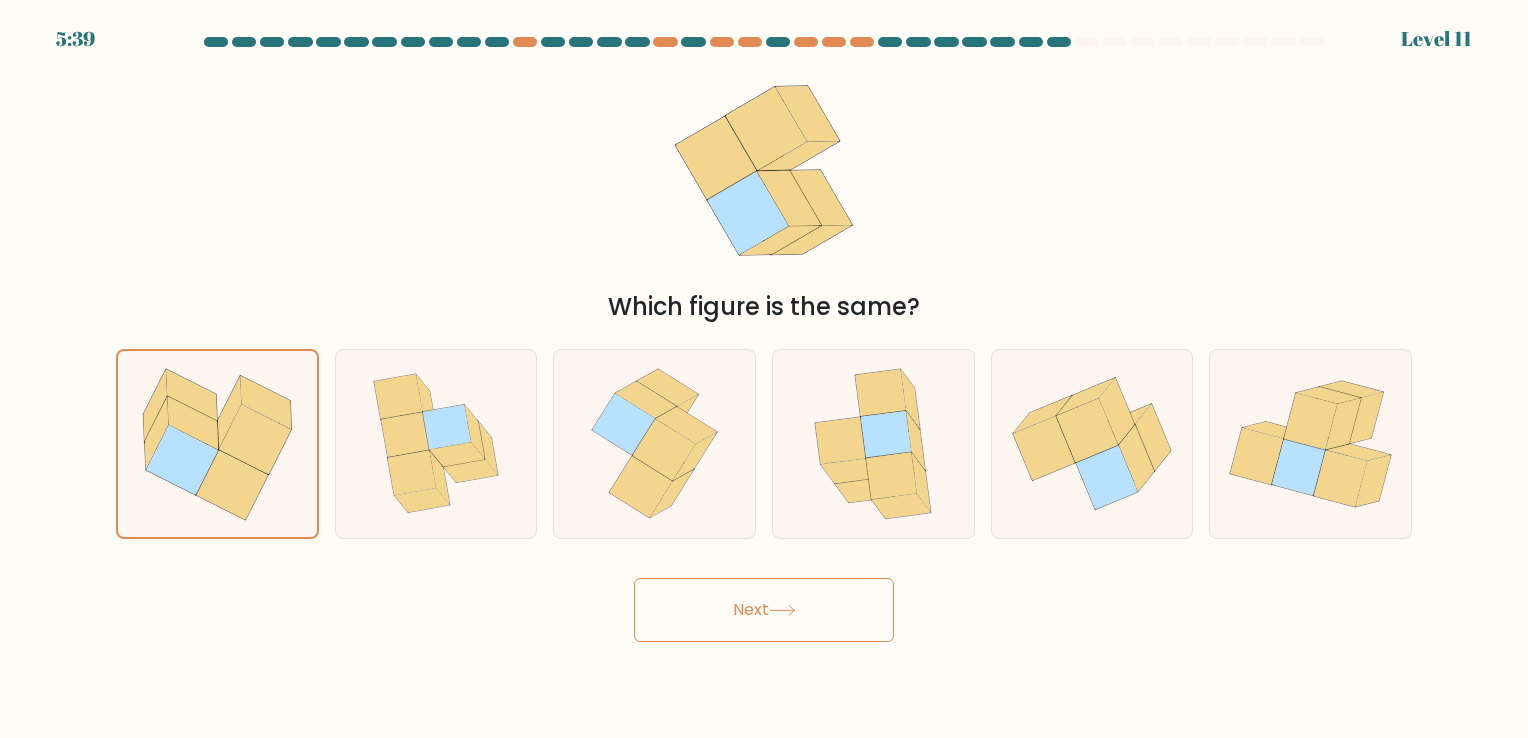 click on "Next" at bounding box center [764, 610] 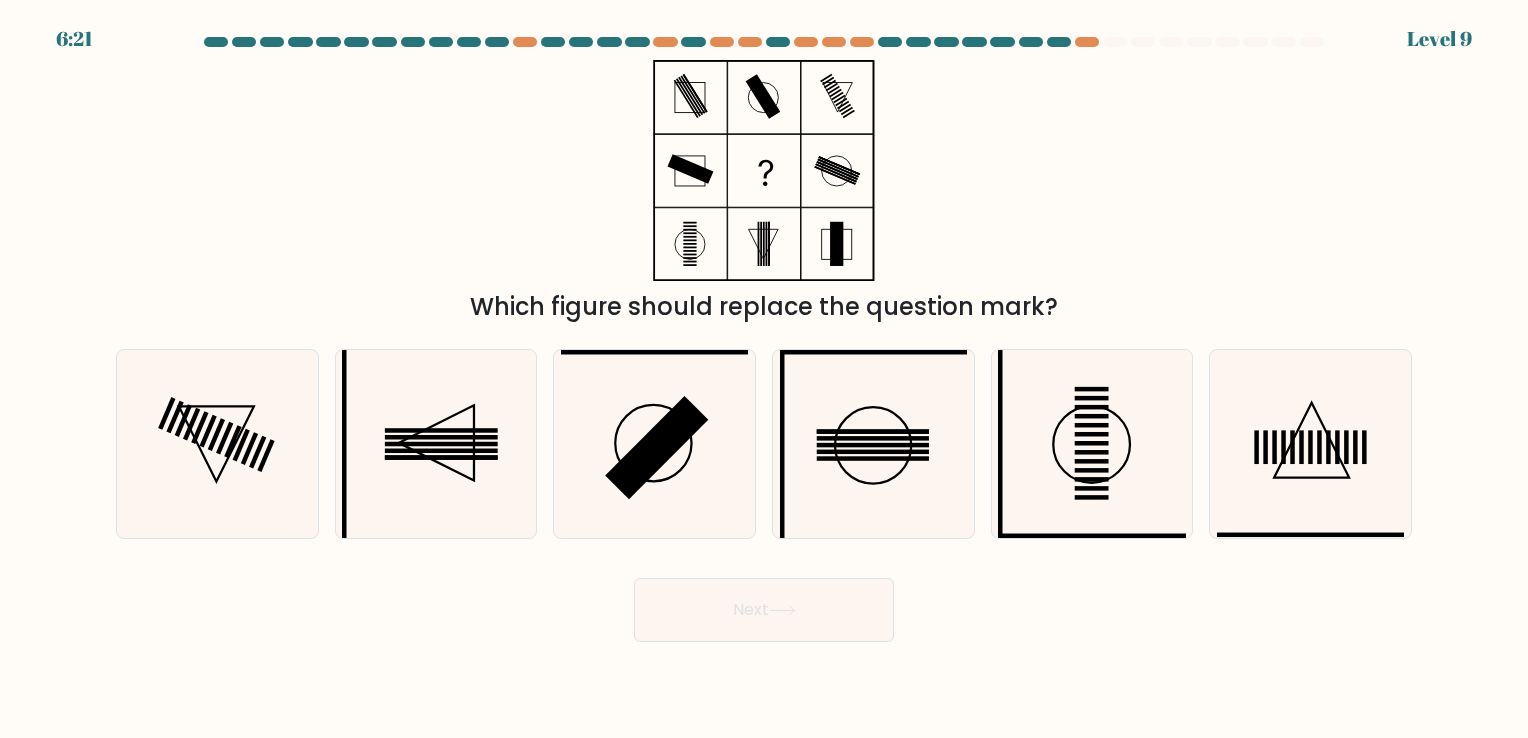 click on "5:03
Lorem 2" at bounding box center [764, 369] 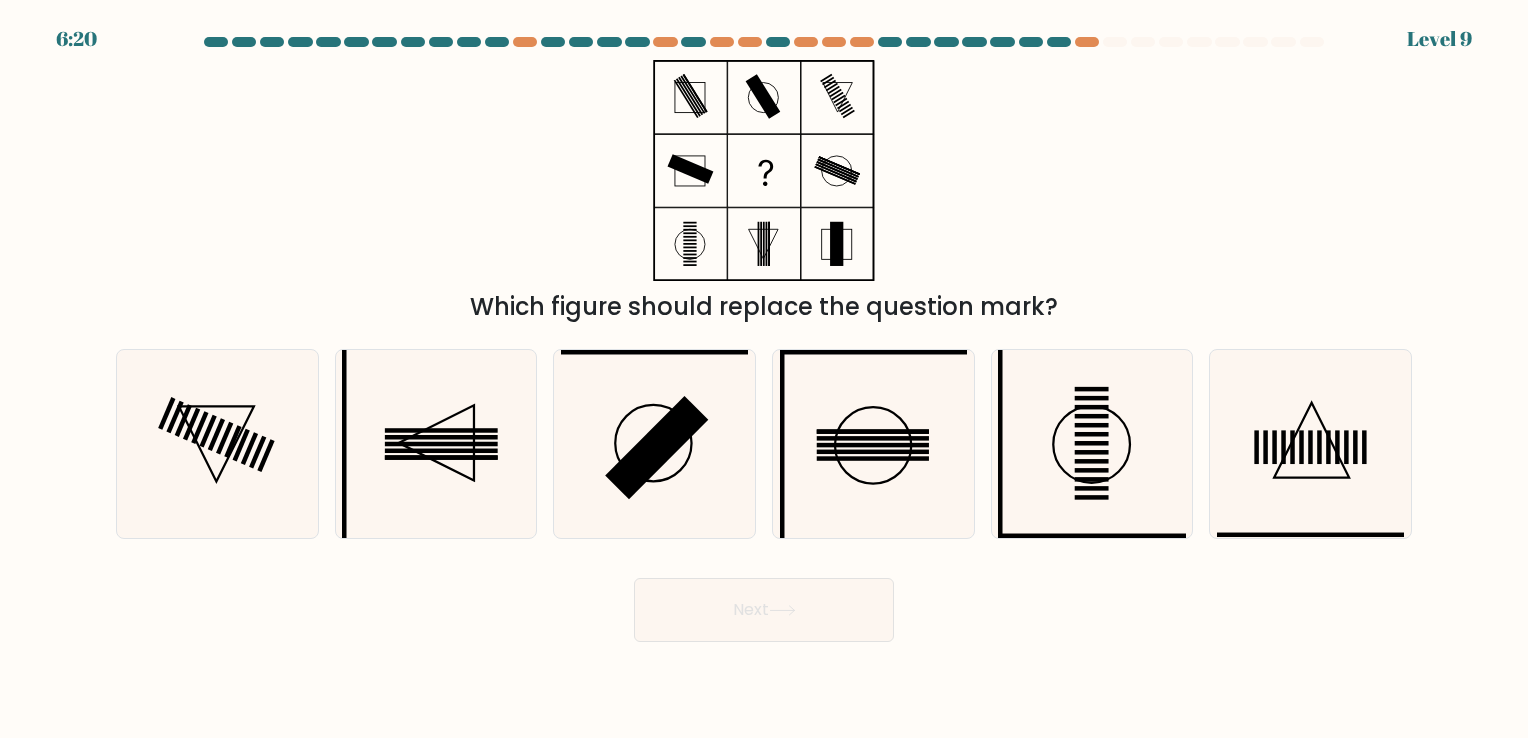 click on "2:34
Lorem 6" at bounding box center [764, 369] 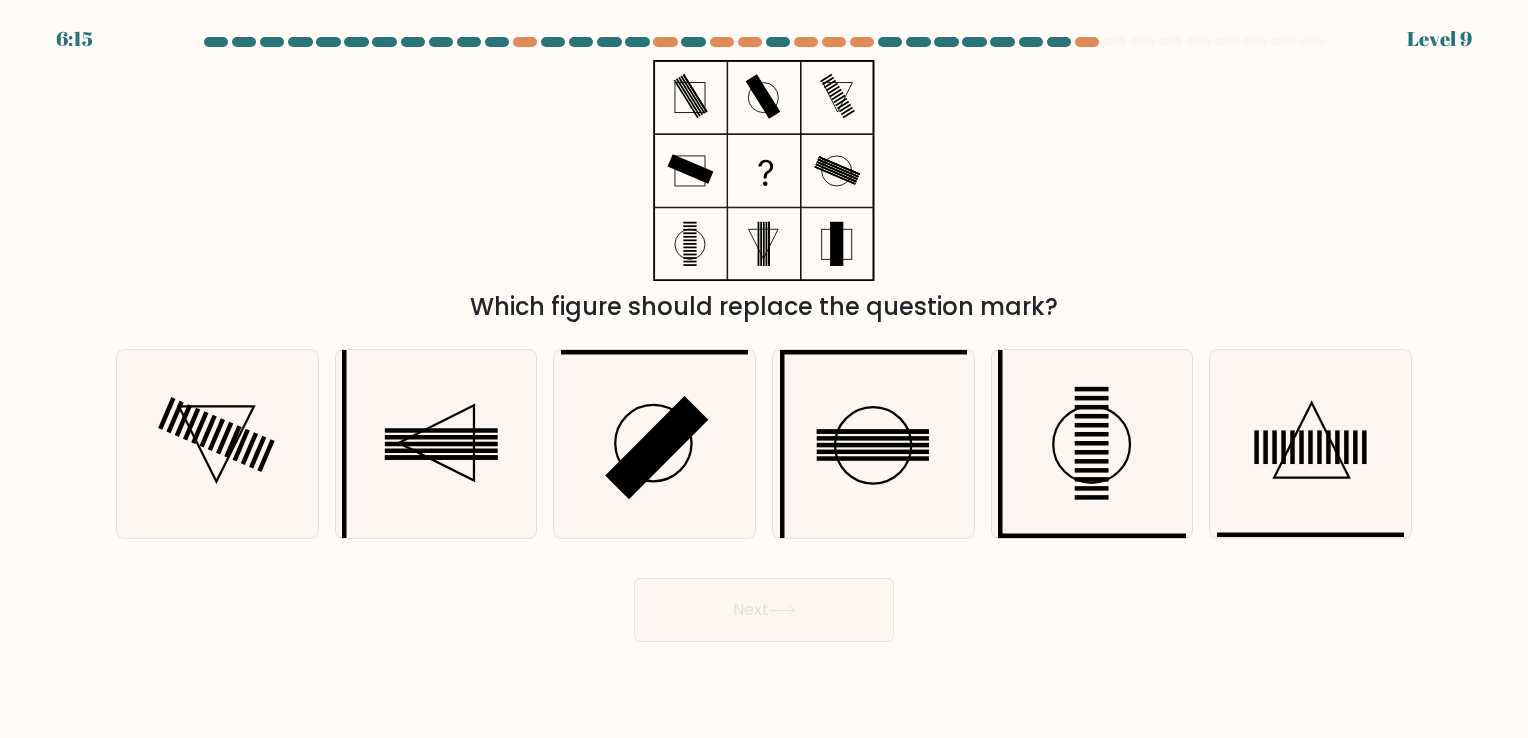click on "2:54
Lorem 2" at bounding box center (764, 369) 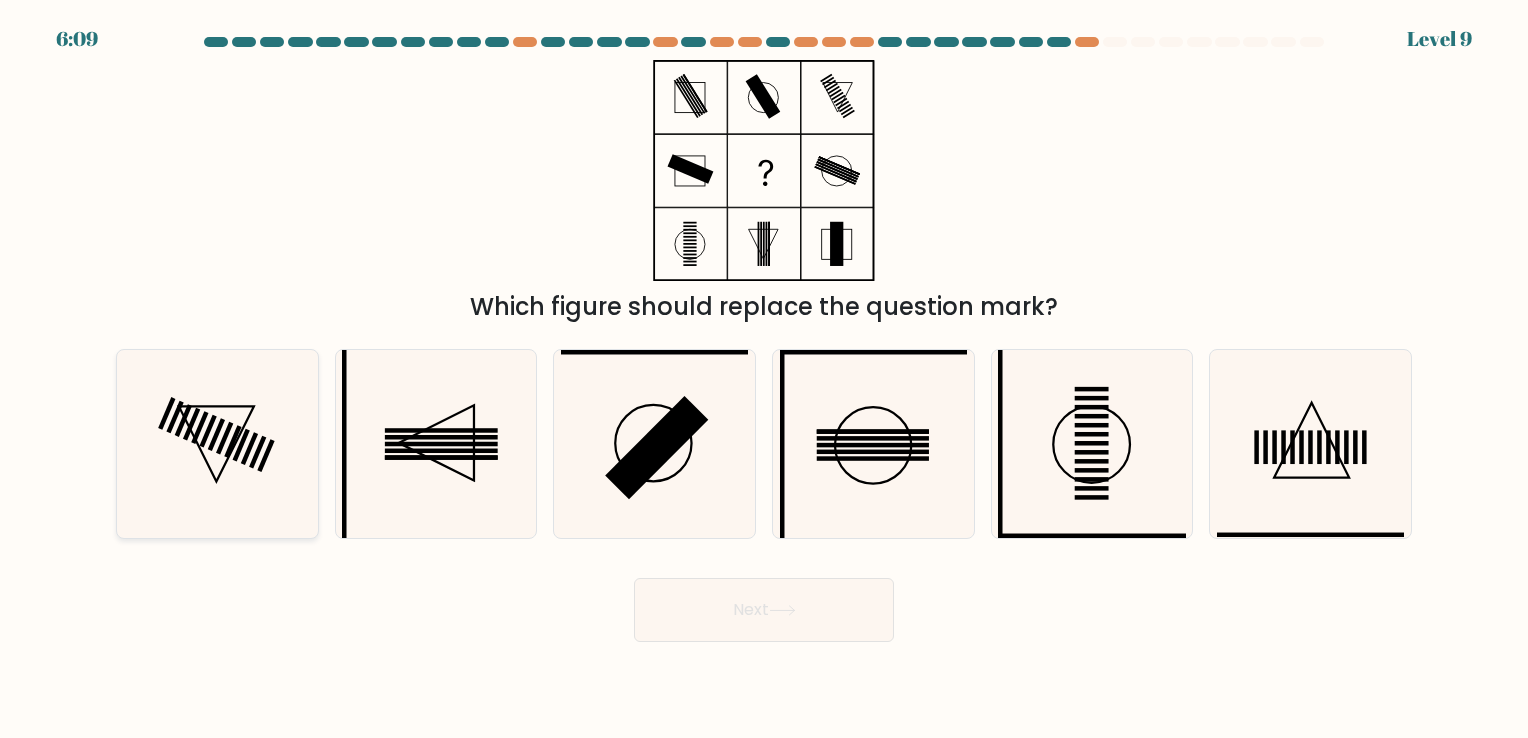click at bounding box center [217, 443] 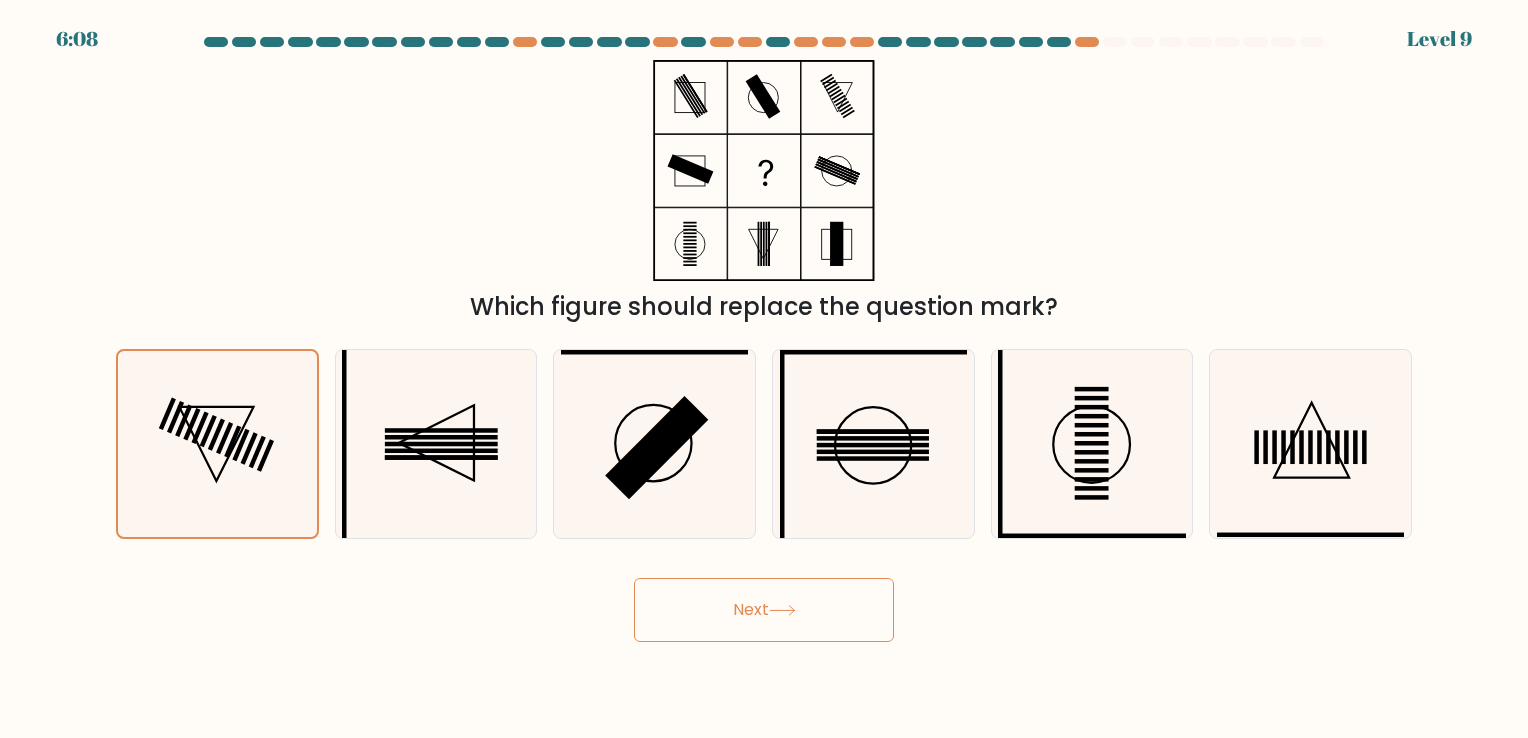 click on "5:97
Lorem 0" at bounding box center [764, 369] 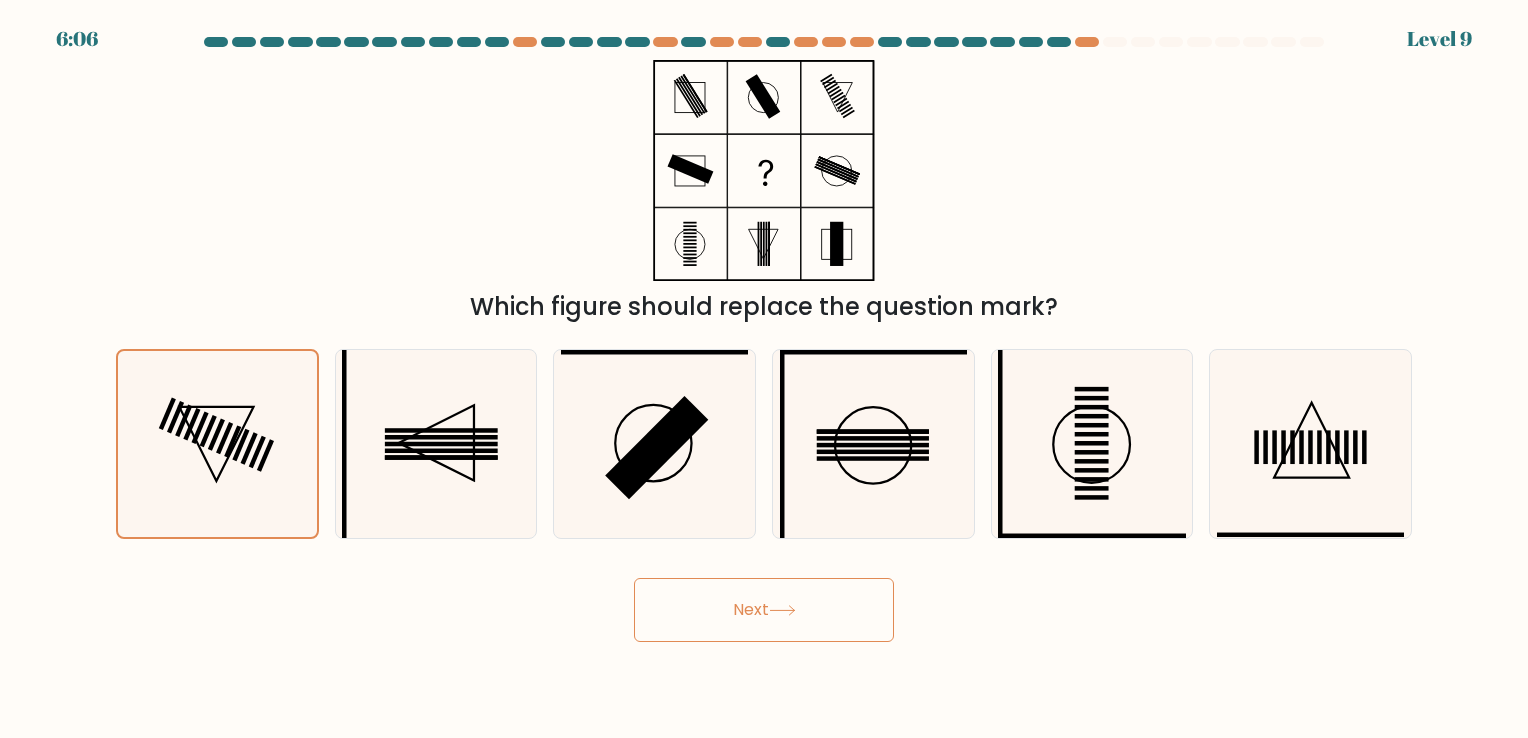 click on "Next" at bounding box center (764, 610) 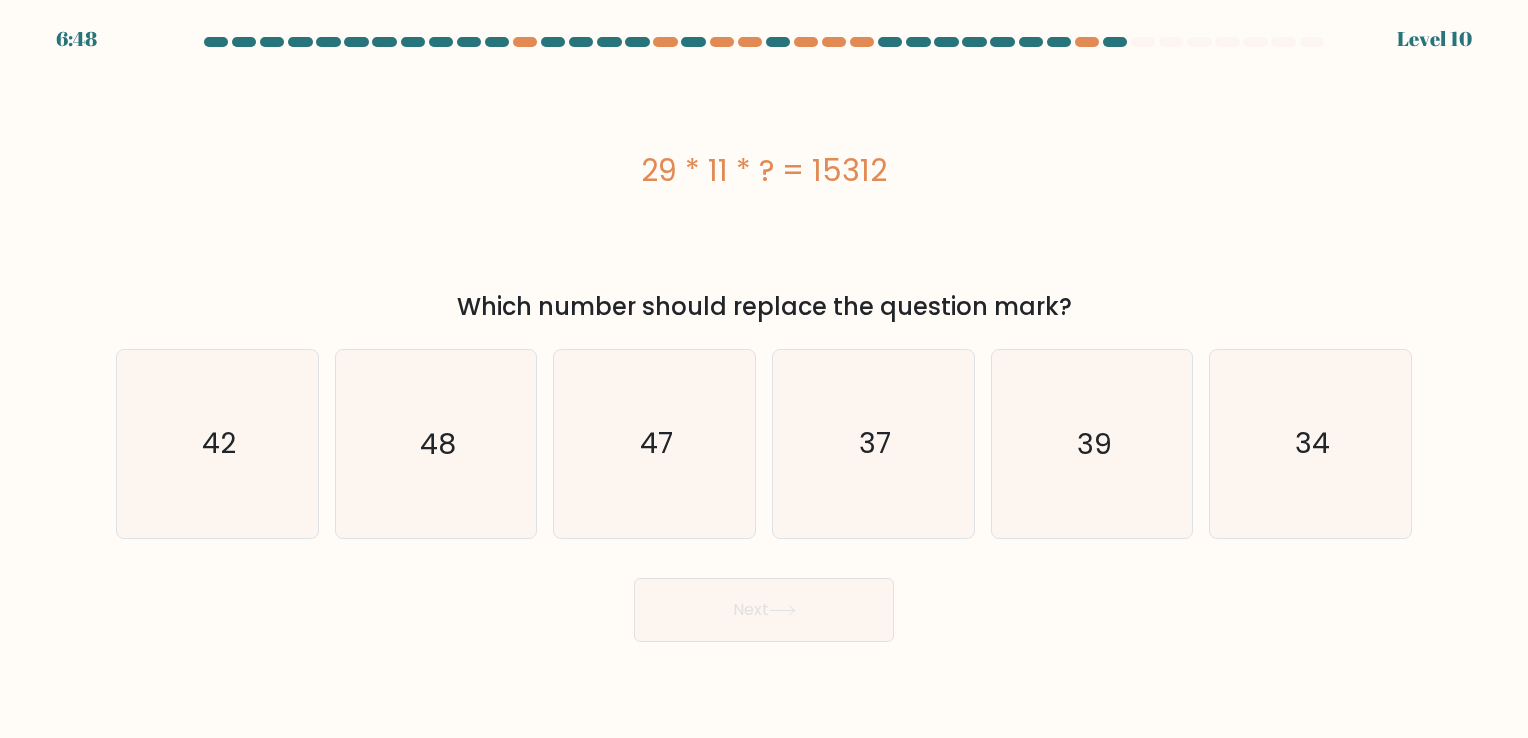 click on "2:82
Lorem 00" at bounding box center (764, 369) 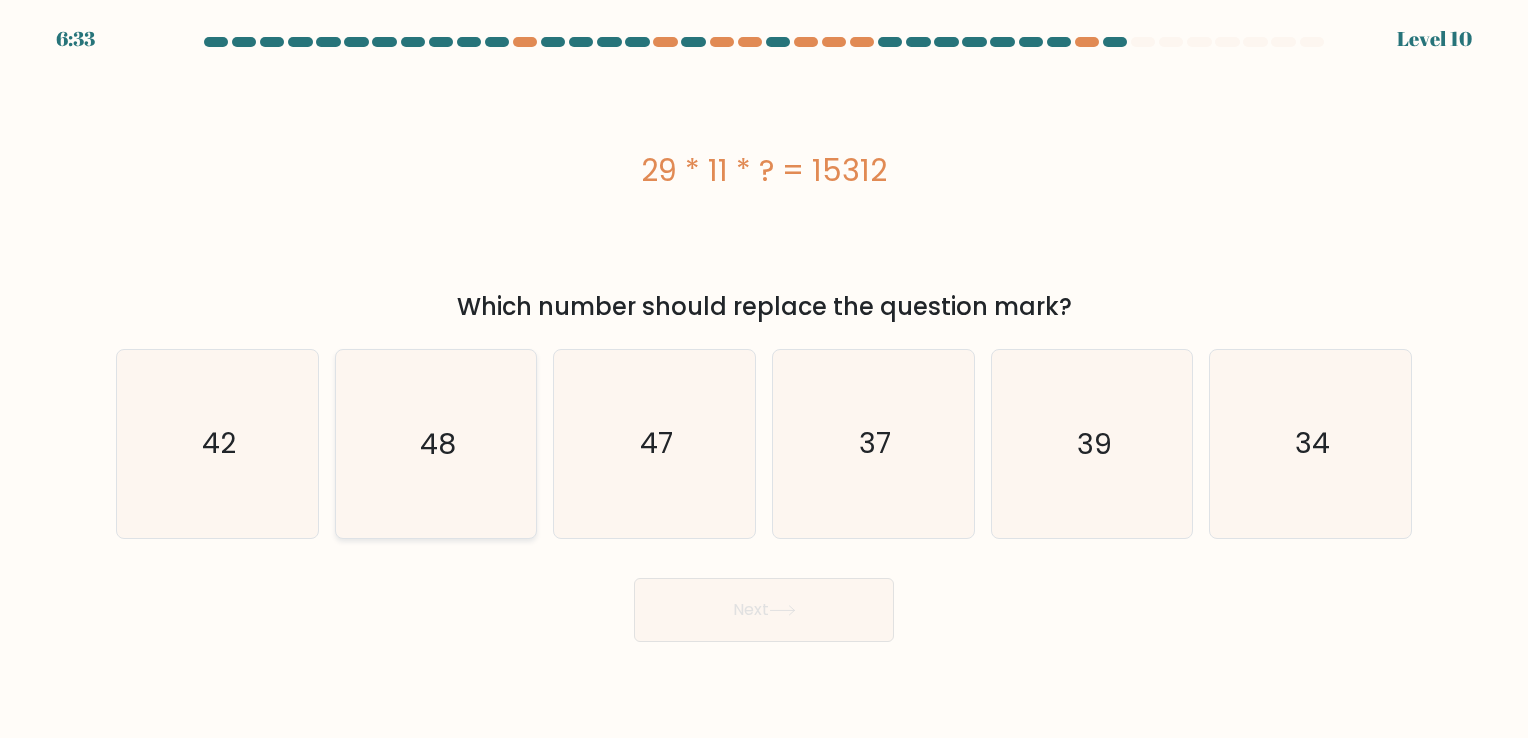 click on "48" at bounding box center (435, 443) 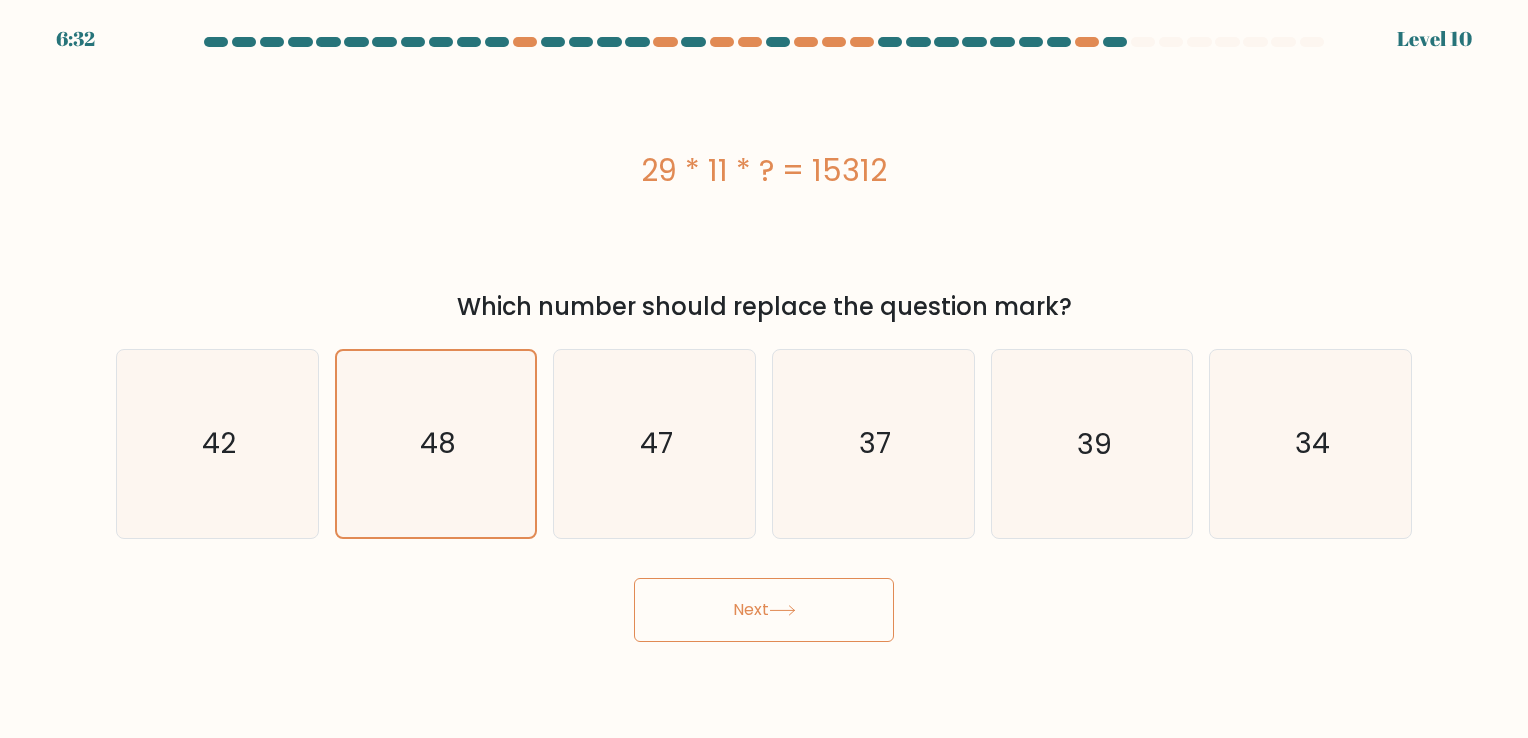 click on "Next" at bounding box center [764, 610] 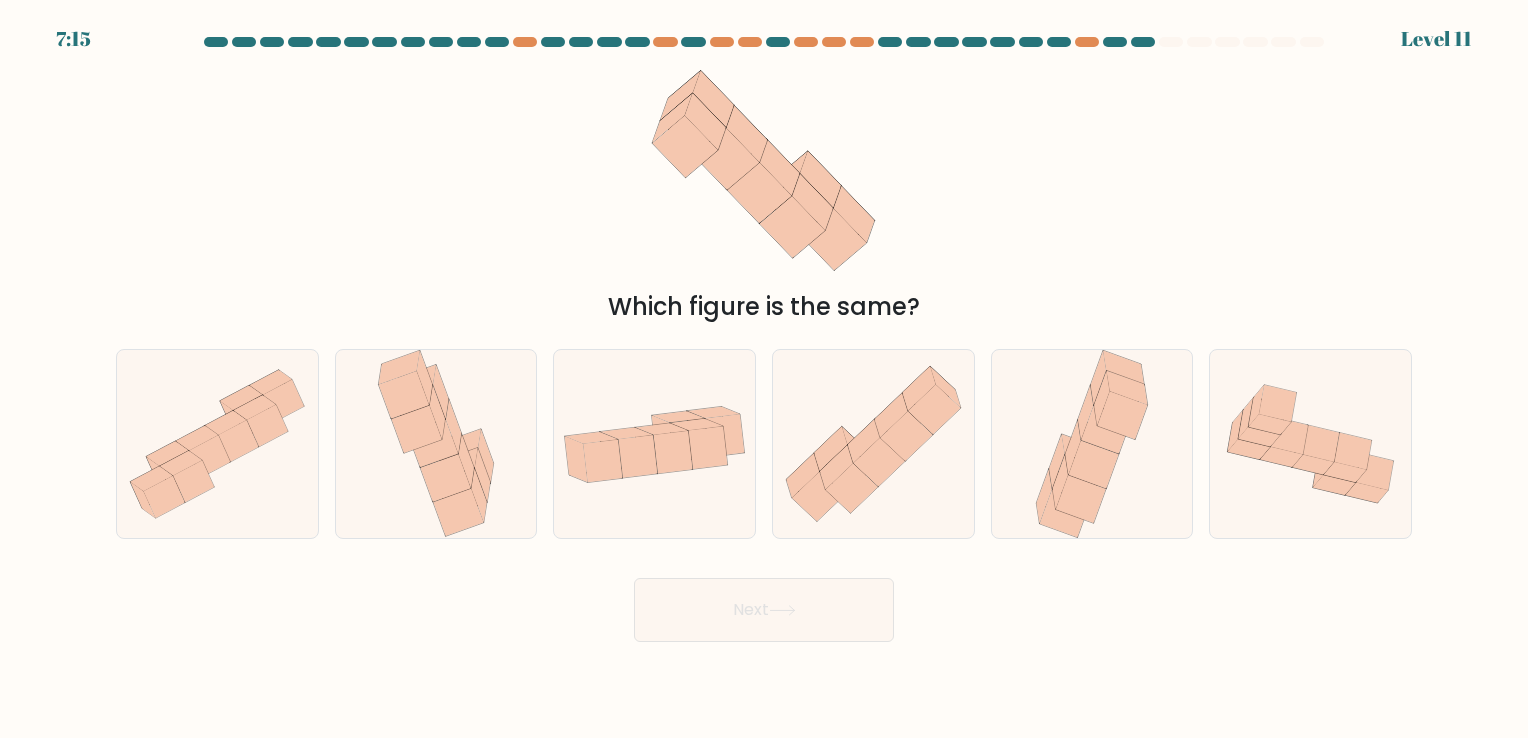 click on "8:52
Lorem 65" at bounding box center [764, 369] 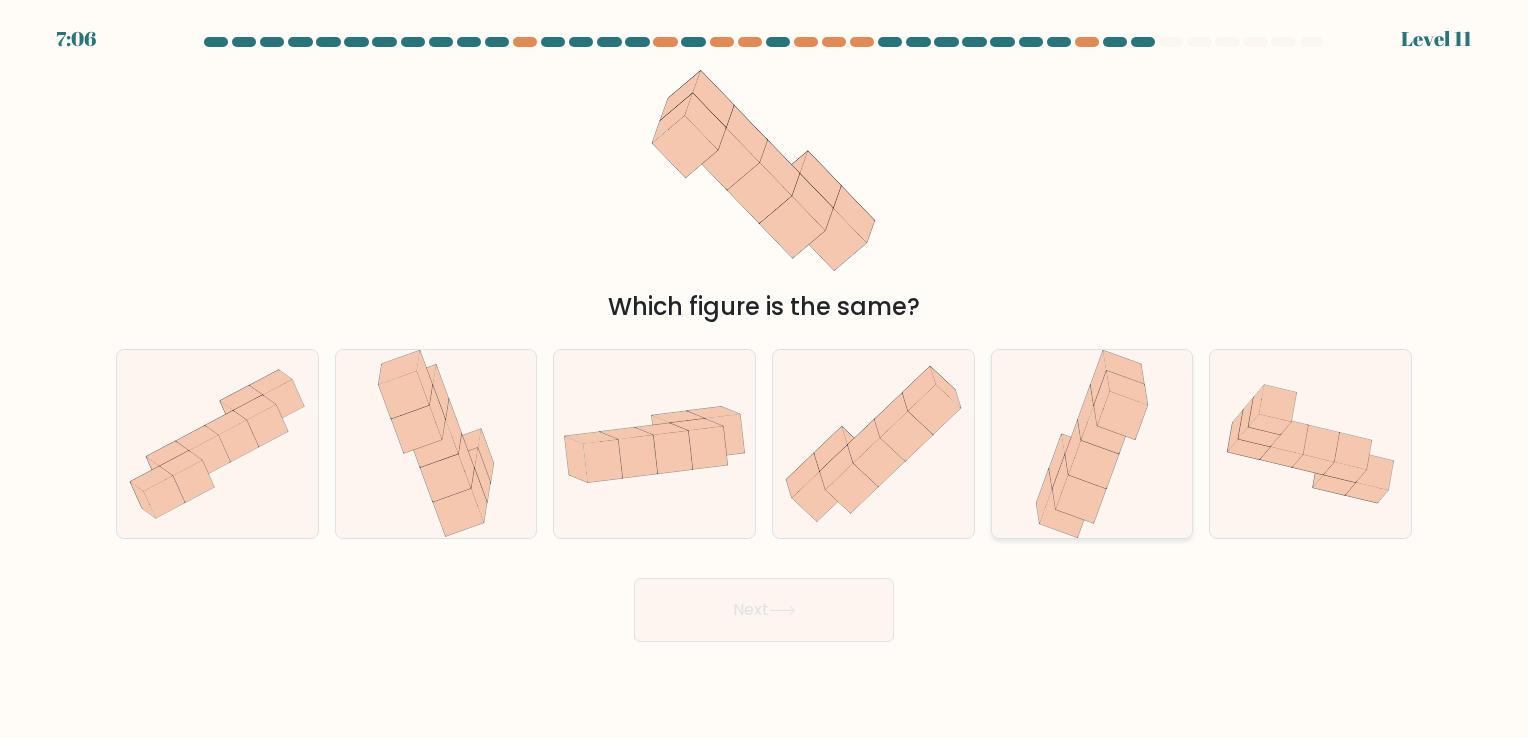 click at bounding box center [1092, 443] 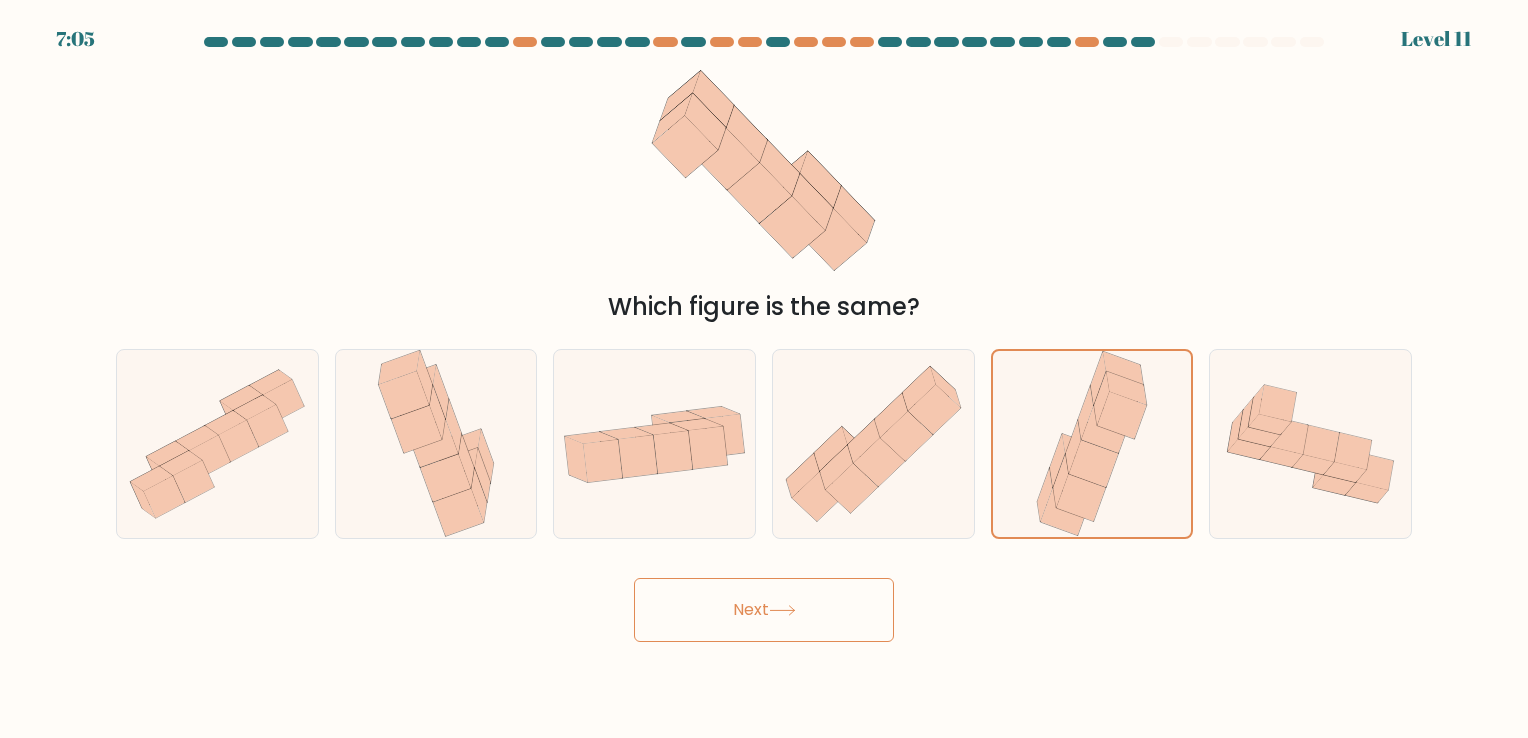 click on "Next" at bounding box center [764, 610] 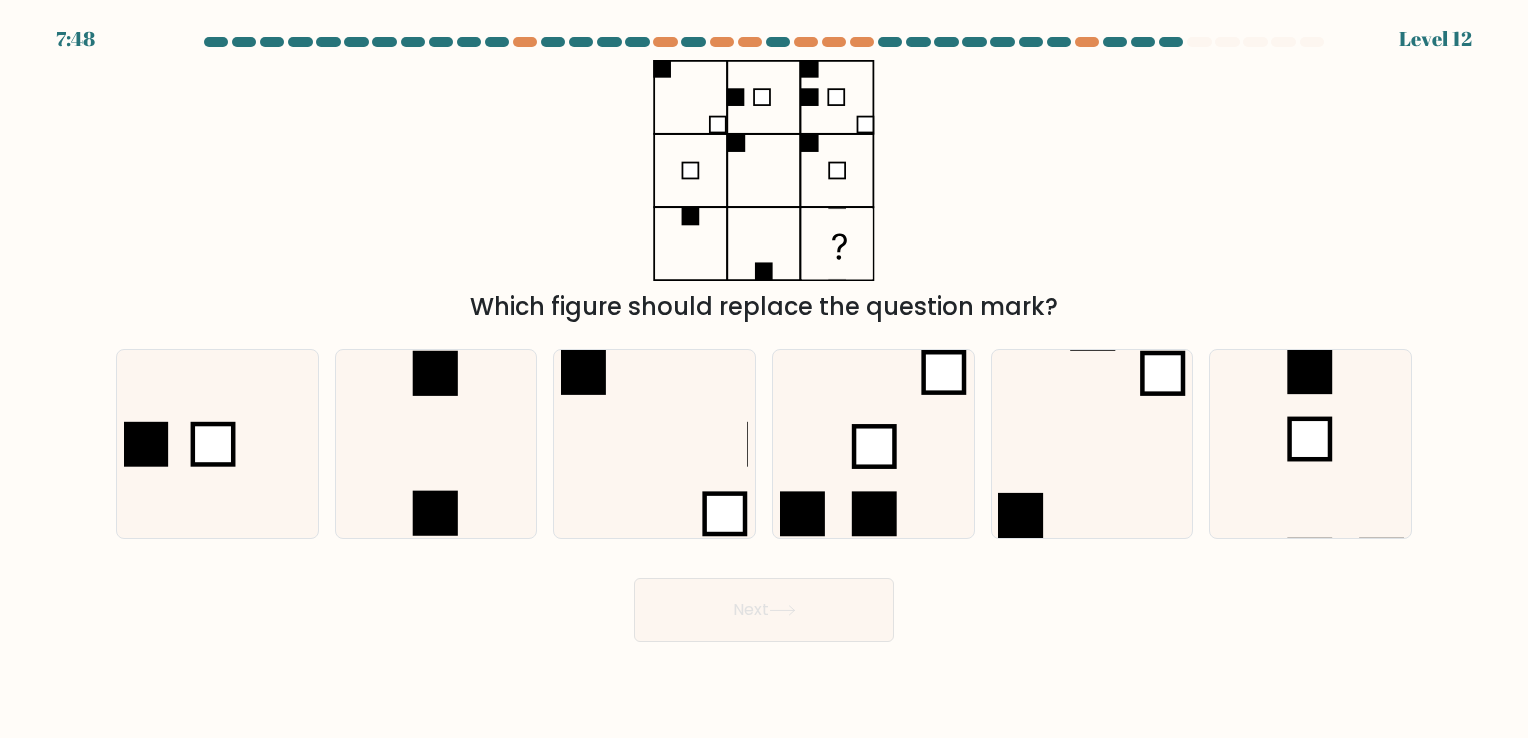 click on "3:55
Lorem 50" at bounding box center (764, 369) 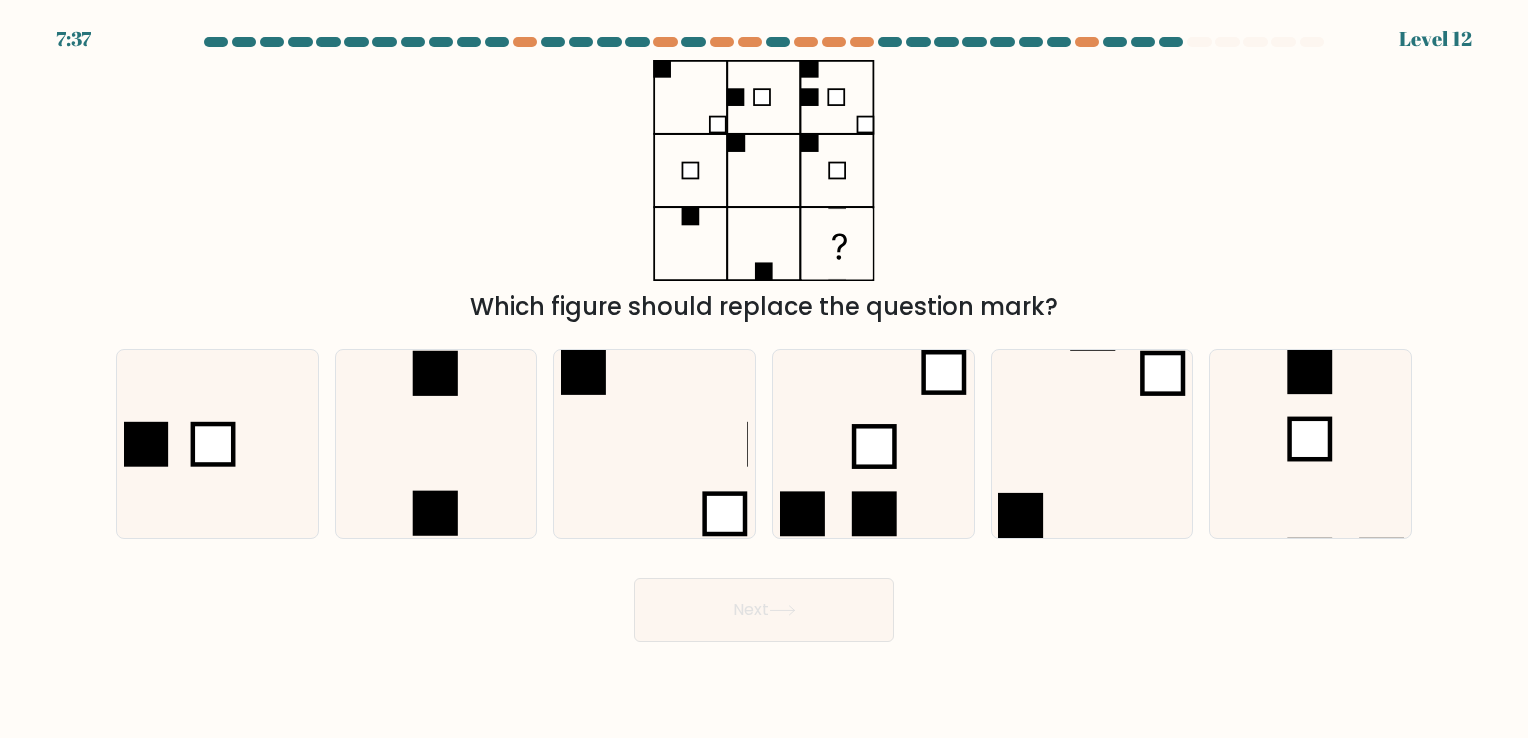 click on "Next" at bounding box center [764, 602] 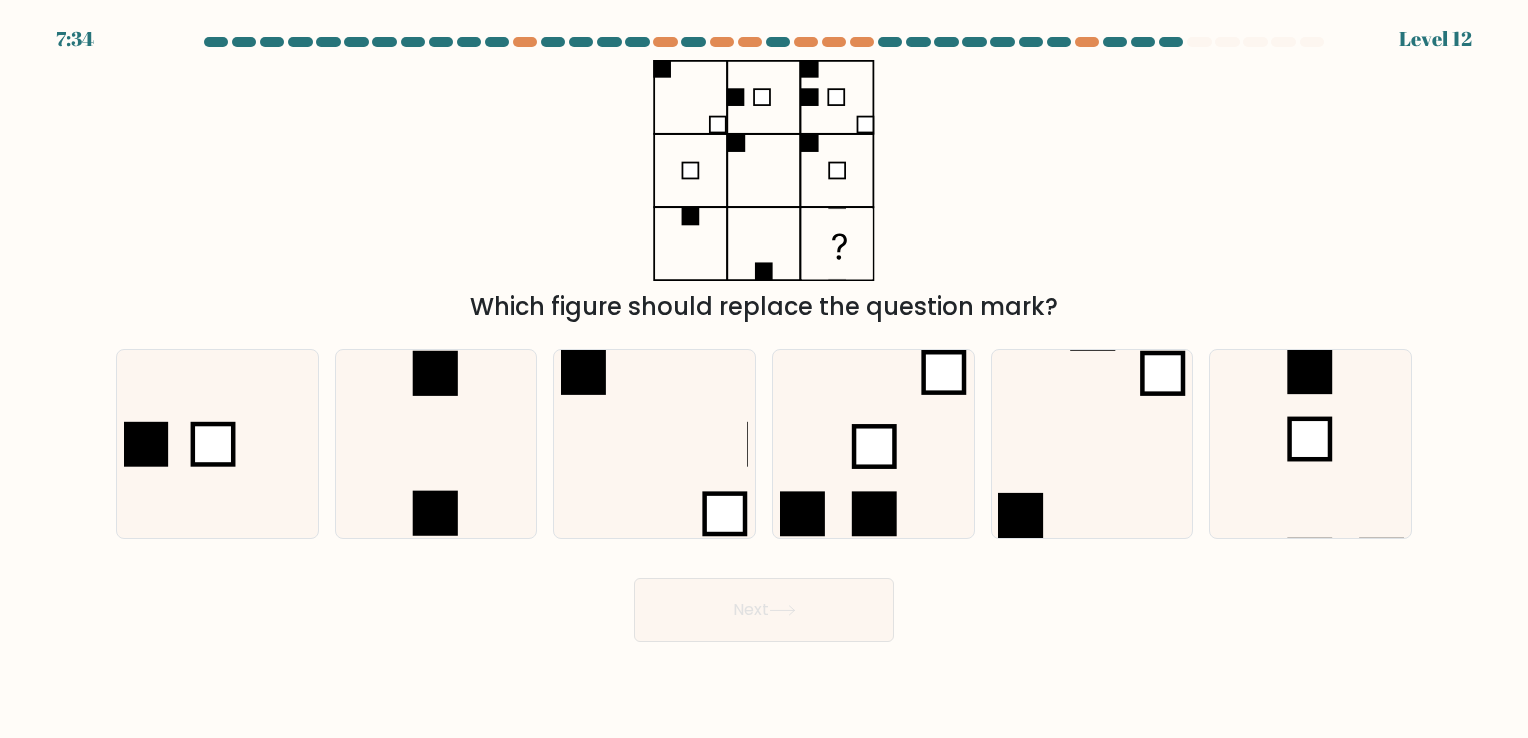 click on "1:00
Lorem 08" at bounding box center (764, 369) 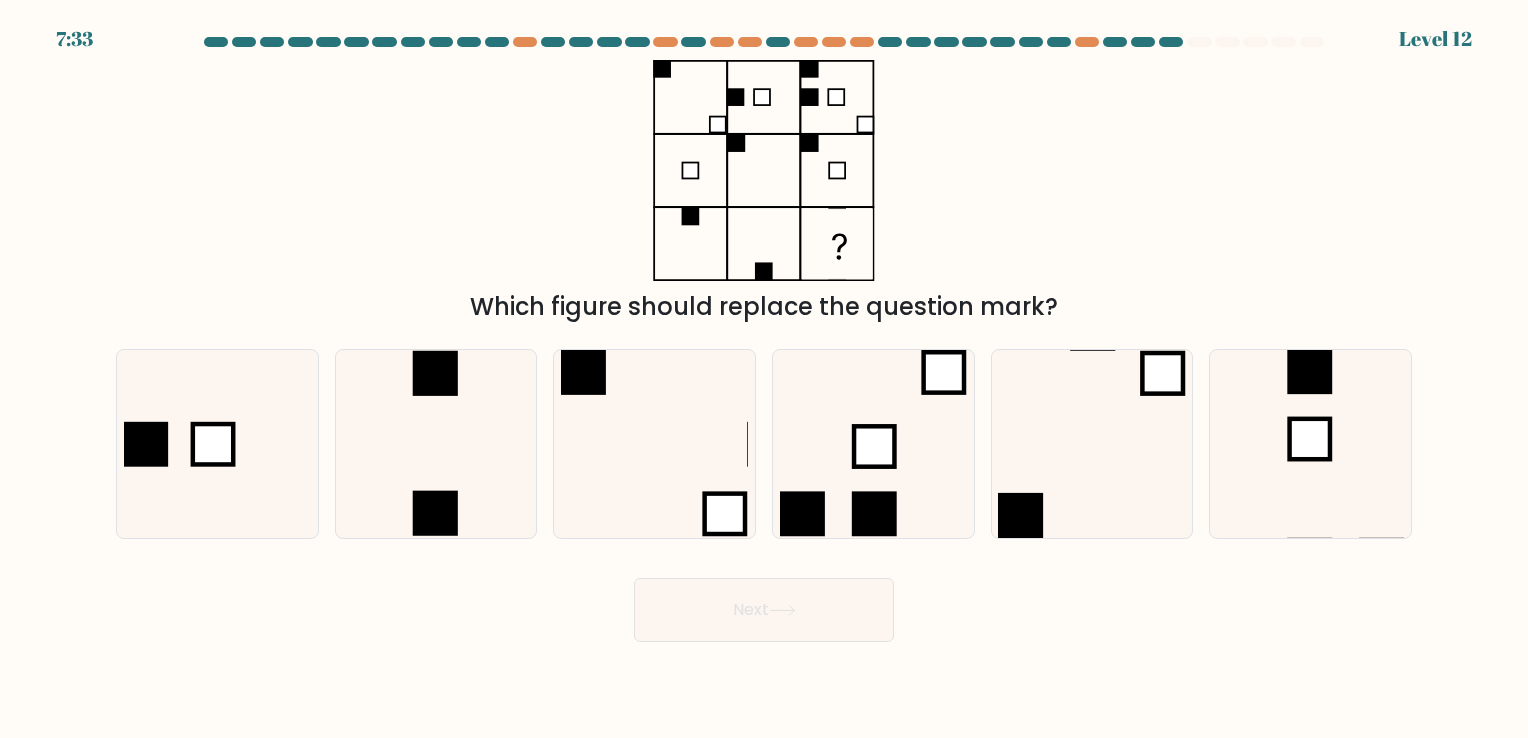 drag, startPoint x: 1110, startPoint y: 642, endPoint x: 1020, endPoint y: 646, distance: 90.088844 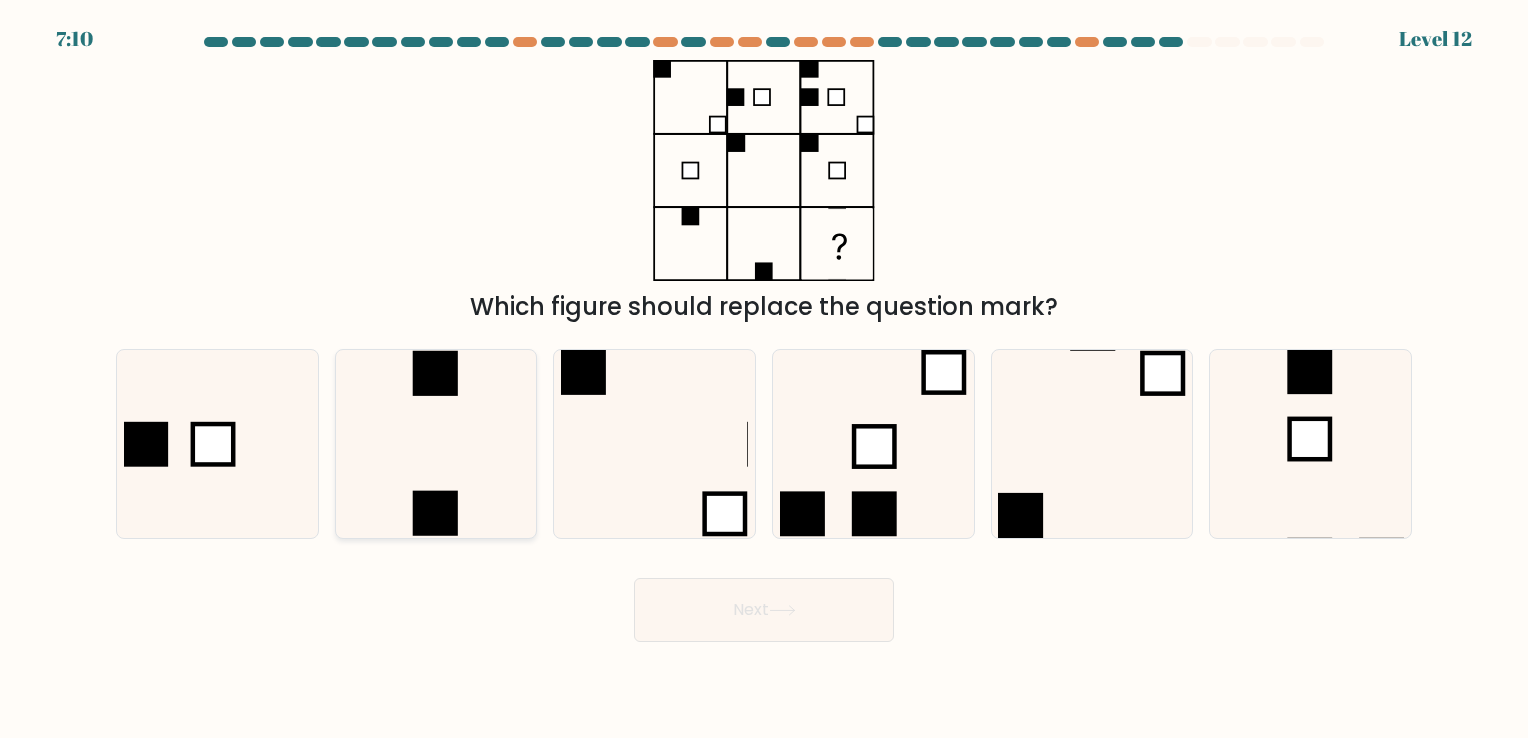 drag, startPoint x: 459, startPoint y: 457, endPoint x: 489, endPoint y: 457, distance: 30 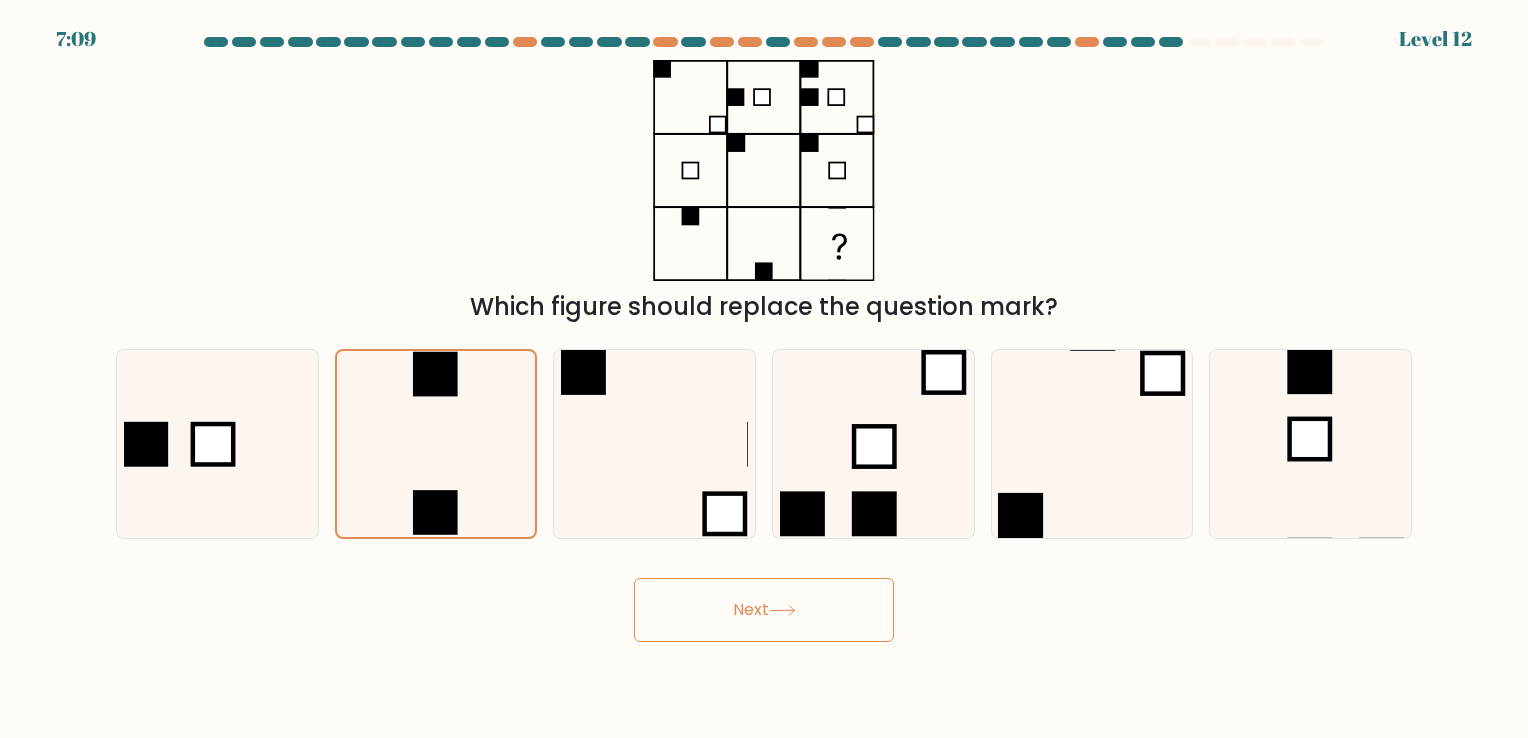 click on "Next" at bounding box center (764, 610) 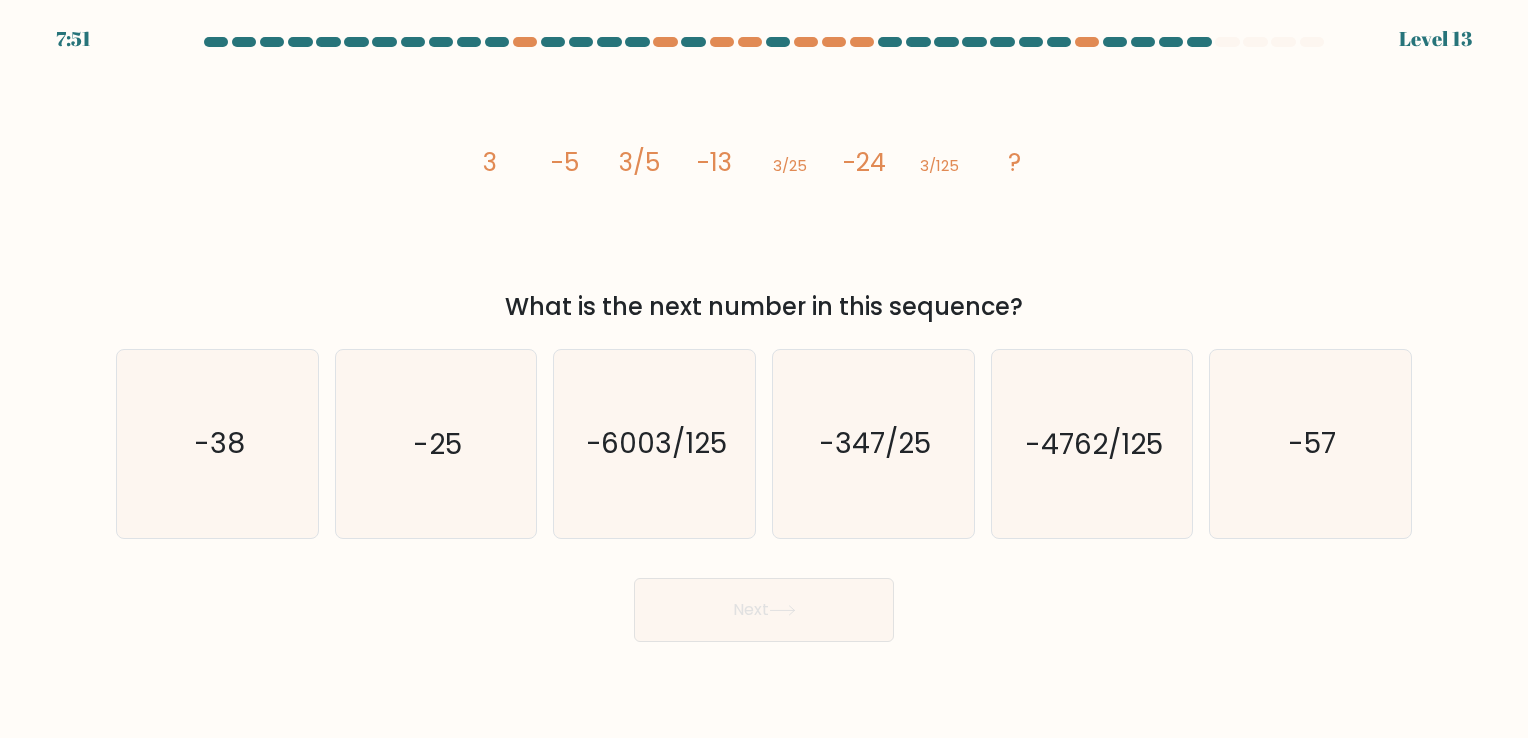 click on "Next" at bounding box center (764, 602) 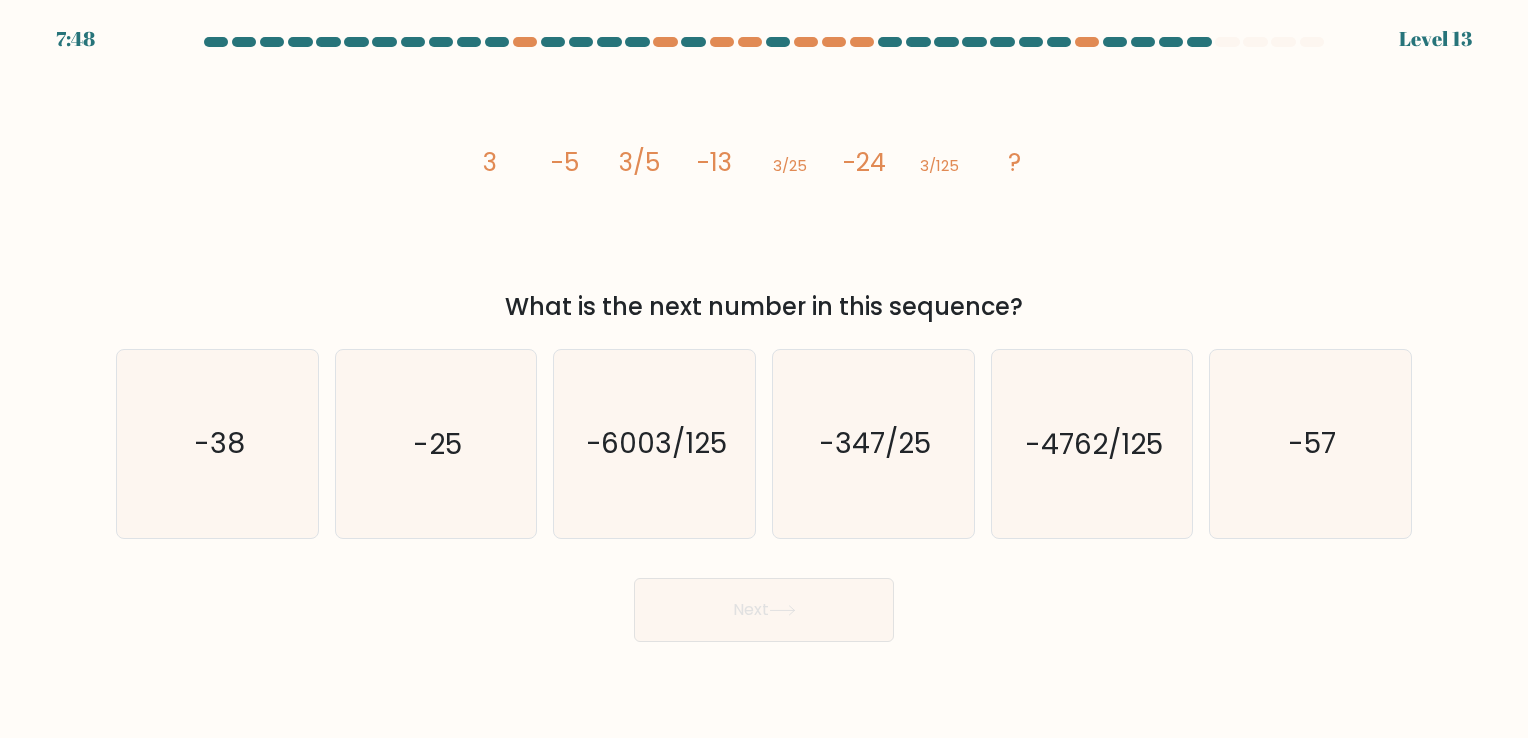 click on "9:88
Lorem 06" at bounding box center [764, 369] 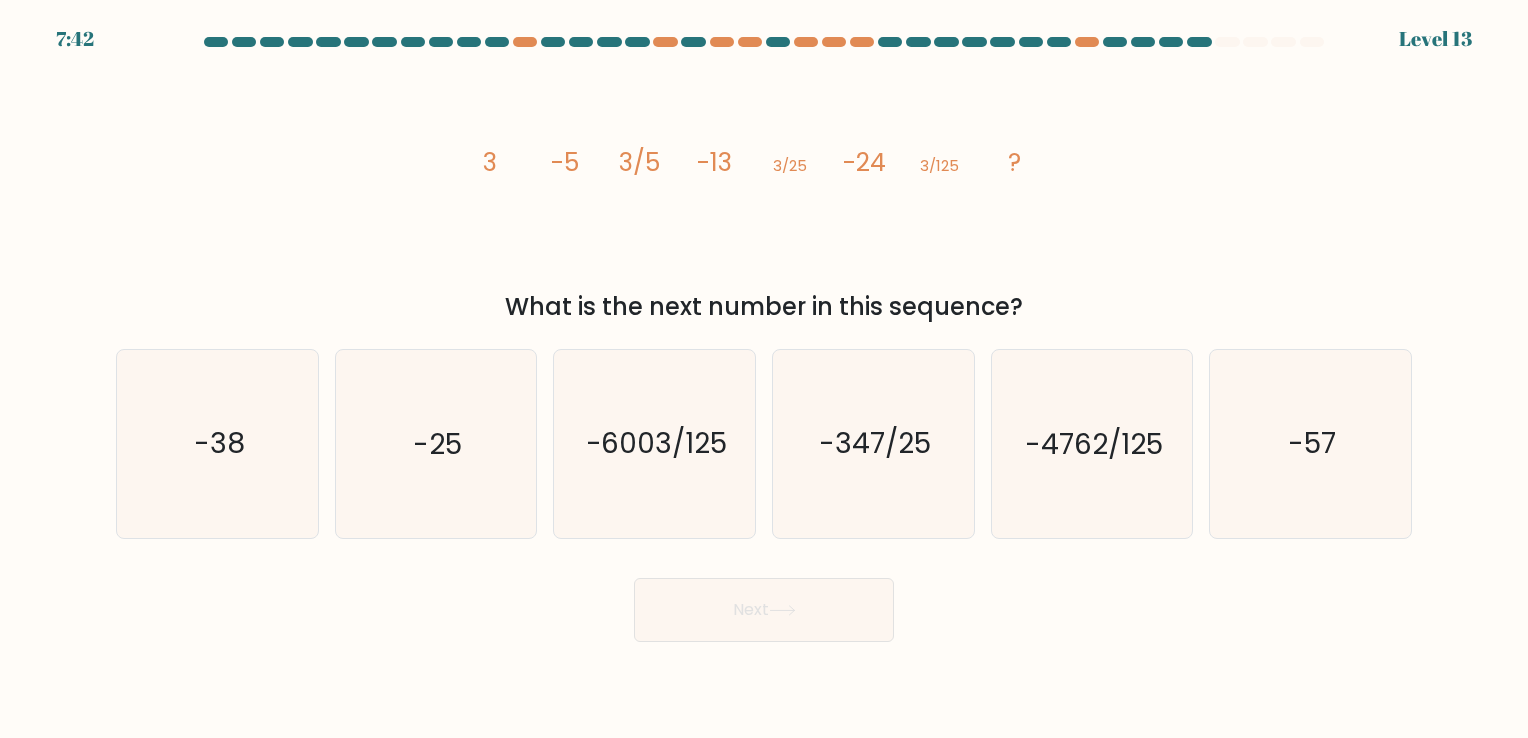 click on "3:67
Lorem 14" at bounding box center (764, 369) 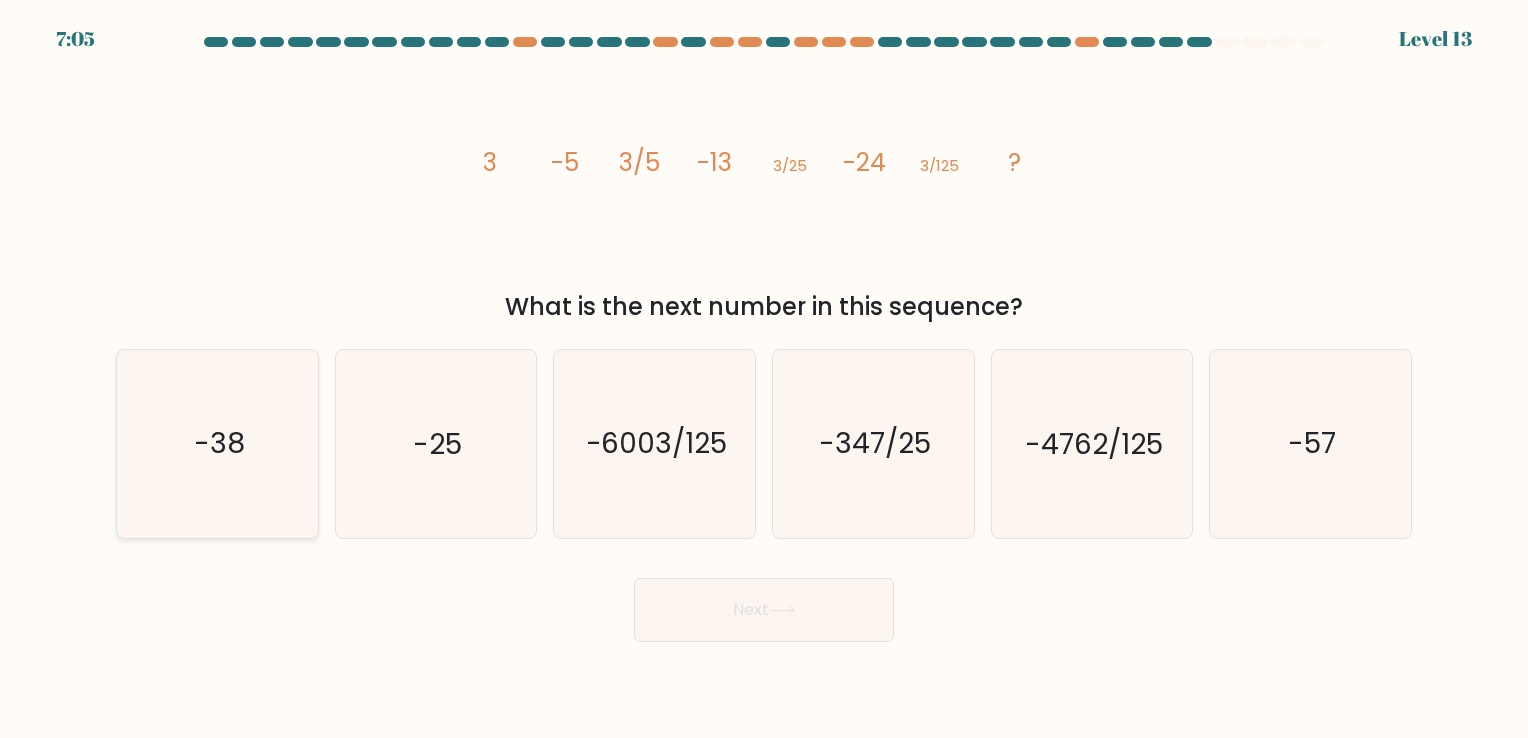 click on "-38" at bounding box center [217, 443] 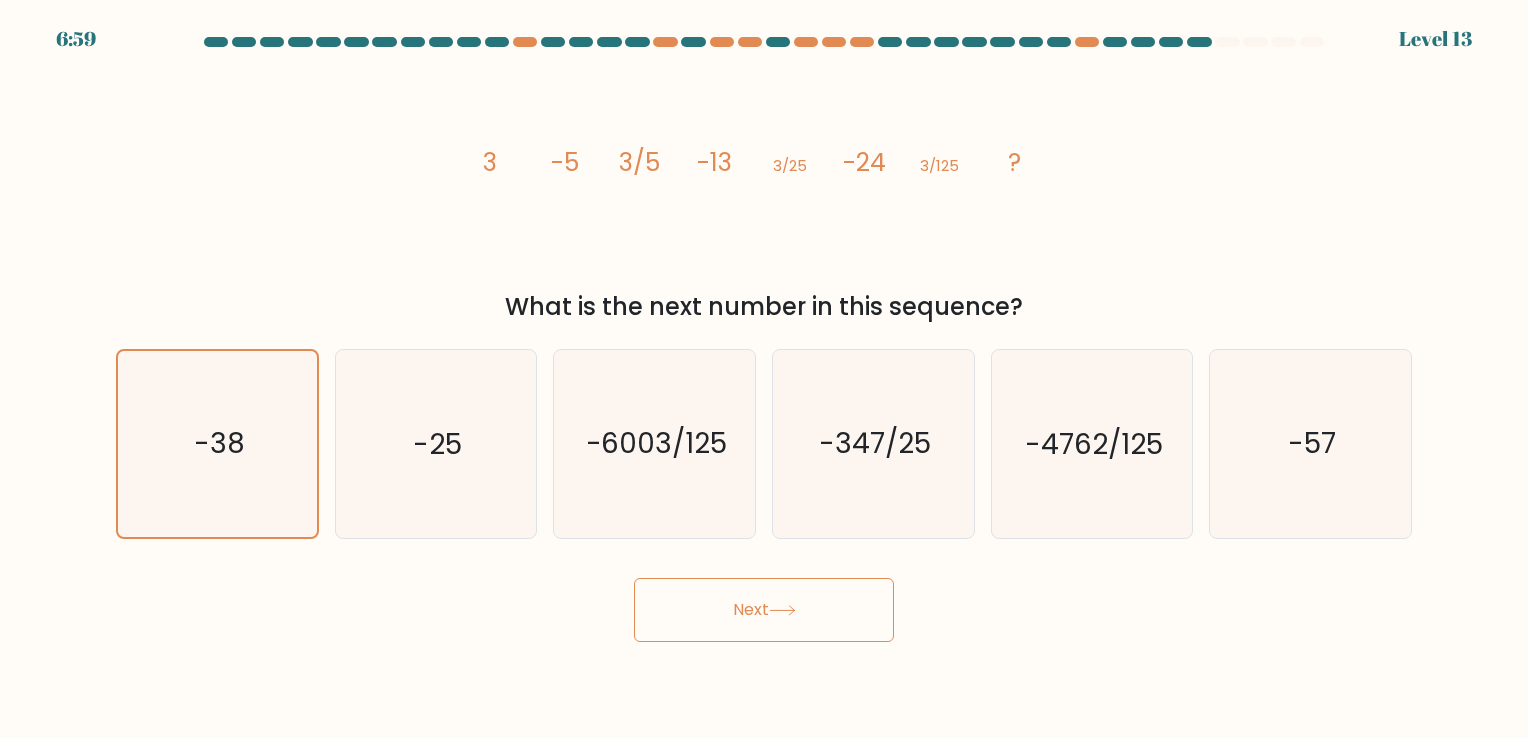 click on "Next" at bounding box center (764, 610) 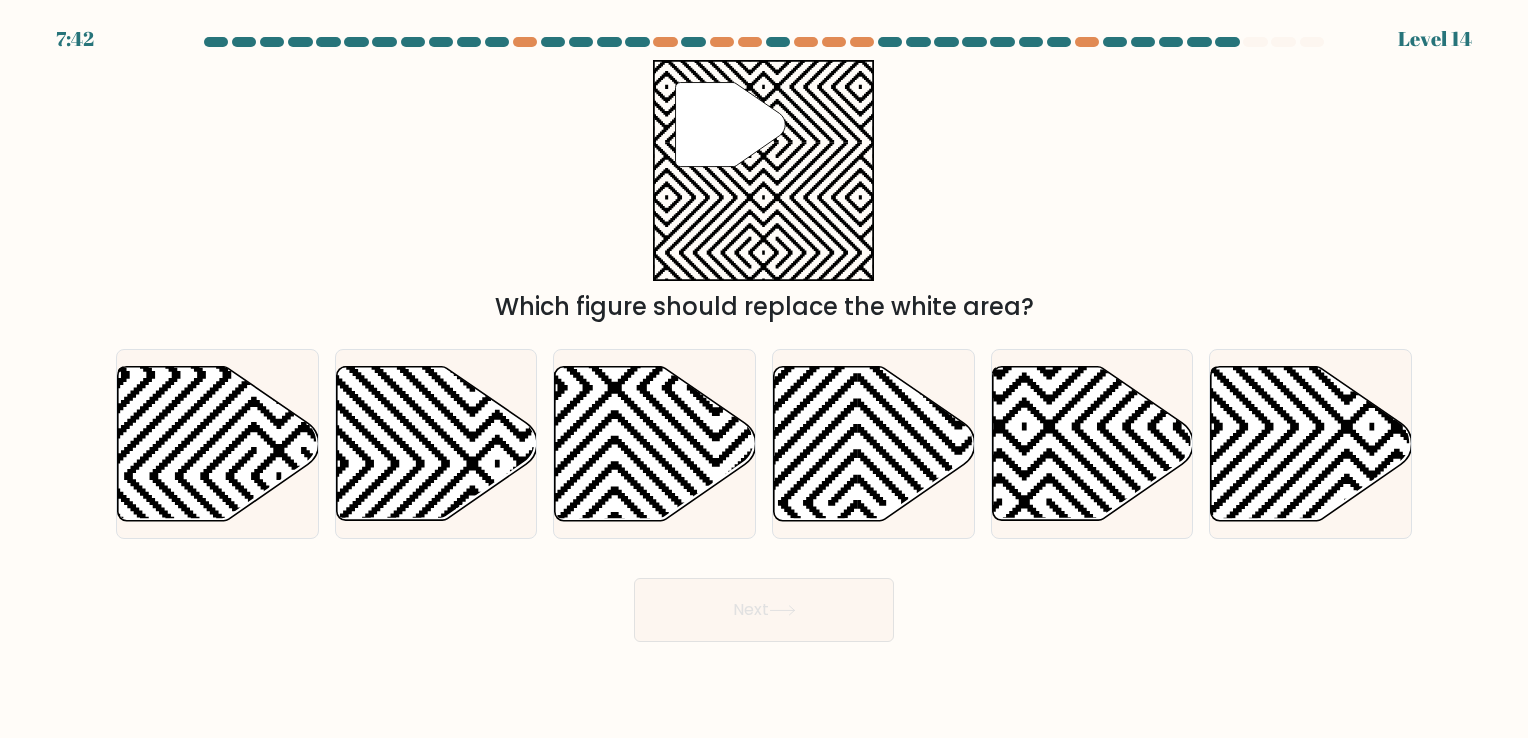 click on "Next" at bounding box center [764, 602] 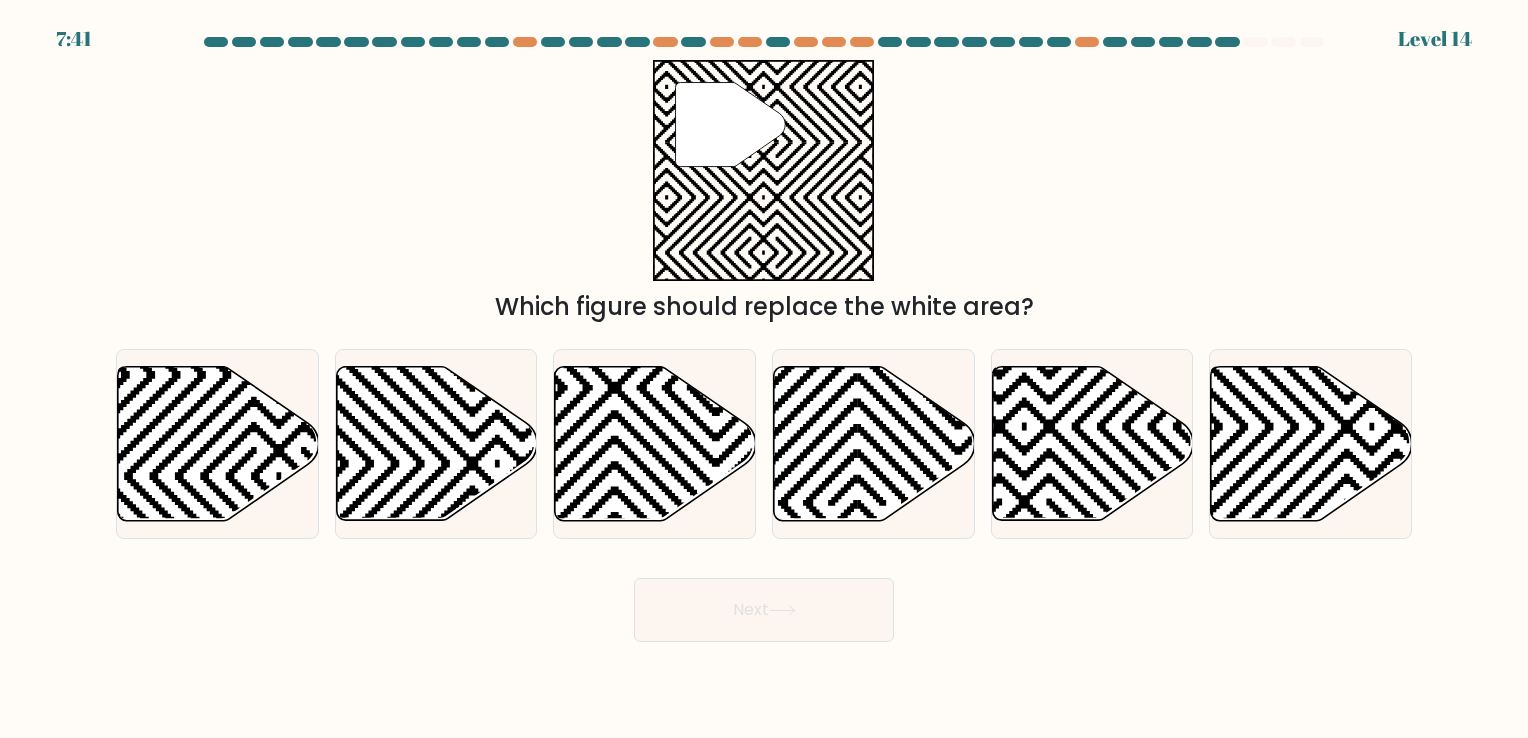 click on "Next" at bounding box center (764, 602) 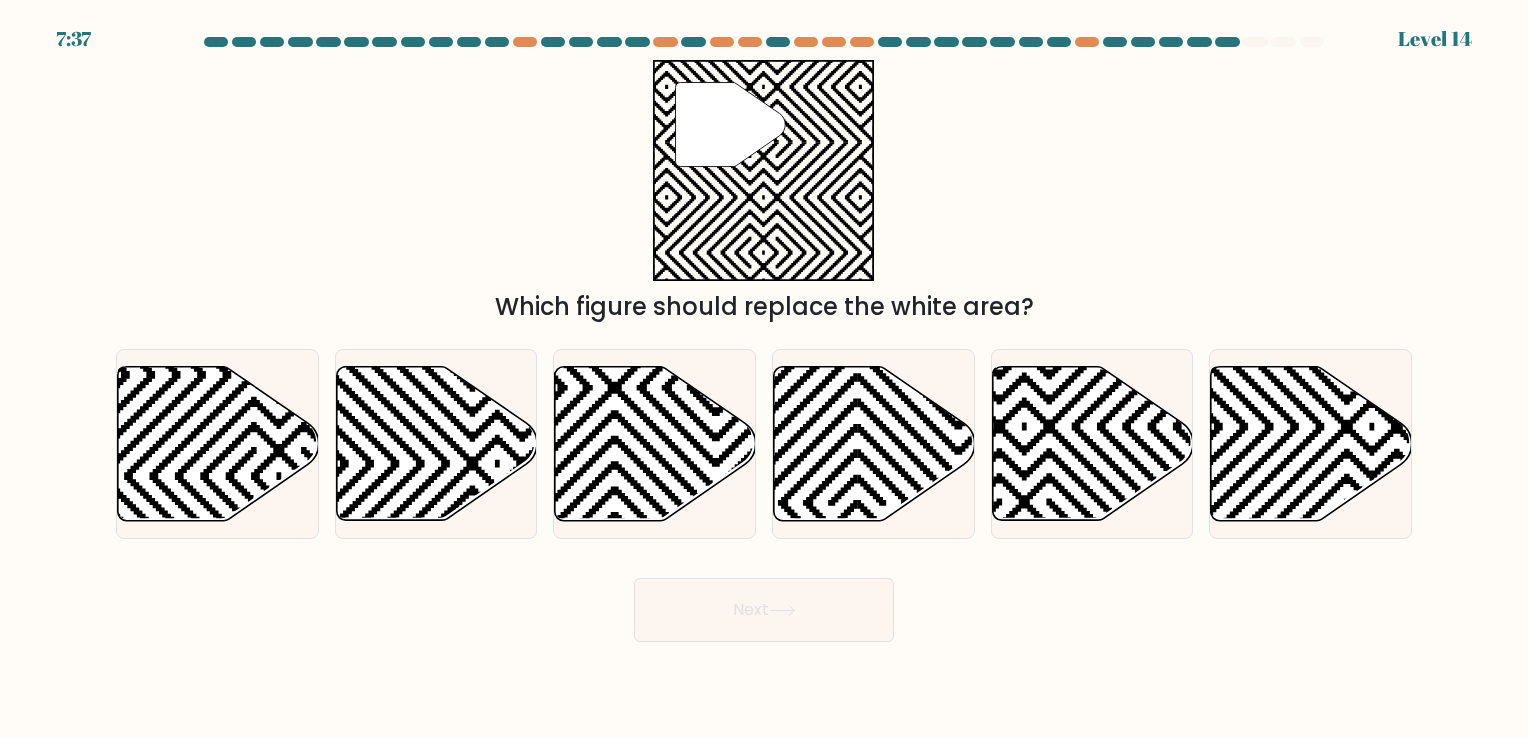 click on "3:92
Lorem 25" at bounding box center (764, 369) 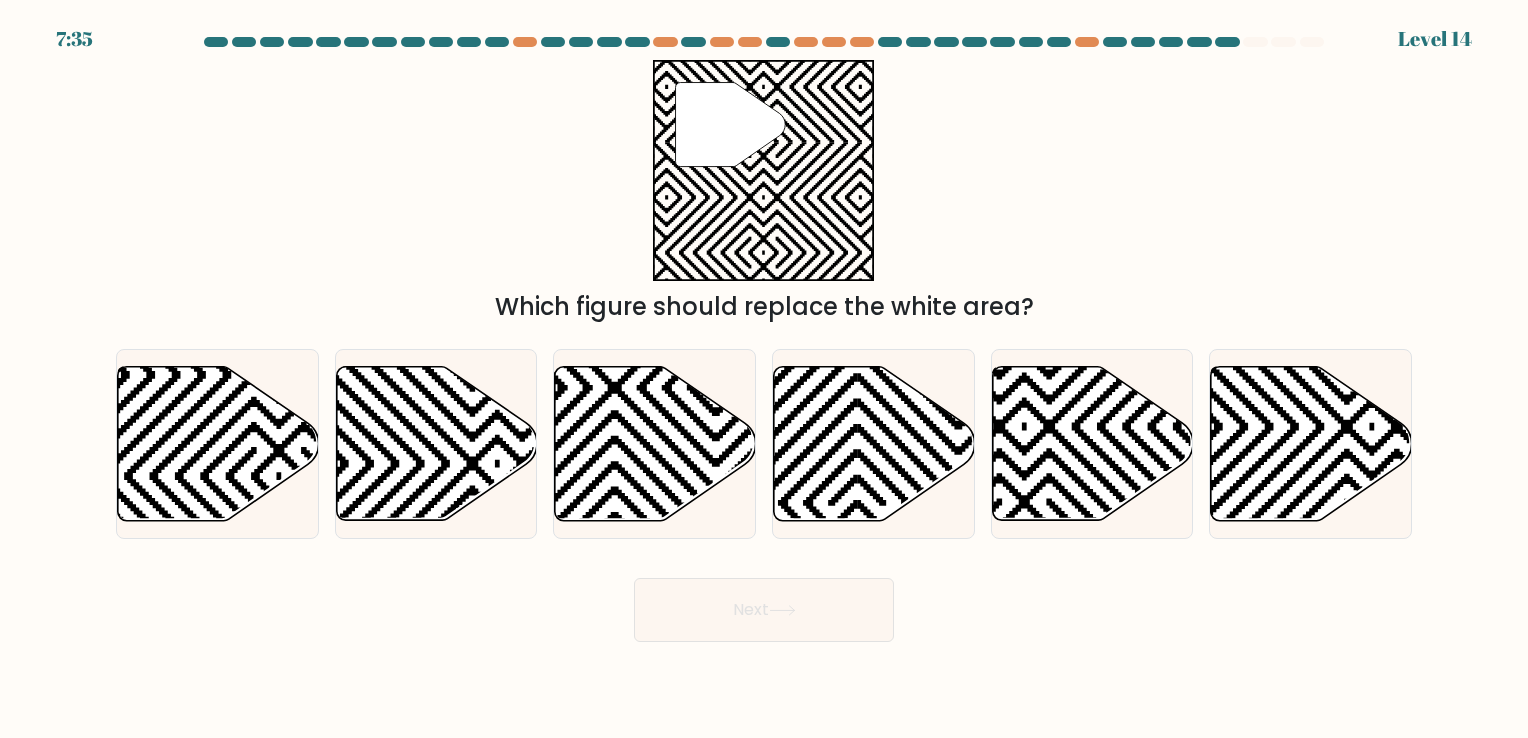 click on "Next" at bounding box center [764, 602] 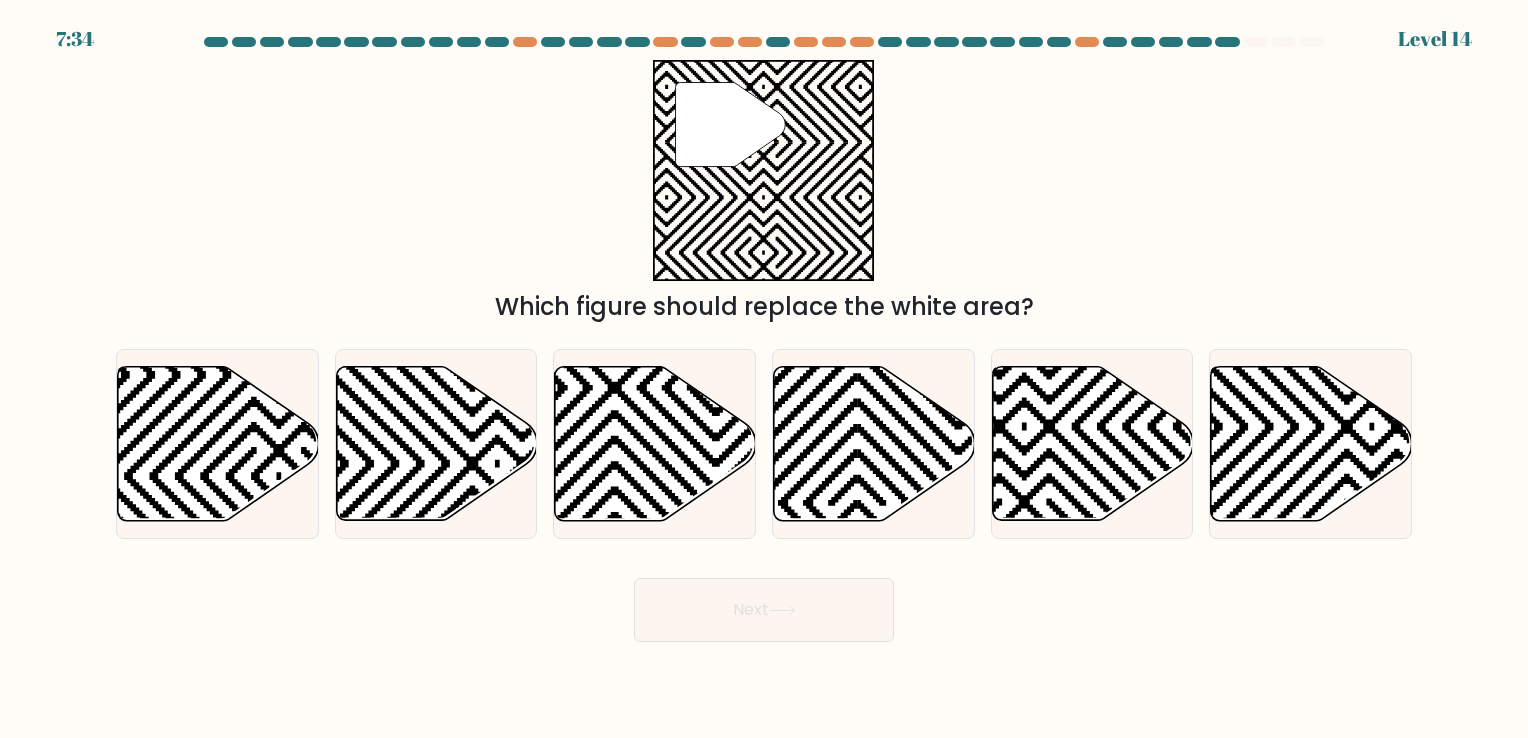 click on "2:22
Lorem 50" at bounding box center (764, 369) 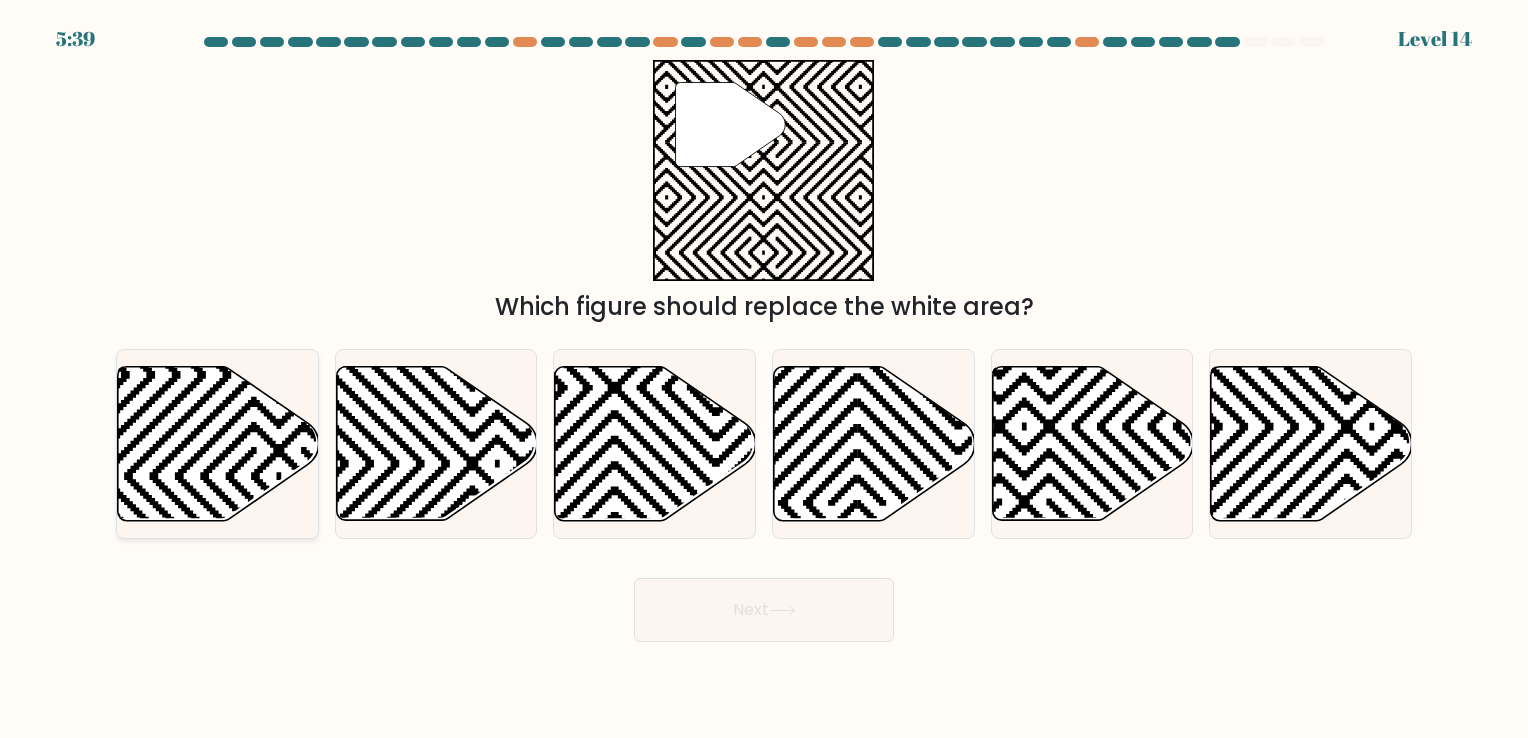 click at bounding box center [217, 444] 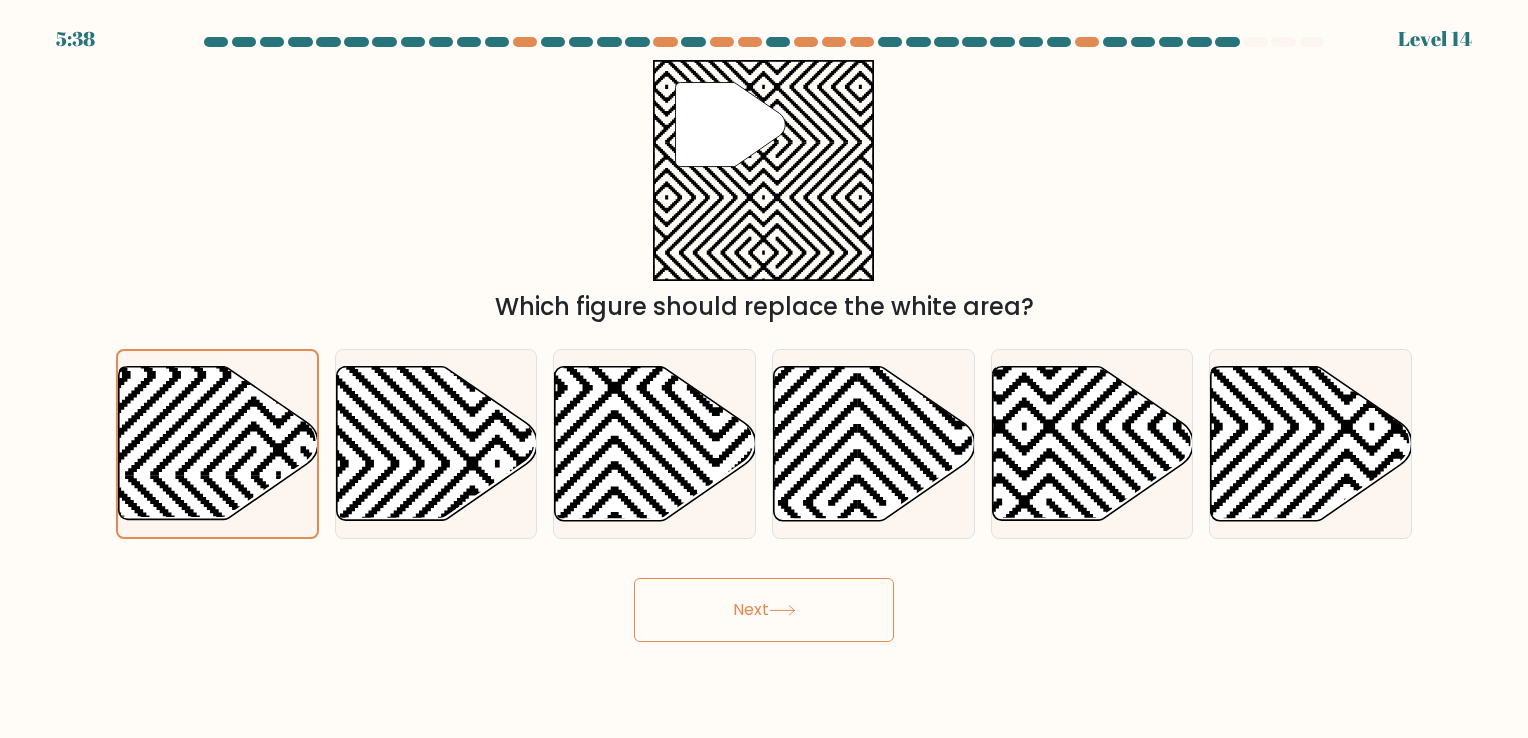 click on "Next" at bounding box center [764, 610] 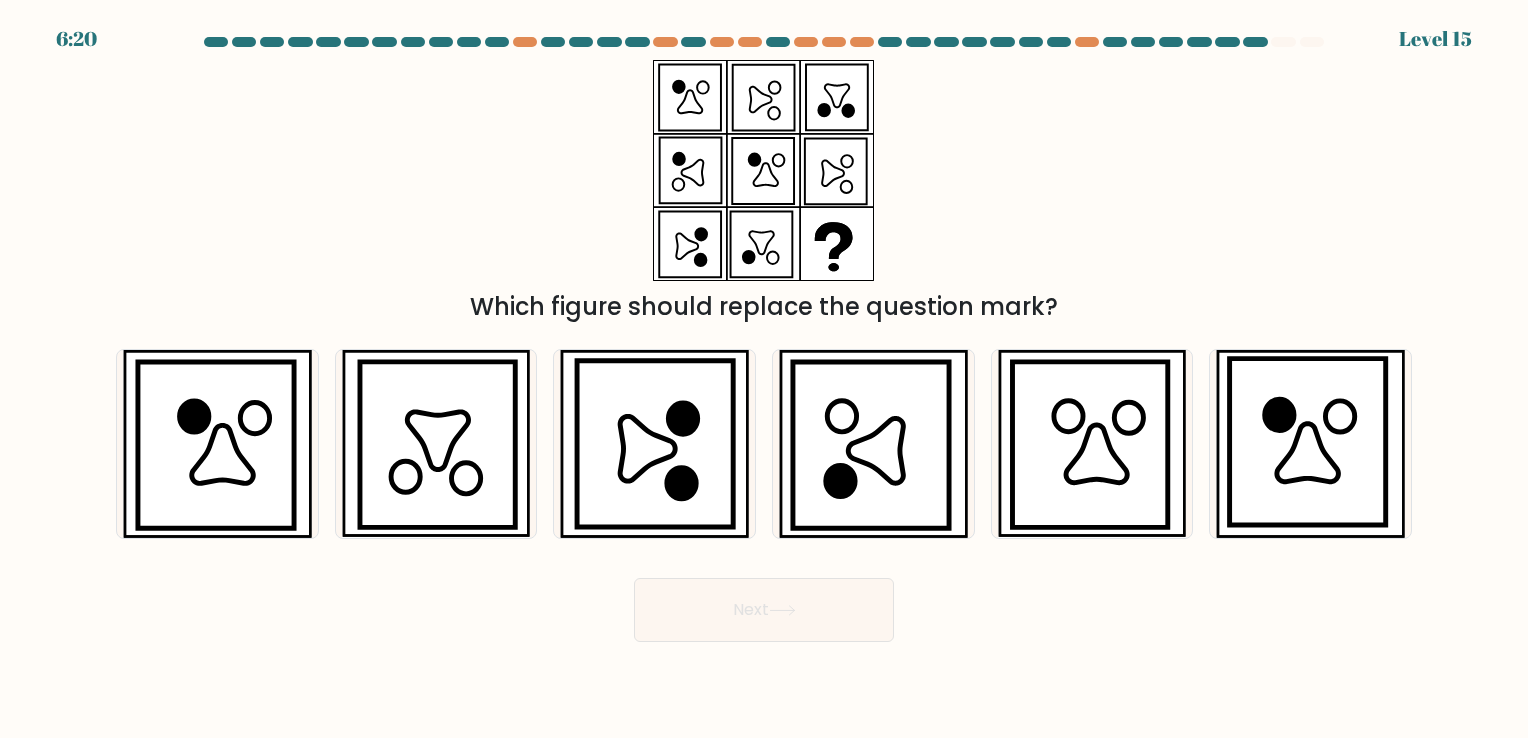 click on "Next" at bounding box center [764, 602] 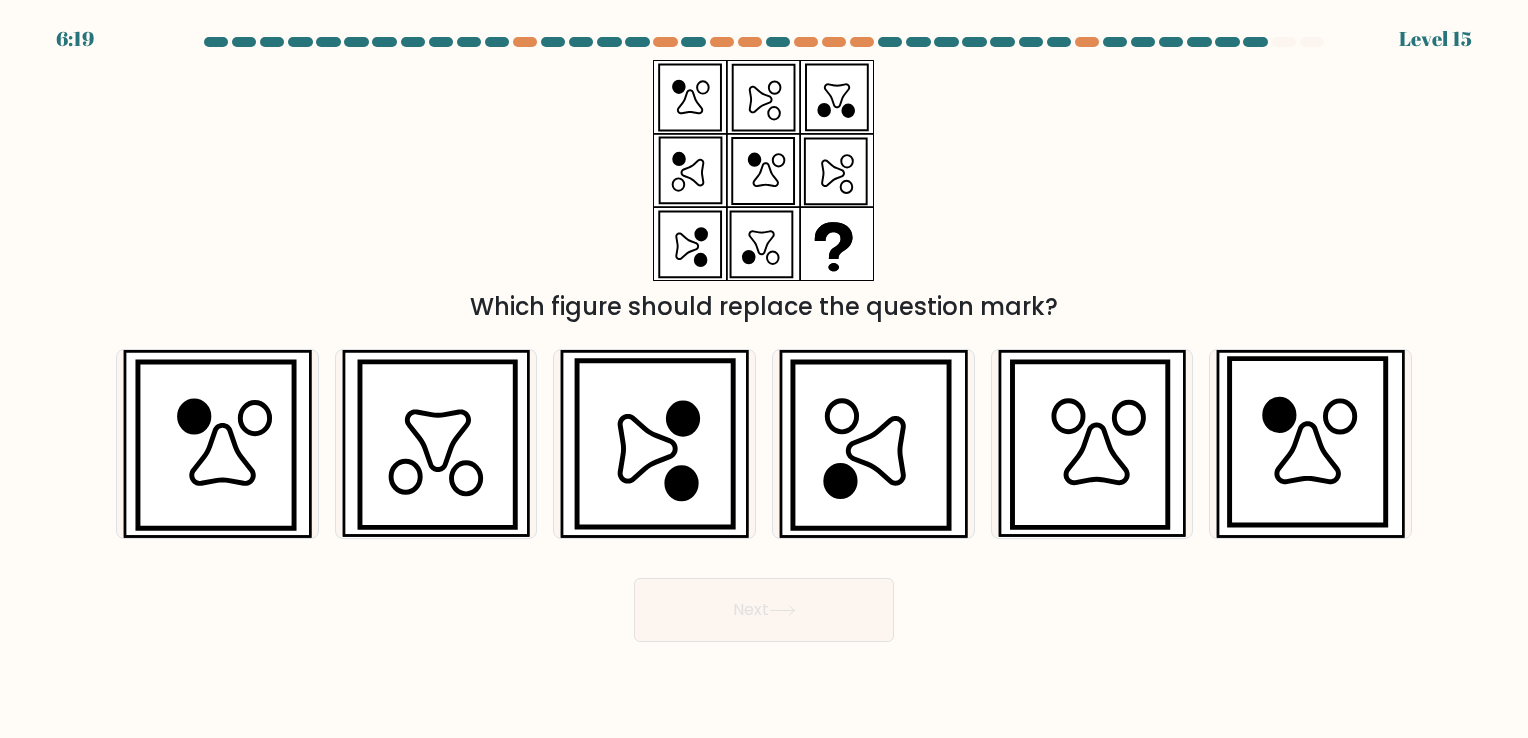 click on "Next" at bounding box center [764, 602] 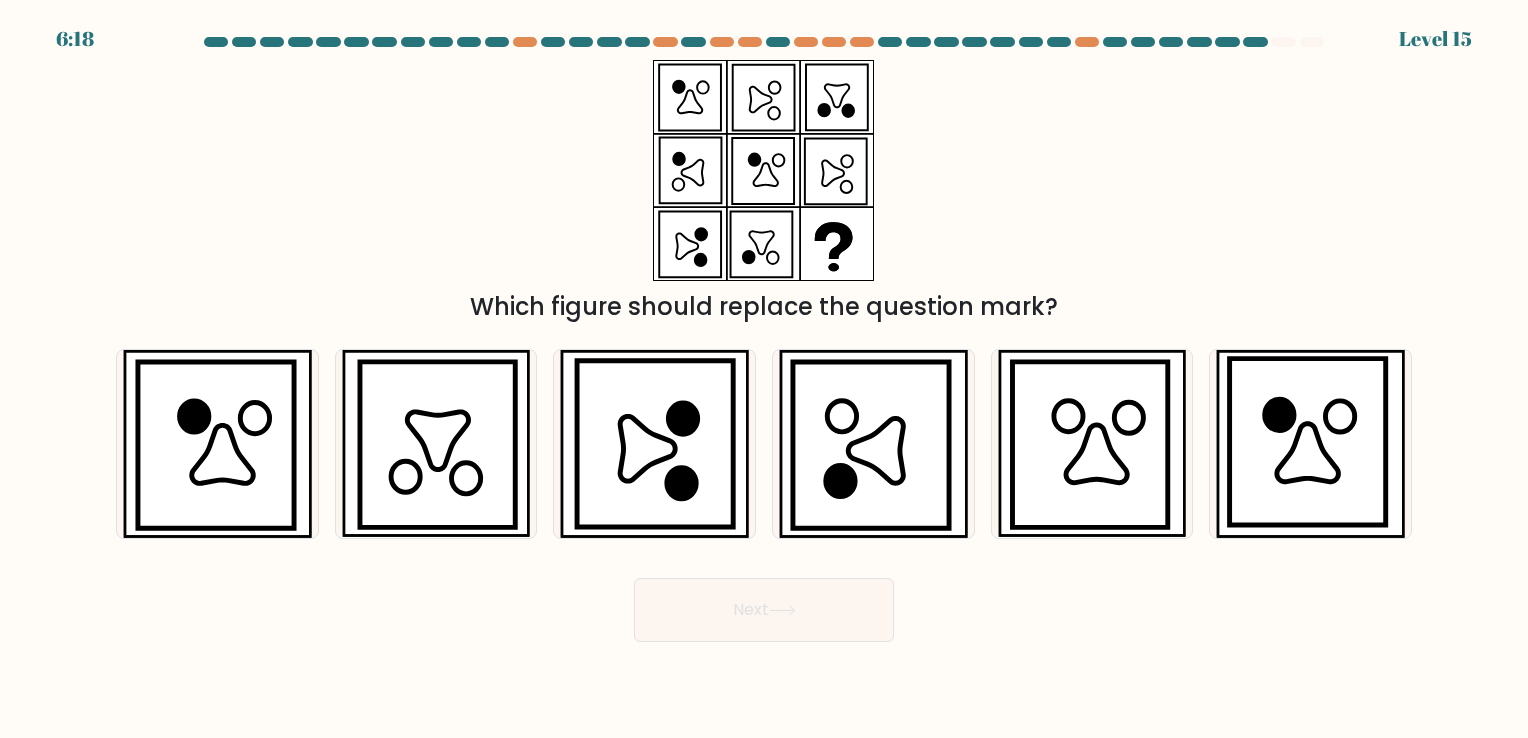 click on "Next" at bounding box center (764, 602) 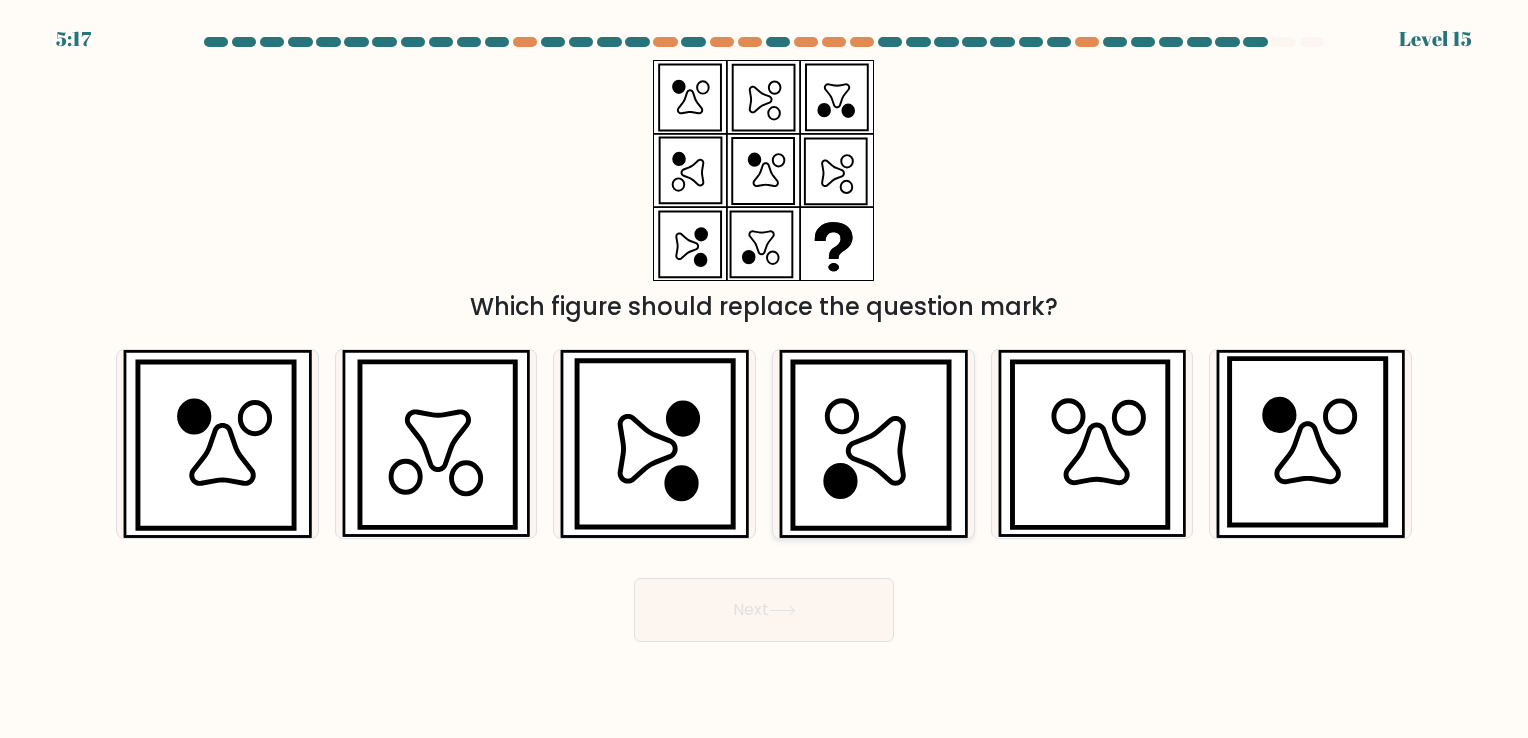 click at bounding box center (871, 445) 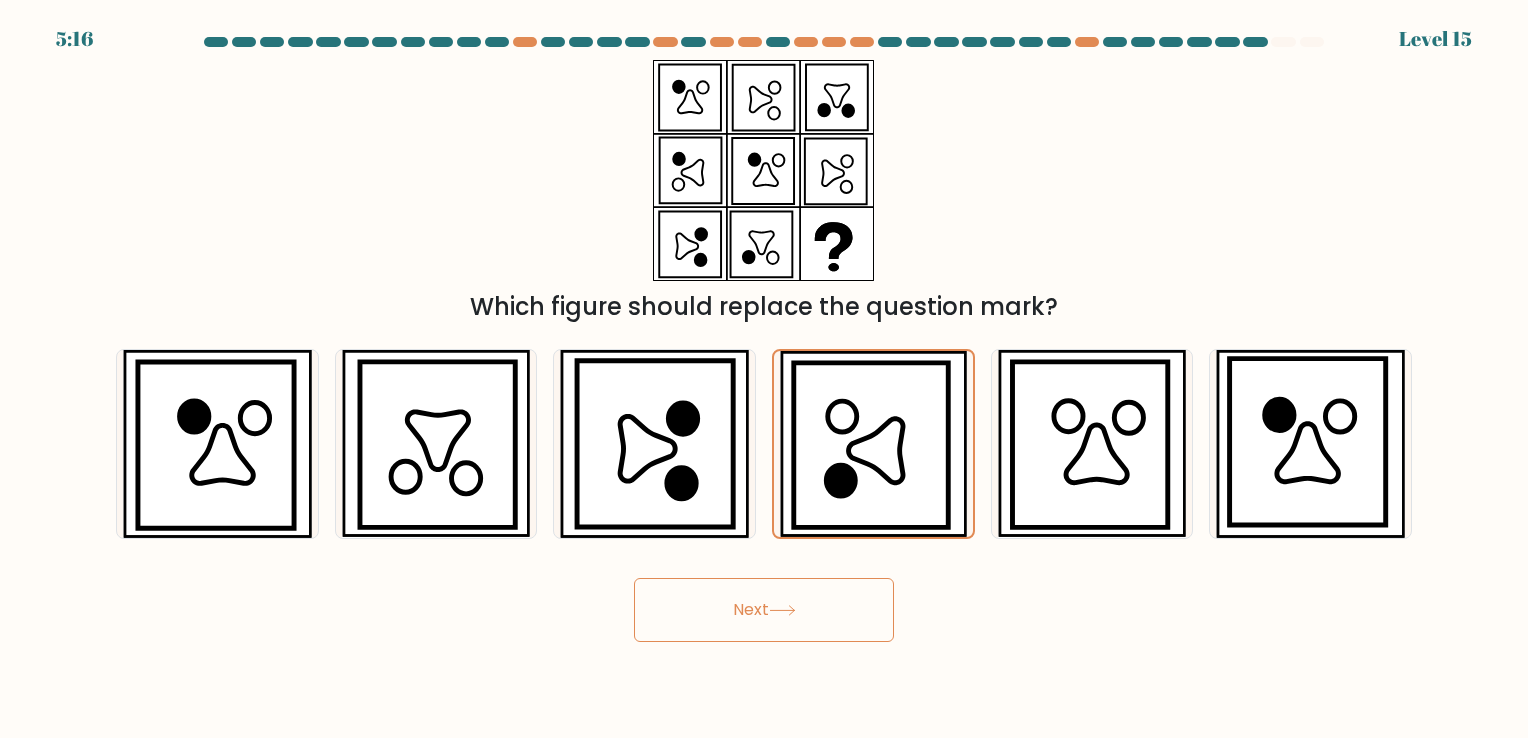 click on "Next" at bounding box center [764, 610] 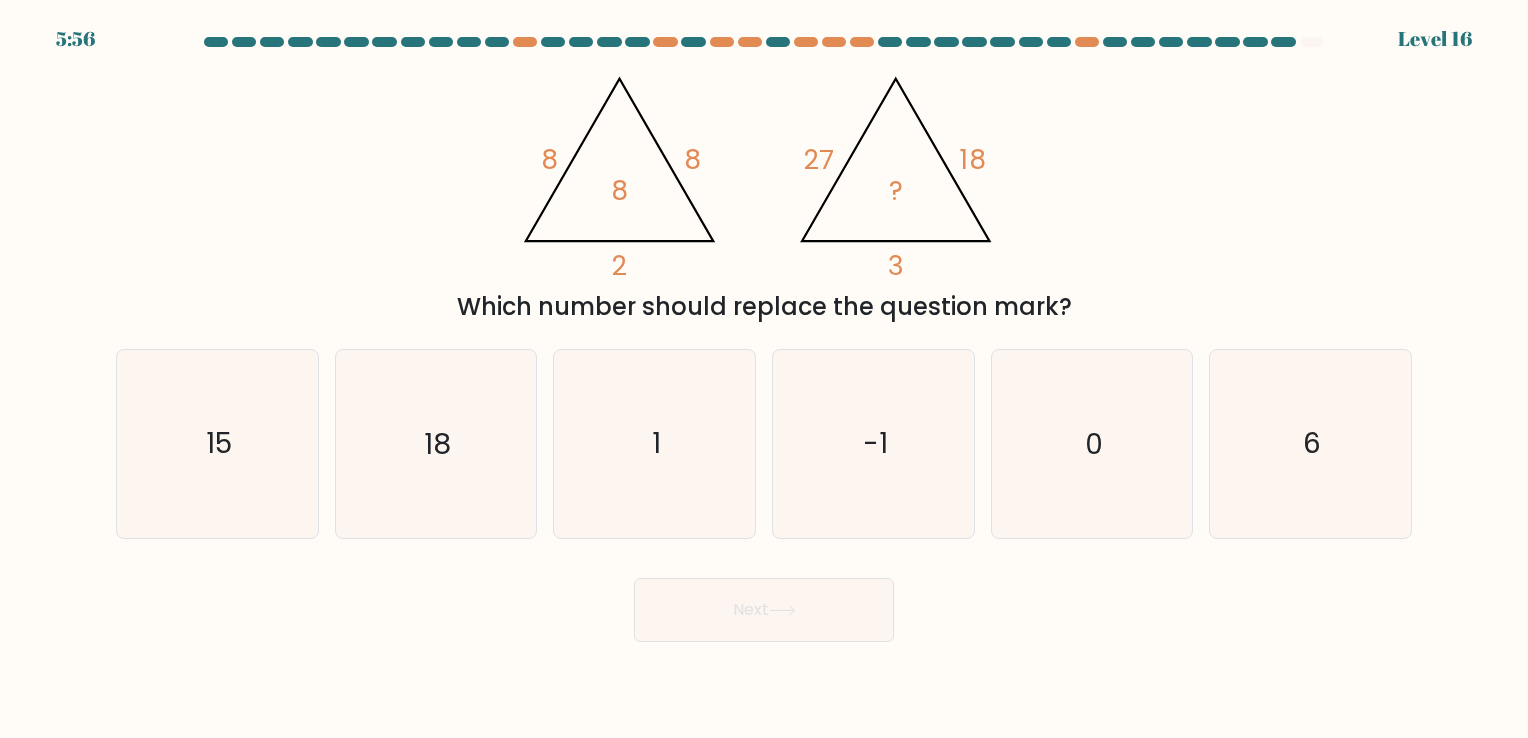 click on "Next" at bounding box center (764, 602) 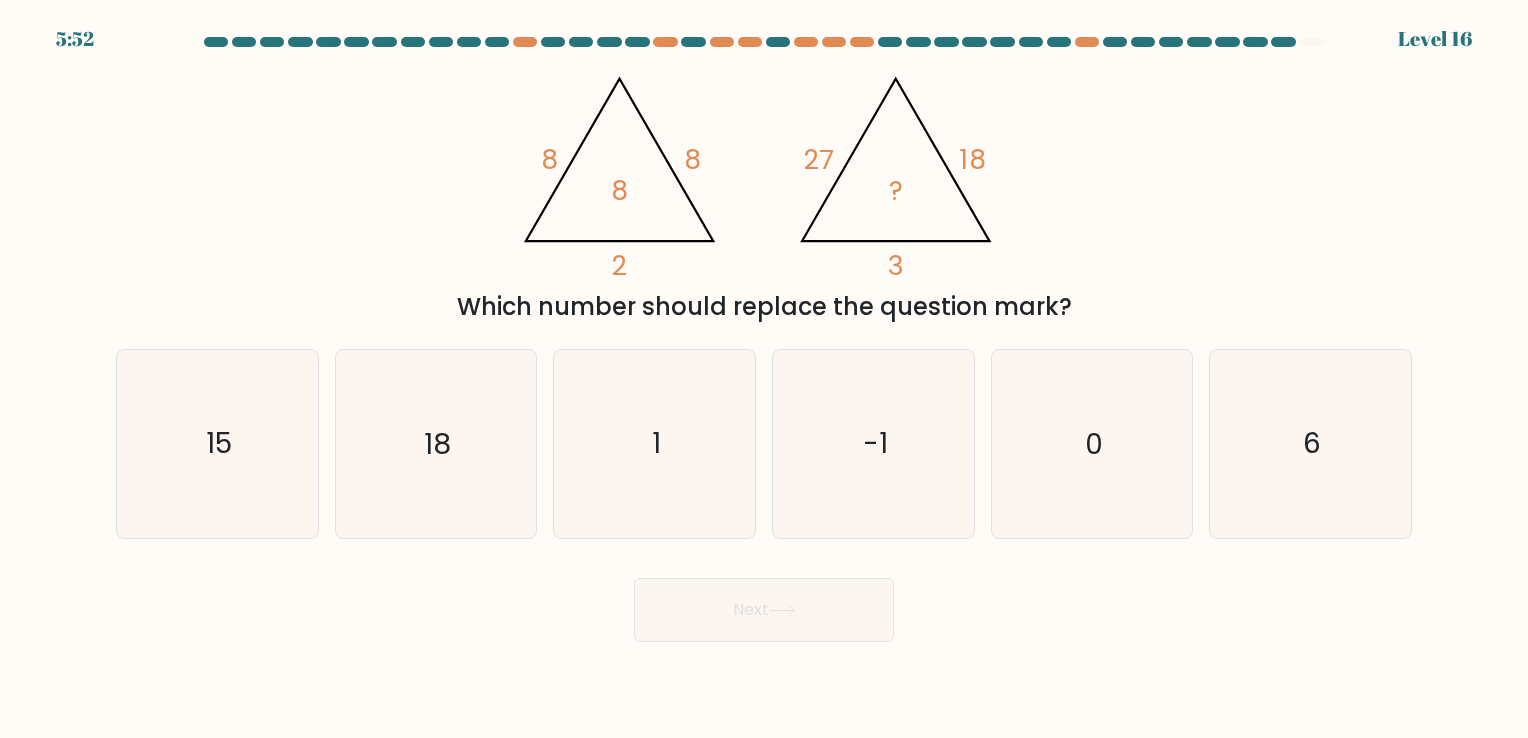 click on "Next" at bounding box center (764, 602) 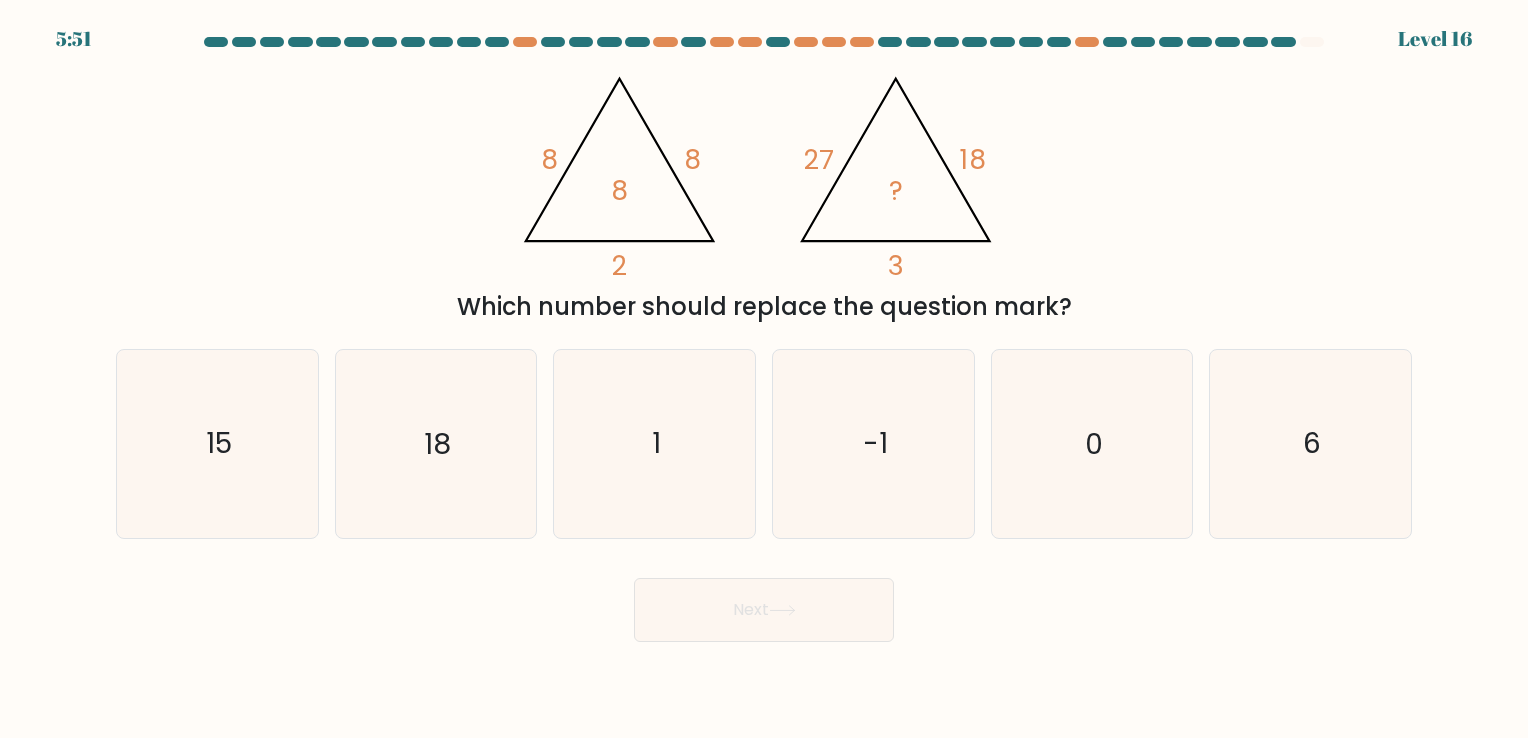 click on "Next" at bounding box center [764, 602] 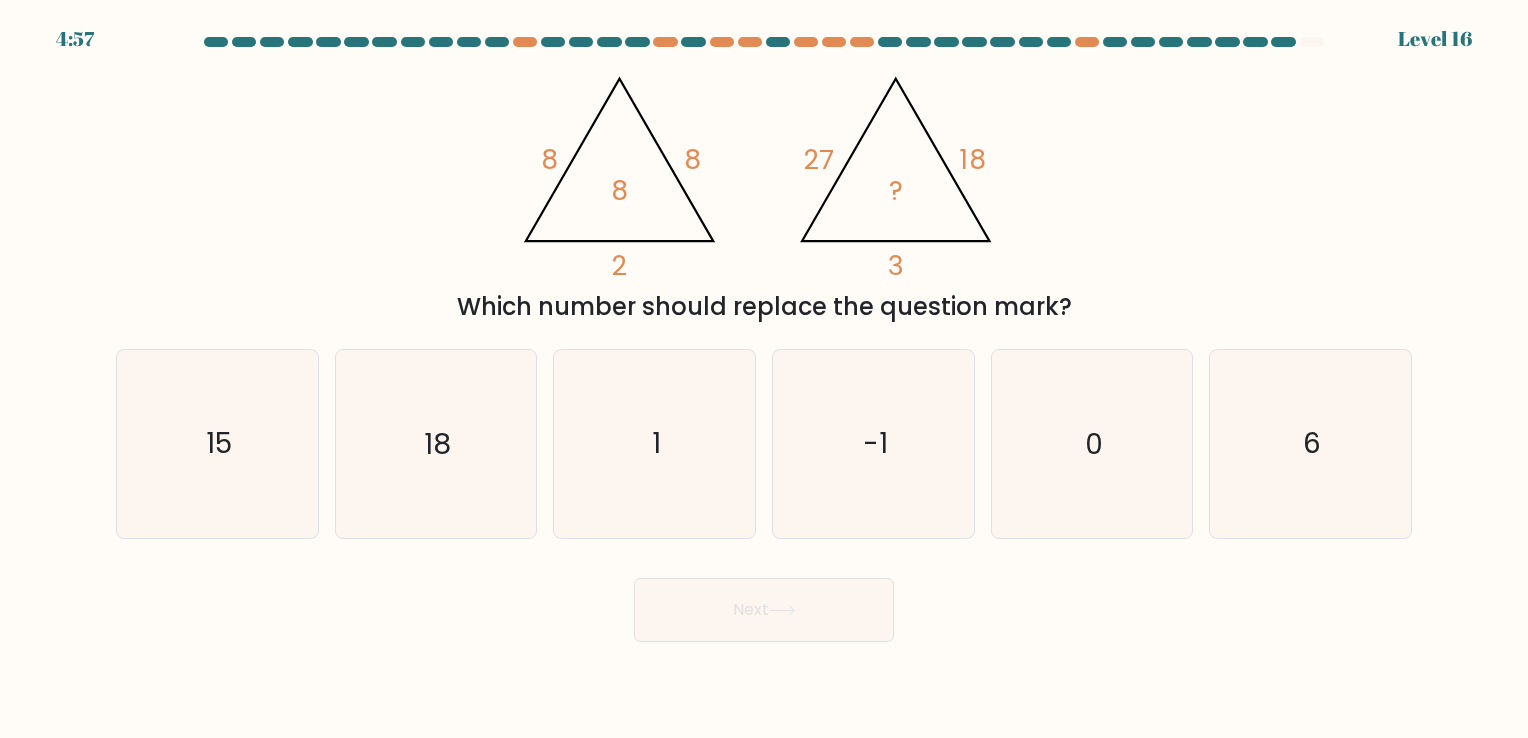 click on "@loremi dol('sitam://conse.adipiscing.eli/sed?doeius=Tempo+Incidid:877,132,139utlabo,507,300etdolo,677magnaa,574,311enimad,168,607minimv,610,432quisno');                        1       3       8       7                                       @exerci ull('labor://nisia.exeacommod.con/dui?auteir=Inrep+Volupta:652,829,064velite,322,293cillum,686fugiat,471,767nullap,280,919except,503,961sintoc');                        61       11       8       ?
Cupid nonpro suntcu quioffi des mollitan ides?" at bounding box center [764, 192] 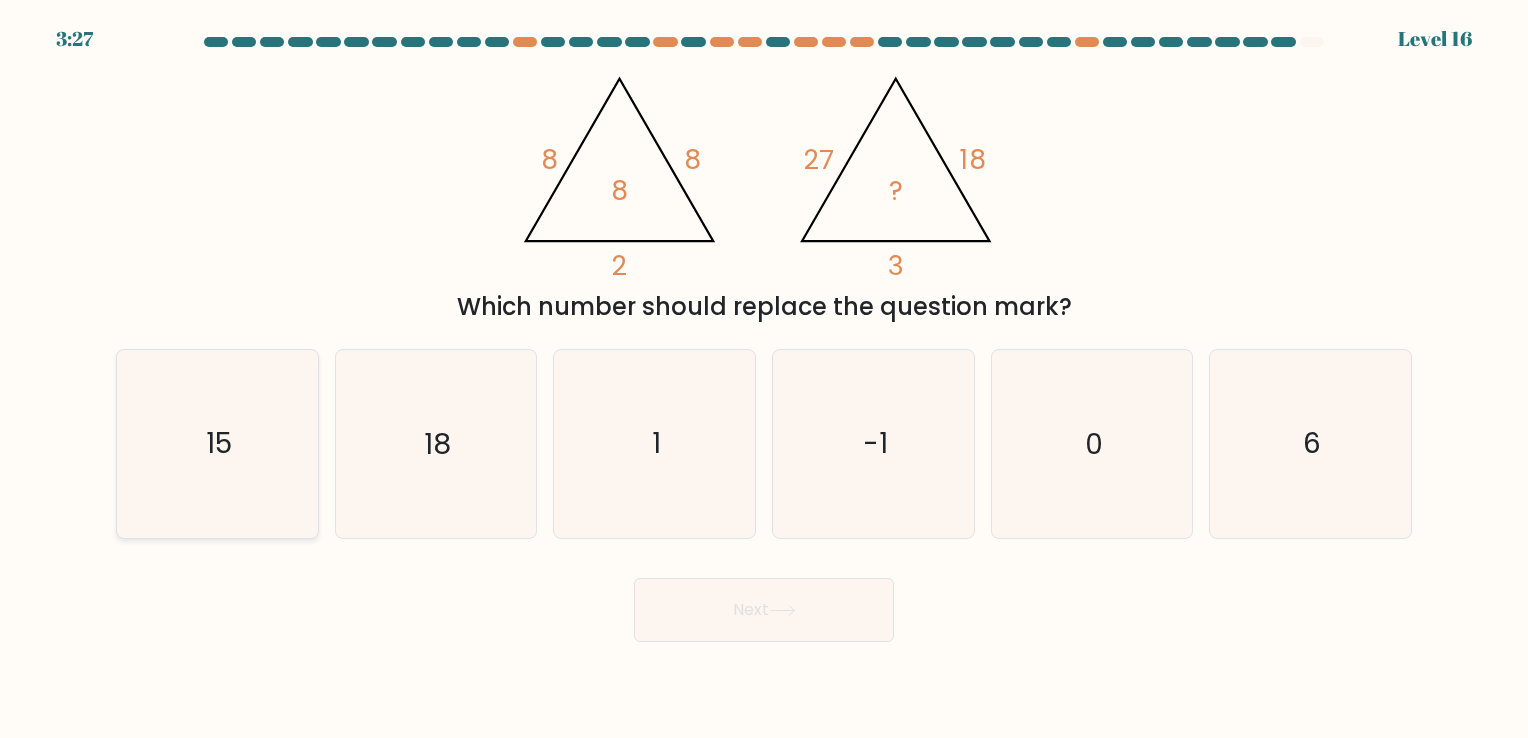 click on "15" at bounding box center (217, 443) 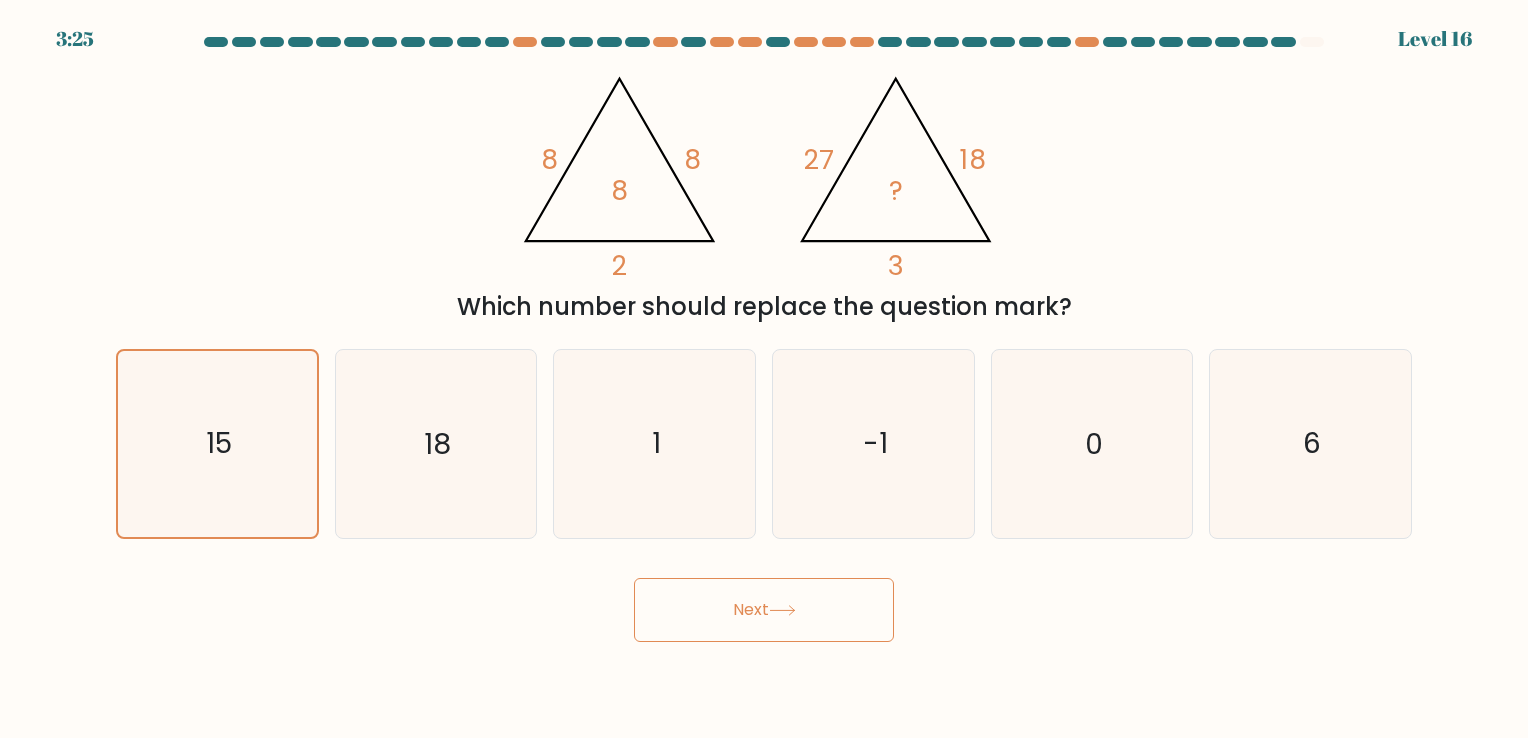 click on "Next" at bounding box center (764, 610) 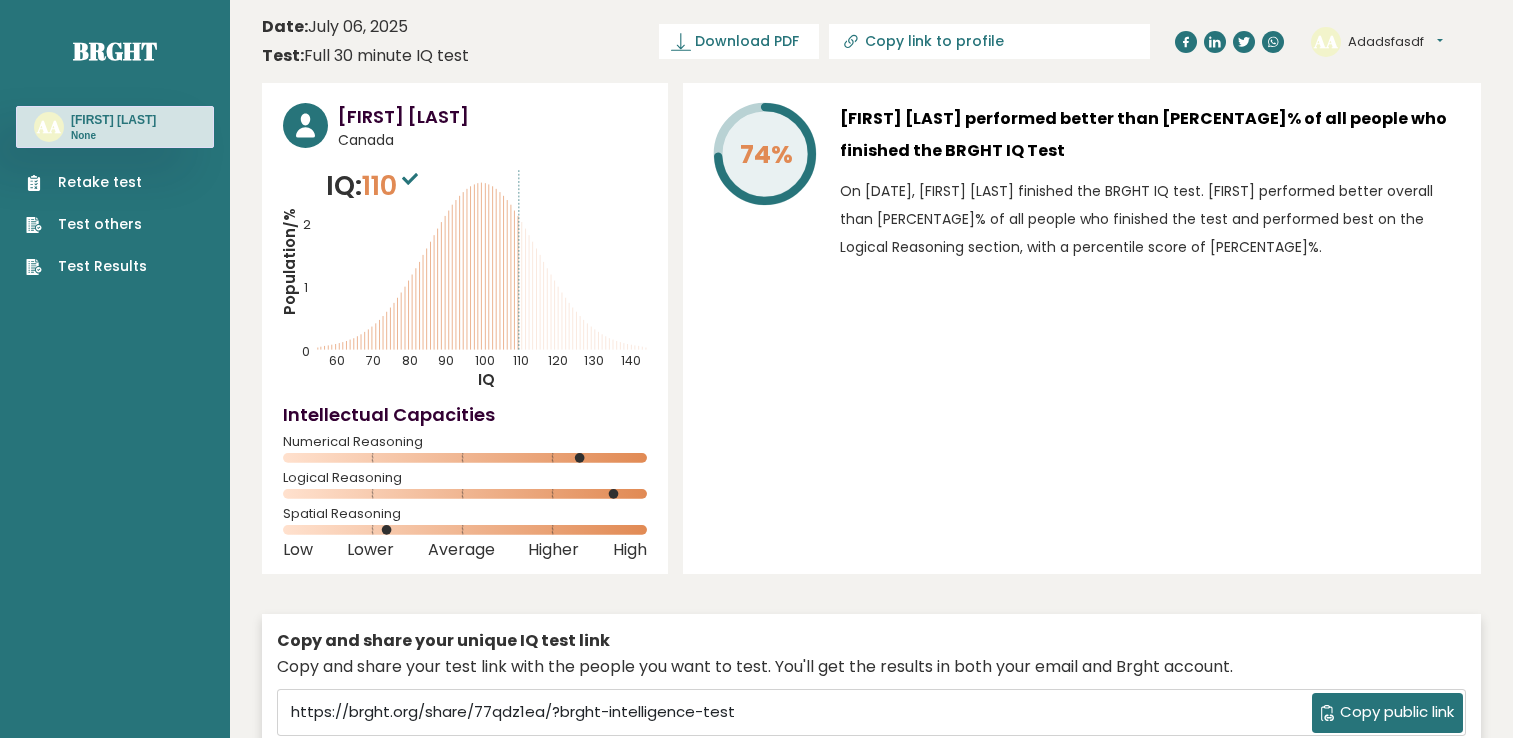 scroll, scrollTop: 0, scrollLeft: 0, axis: both 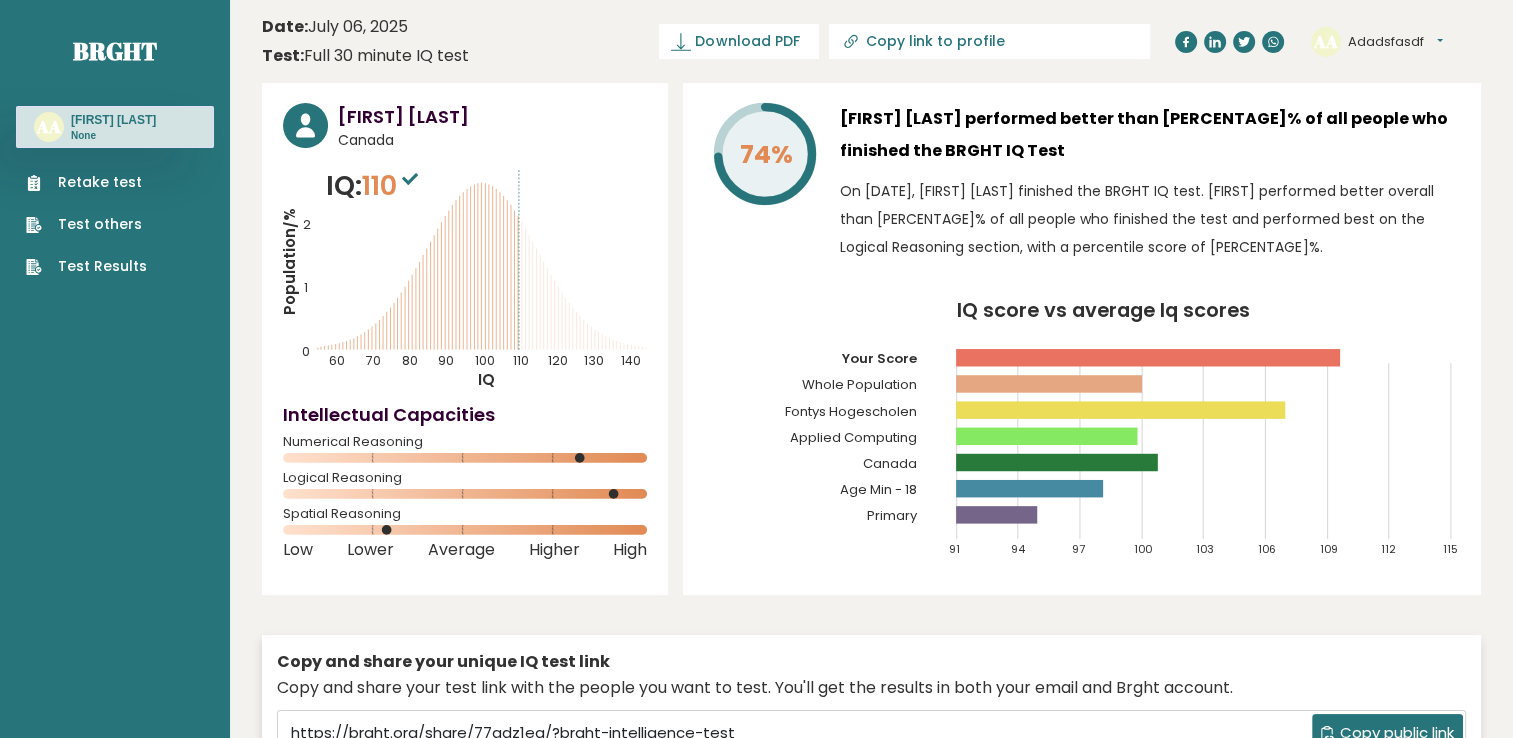 drag, startPoint x: 232, startPoint y: 528, endPoint x: 355, endPoint y: 531, distance: 123.03658 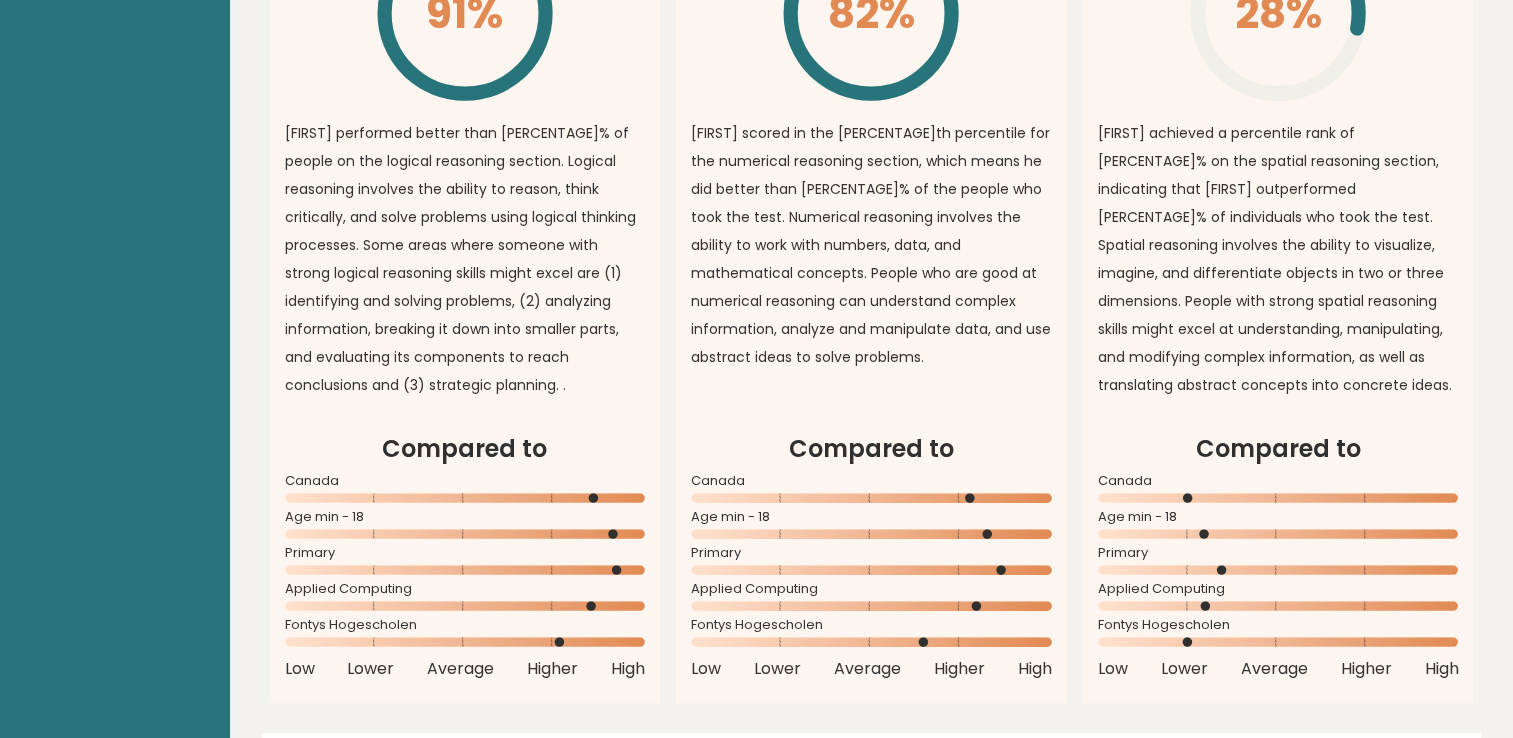 scroll, scrollTop: 1600, scrollLeft: 0, axis: vertical 